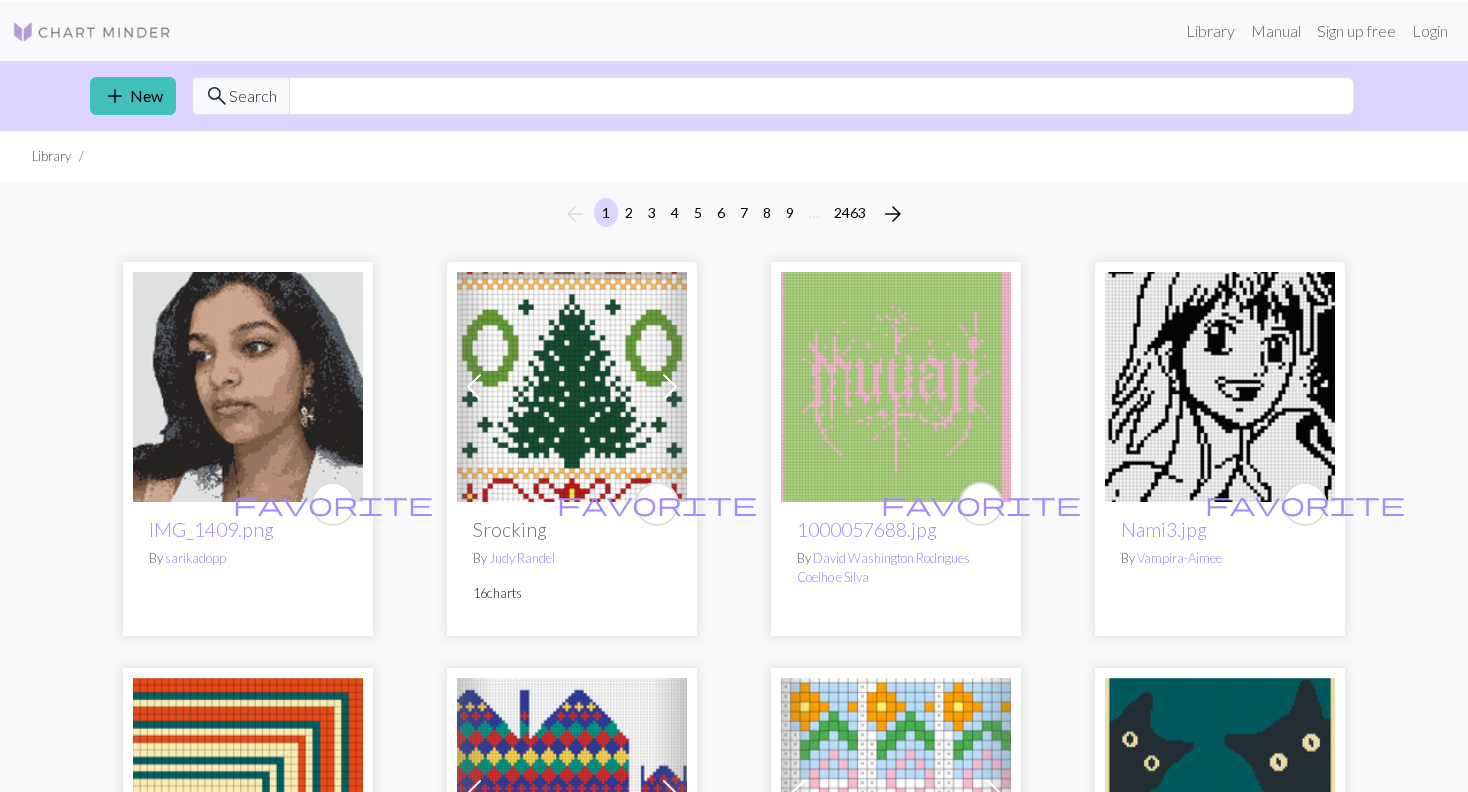 scroll, scrollTop: 0, scrollLeft: 0, axis: both 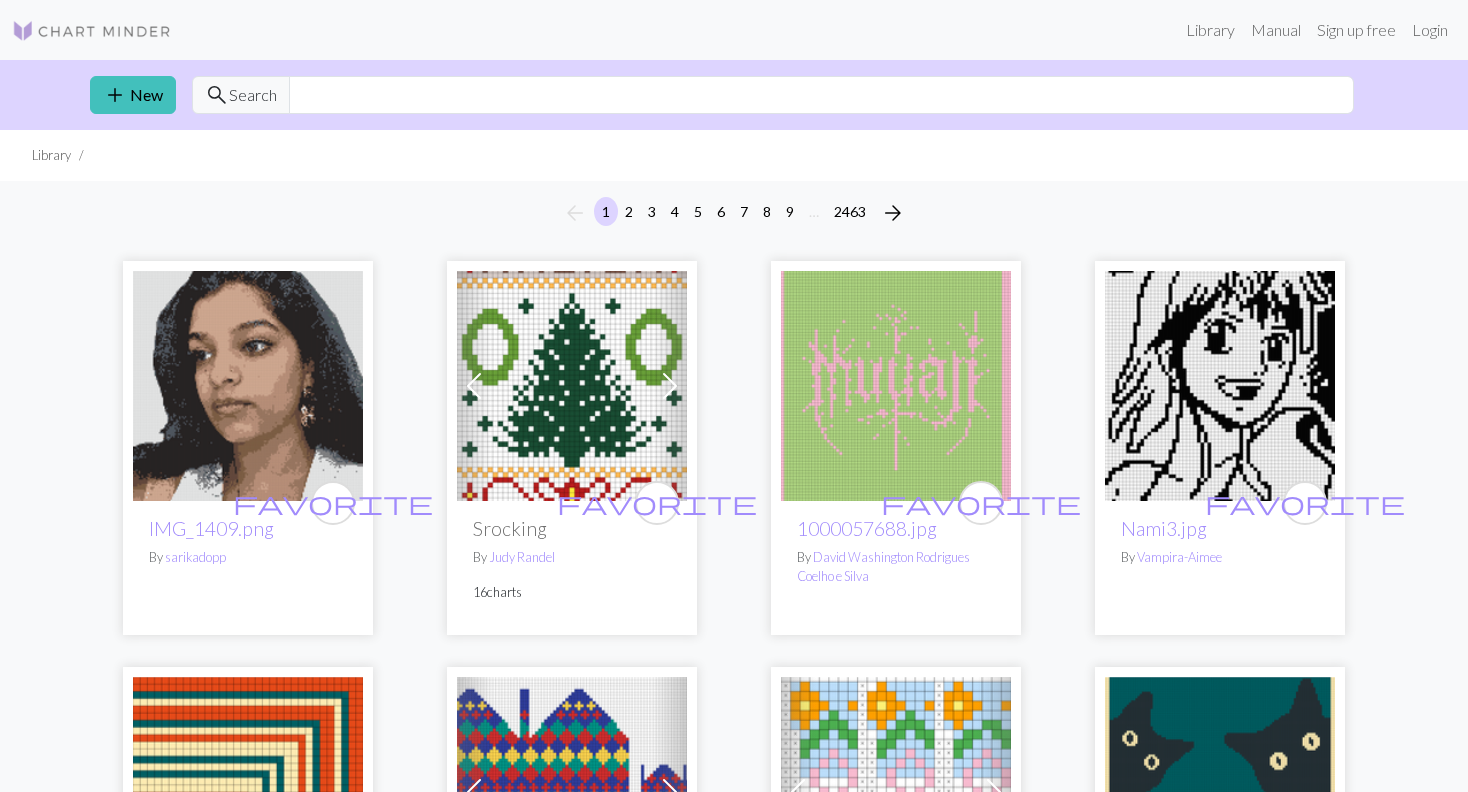 click at bounding box center (92, 31) 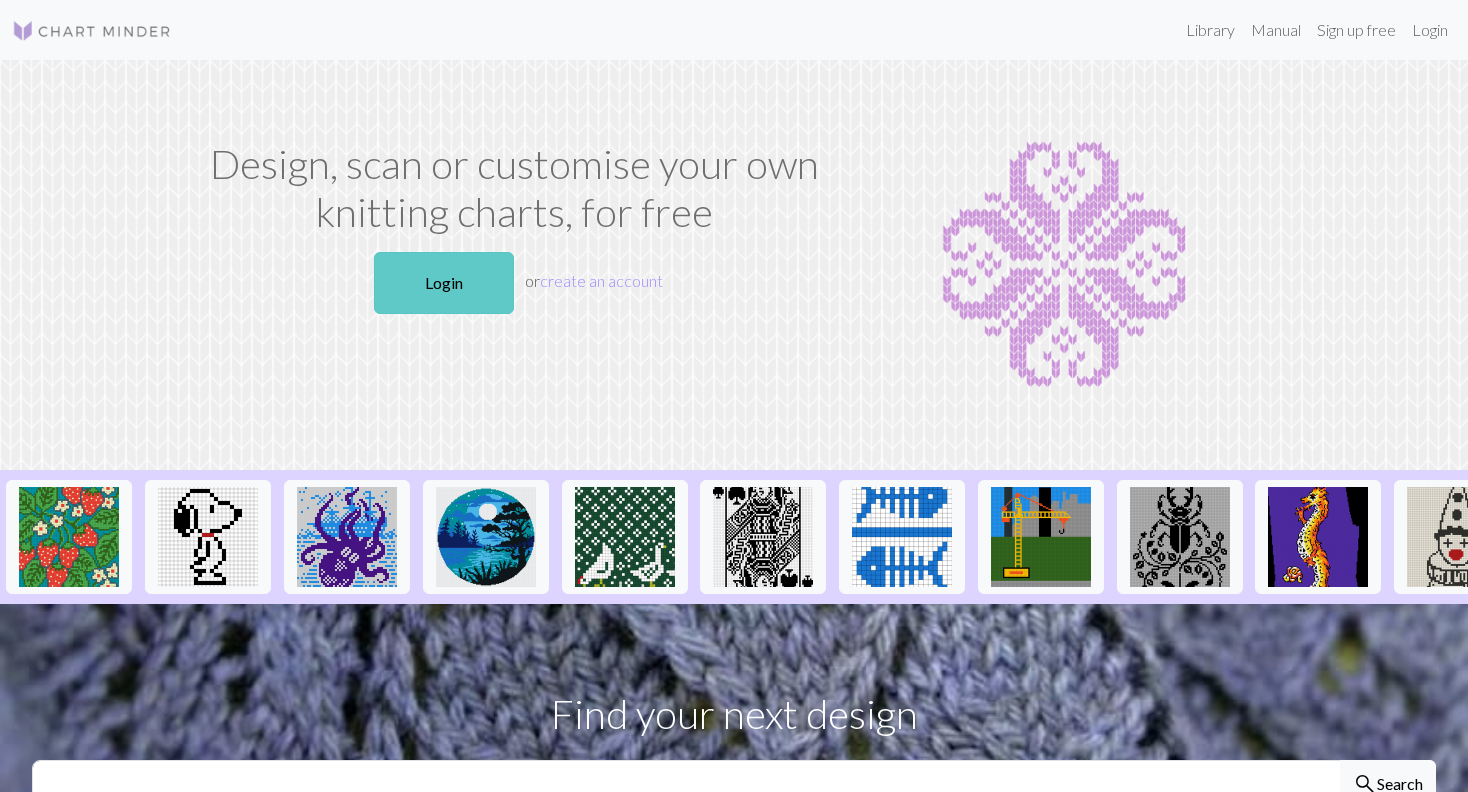 click on "Login" at bounding box center [444, 283] 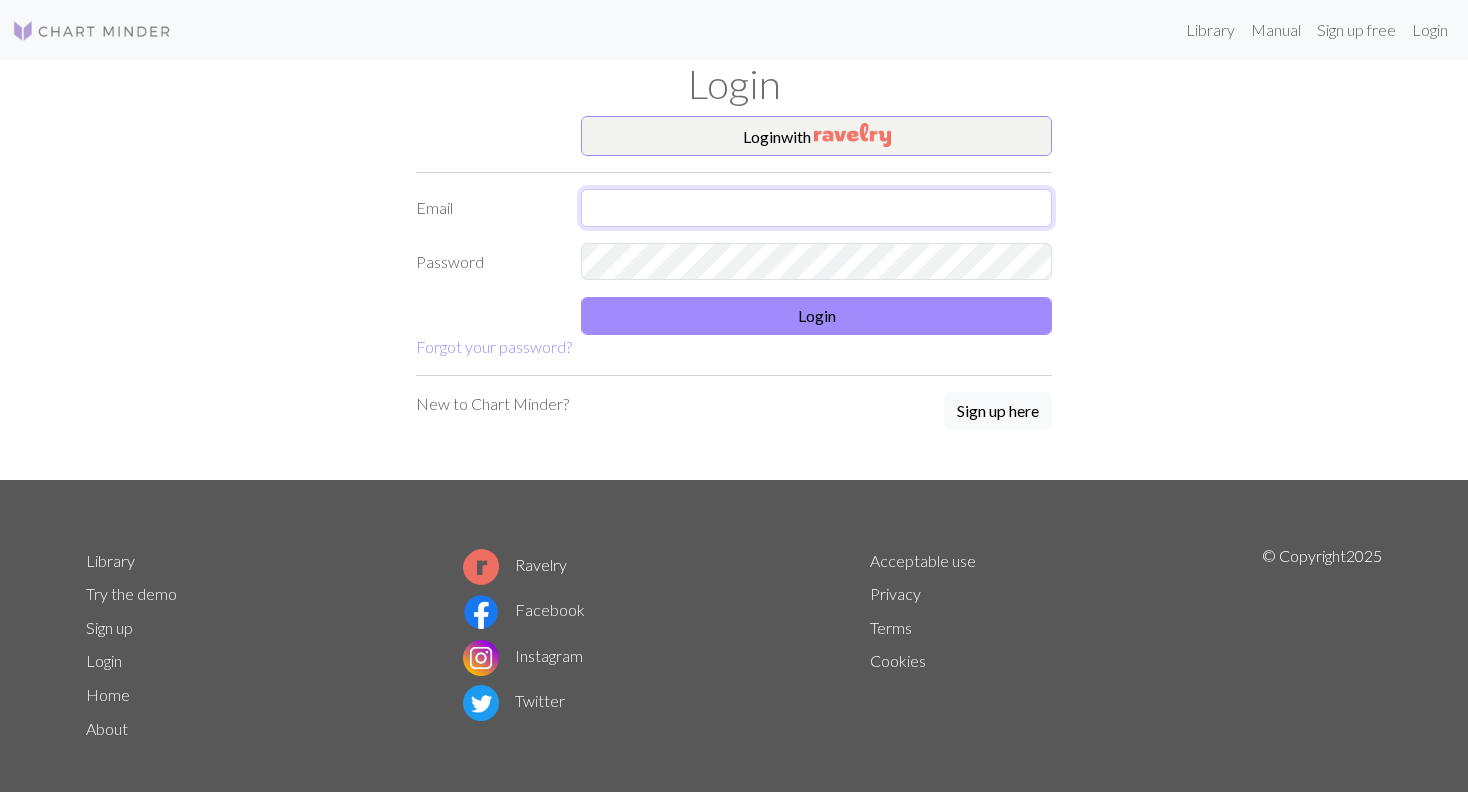 click at bounding box center (816, 208) 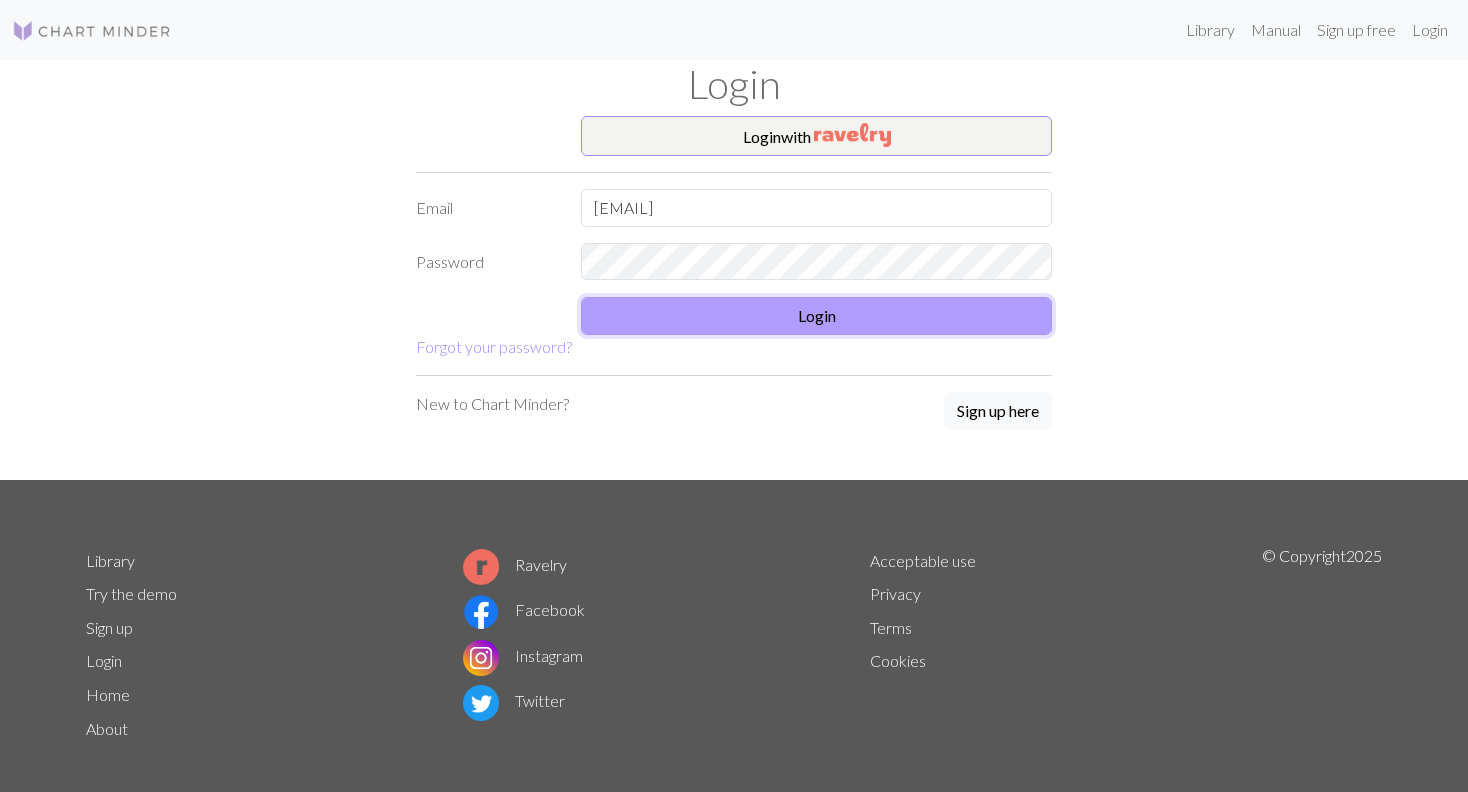 click on "Login" at bounding box center (816, 316) 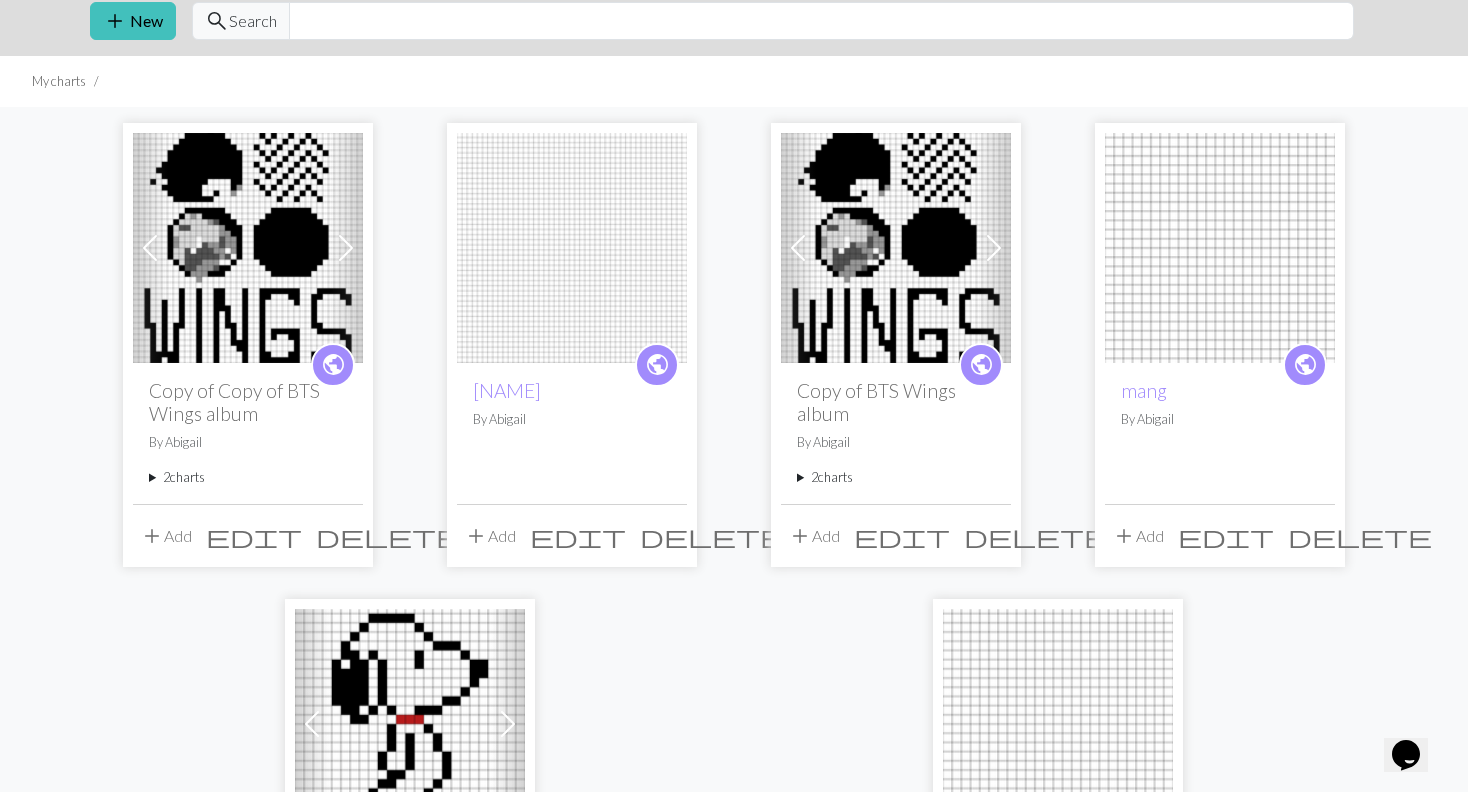 scroll, scrollTop: 59, scrollLeft: 0, axis: vertical 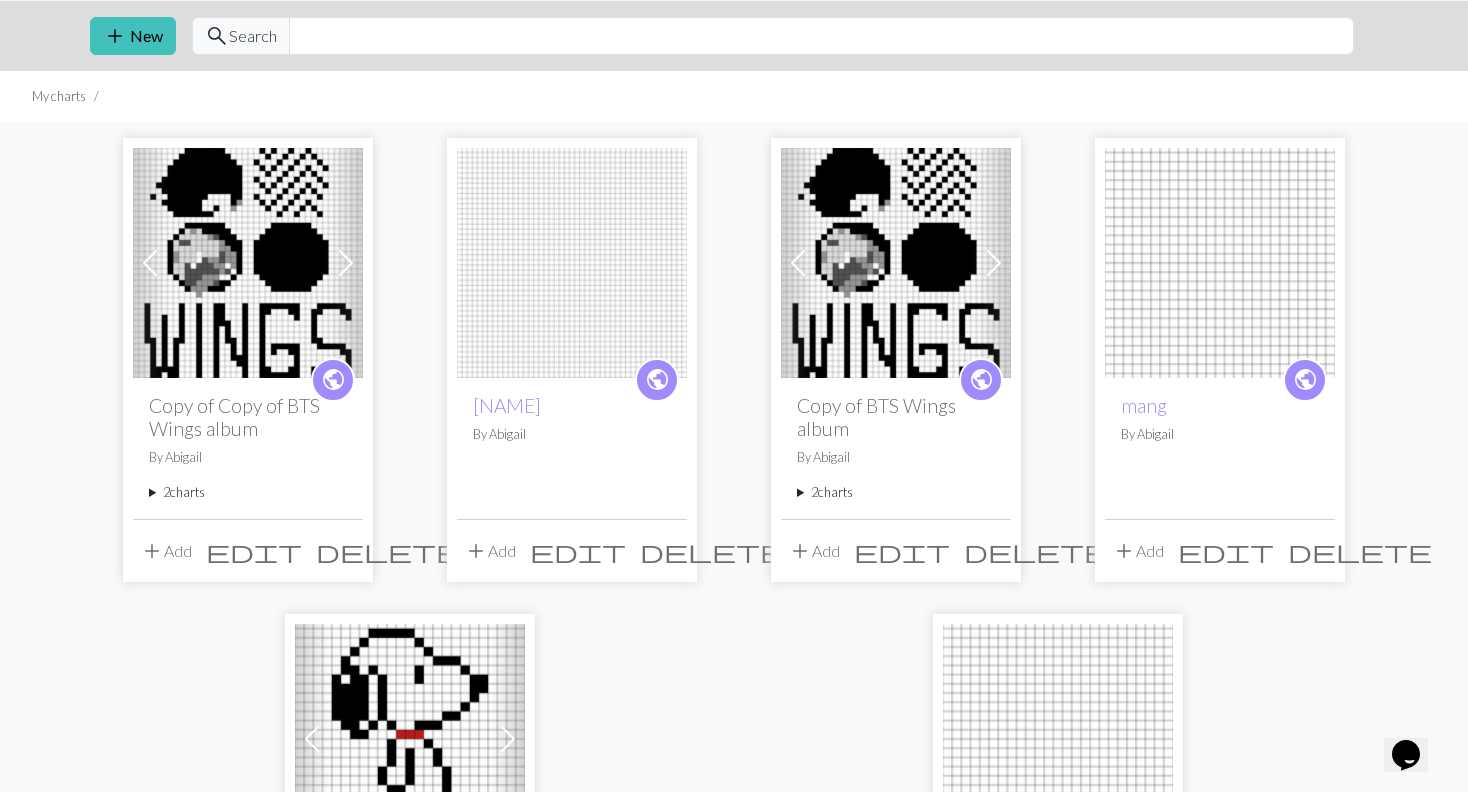 click on "Previous Next public Copy of BTS Wings album By [NAME] 2 charts BTS Wings album delete Copy of BTS Wings album delete add Add edit delete" at bounding box center (896, 359) 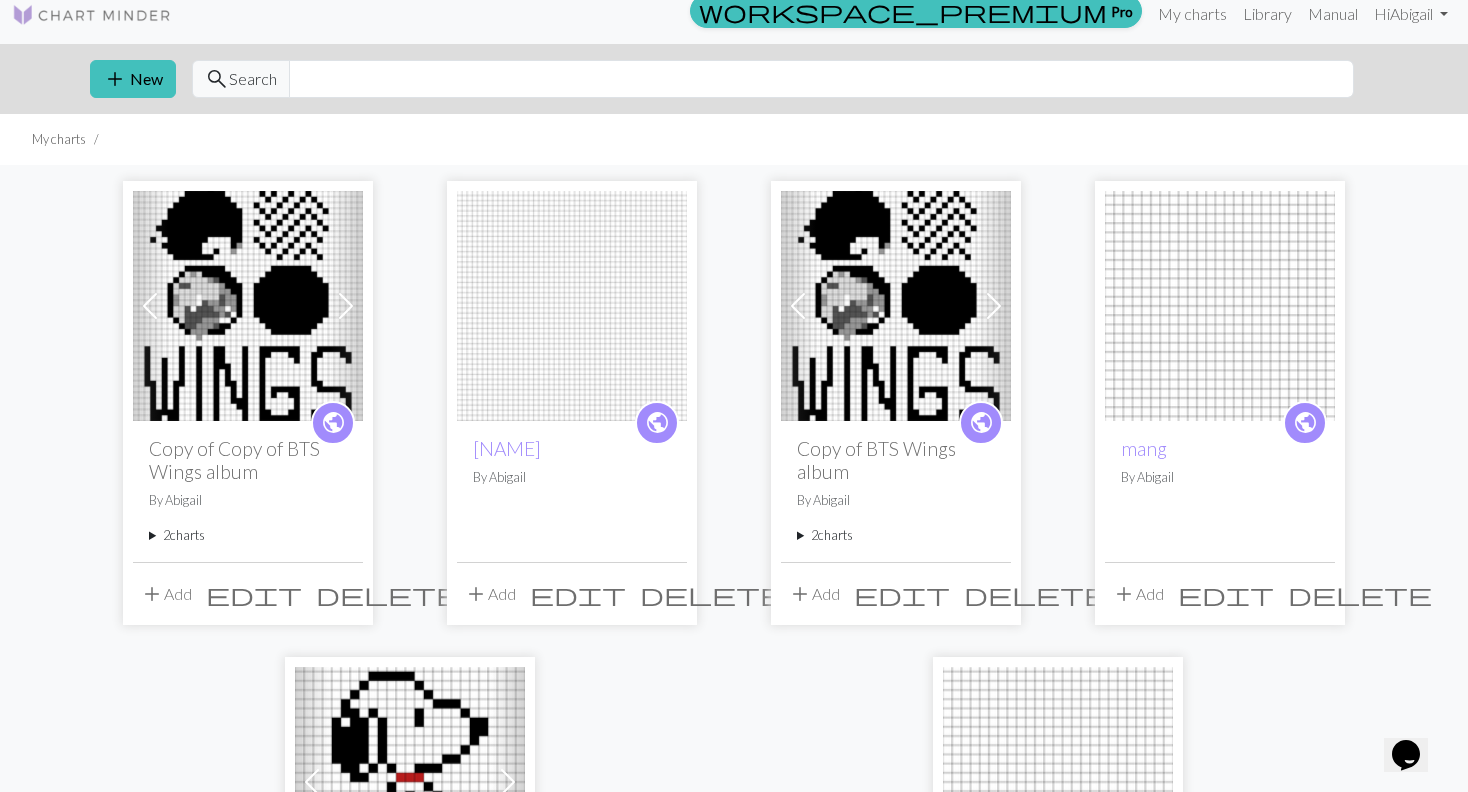 scroll, scrollTop: 0, scrollLeft: 0, axis: both 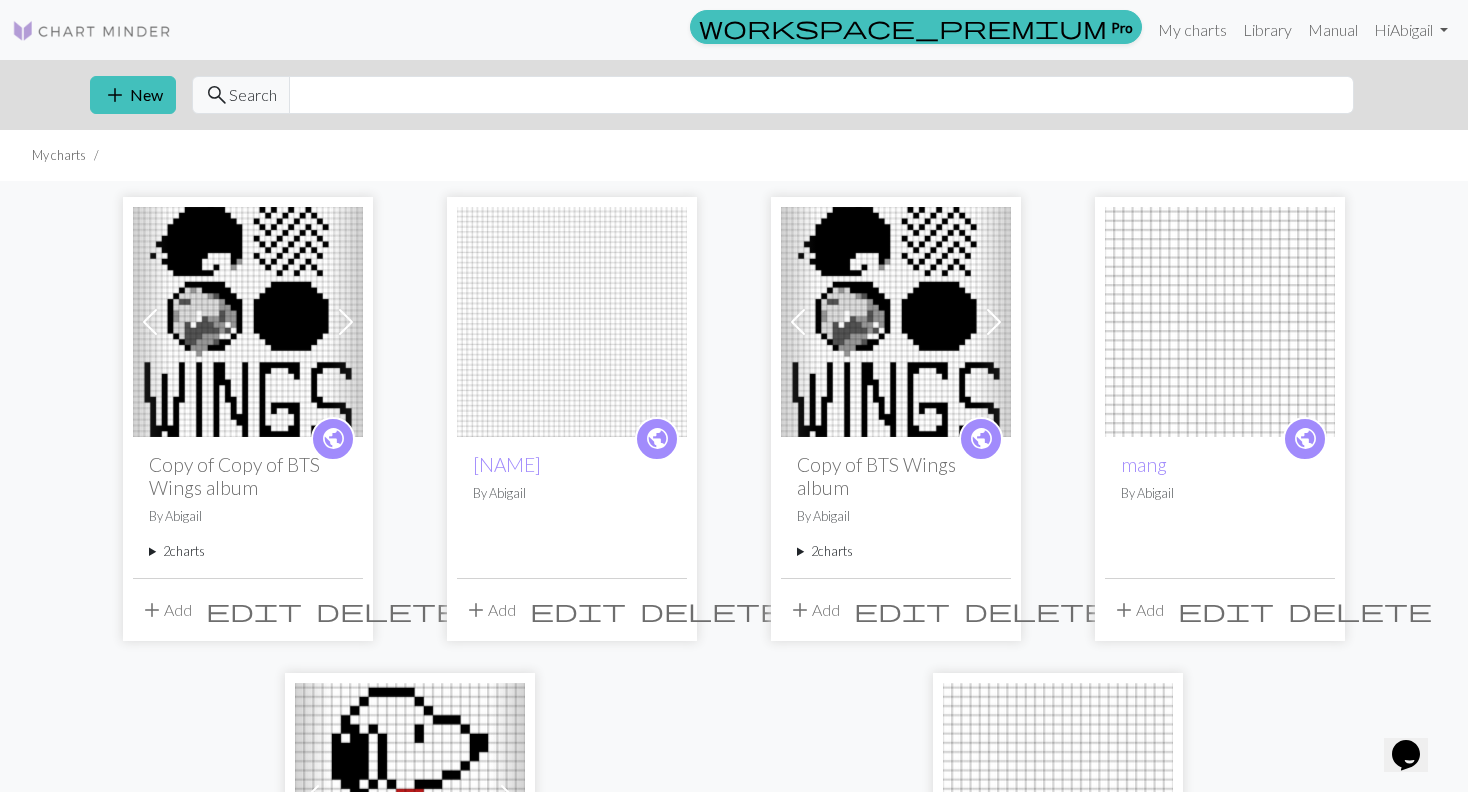 drag, startPoint x: 1183, startPoint y: 353, endPoint x: 1418, endPoint y: 225, distance: 267.59857 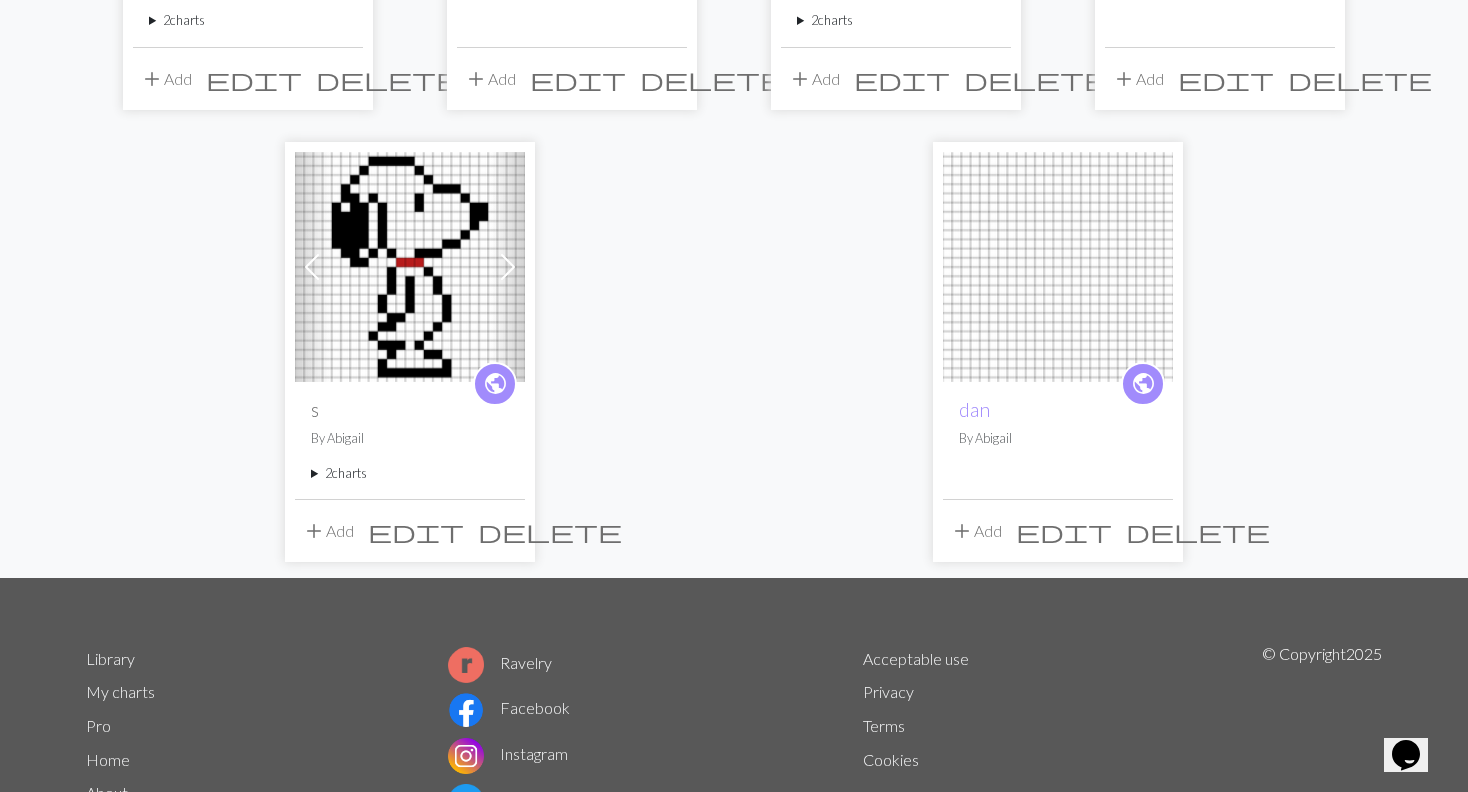 scroll, scrollTop: 534, scrollLeft: 0, axis: vertical 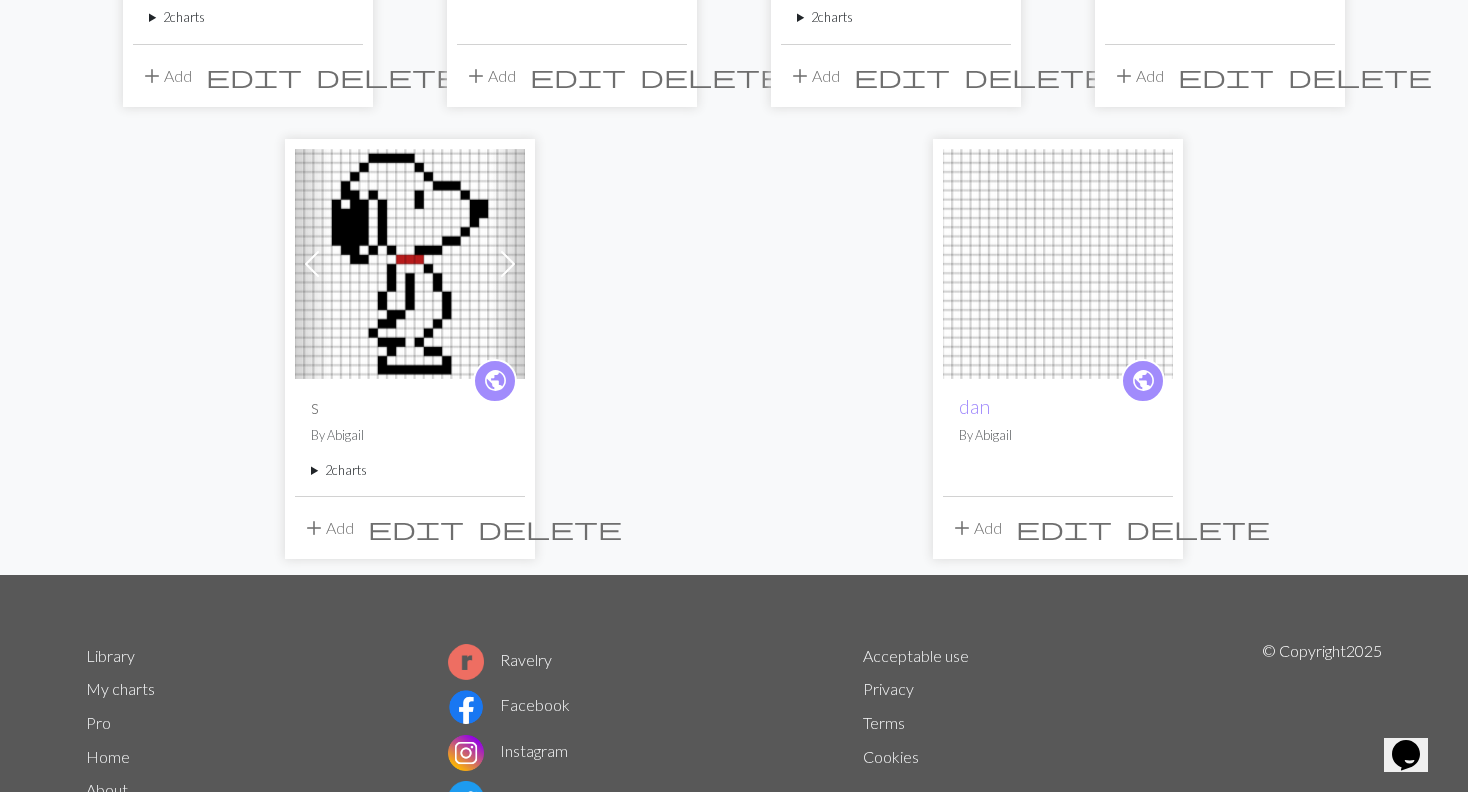 drag, startPoint x: 1038, startPoint y: 284, endPoint x: 818, endPoint y: 449, distance: 275 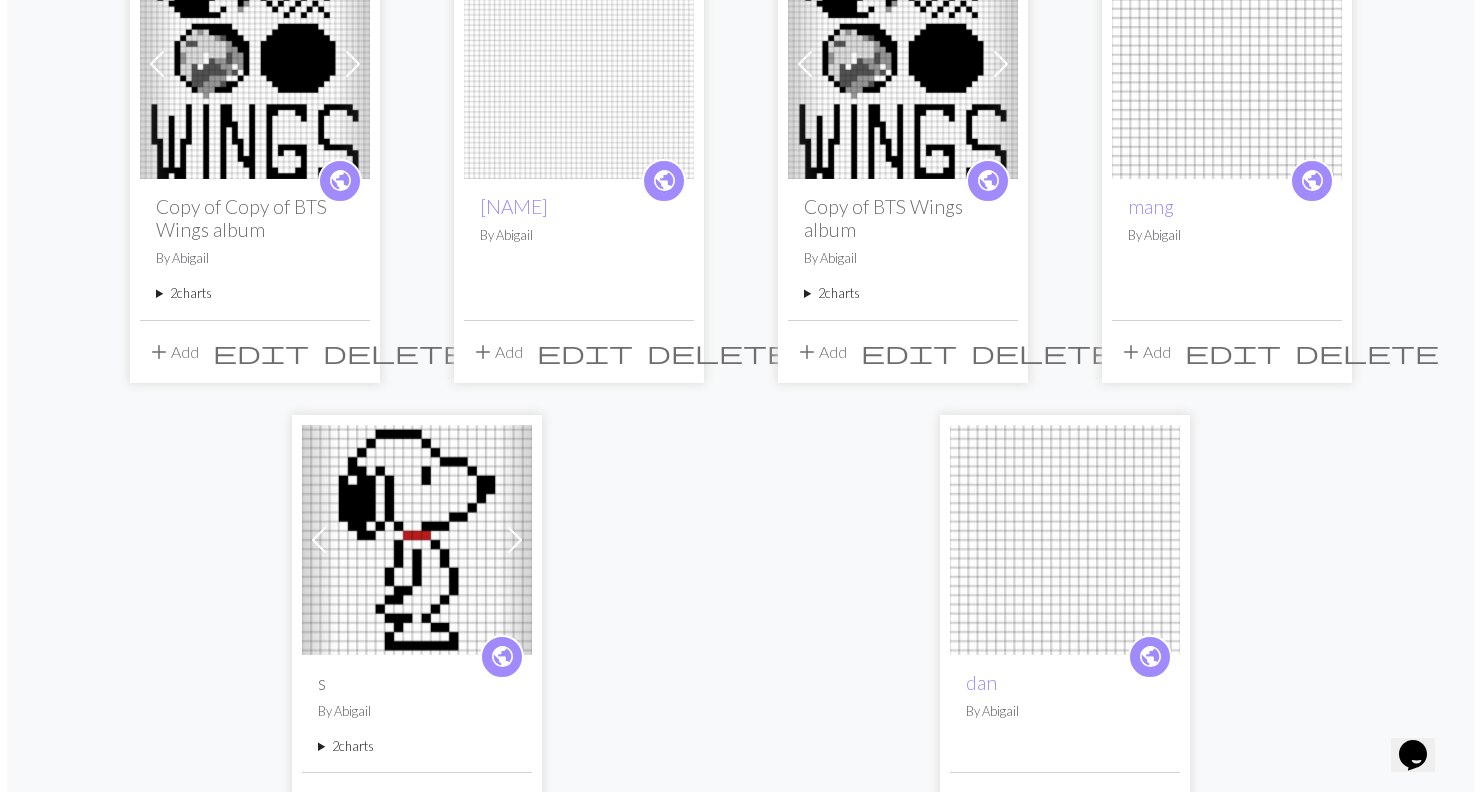 scroll, scrollTop: 0, scrollLeft: 0, axis: both 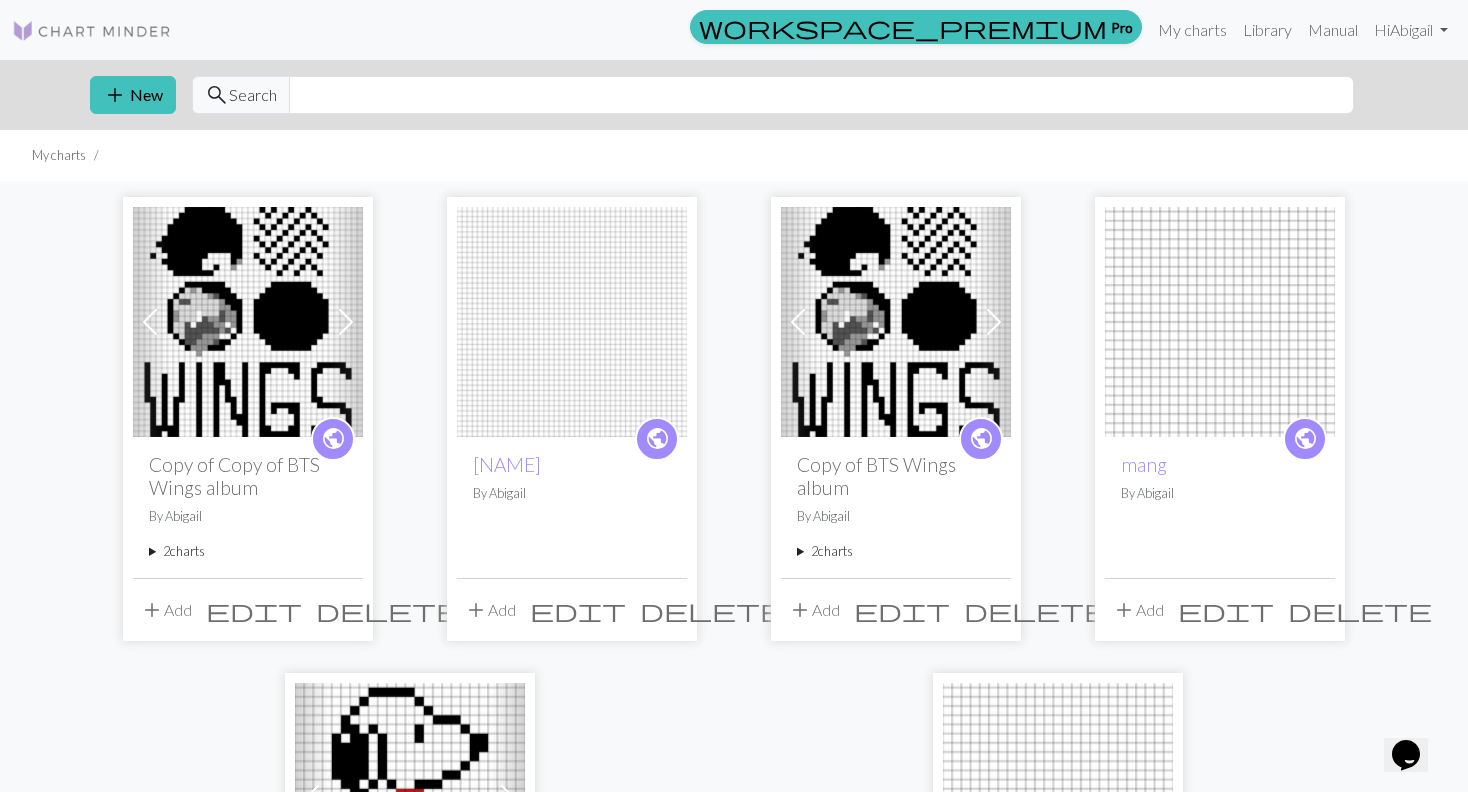 click at bounding box center [572, 322] 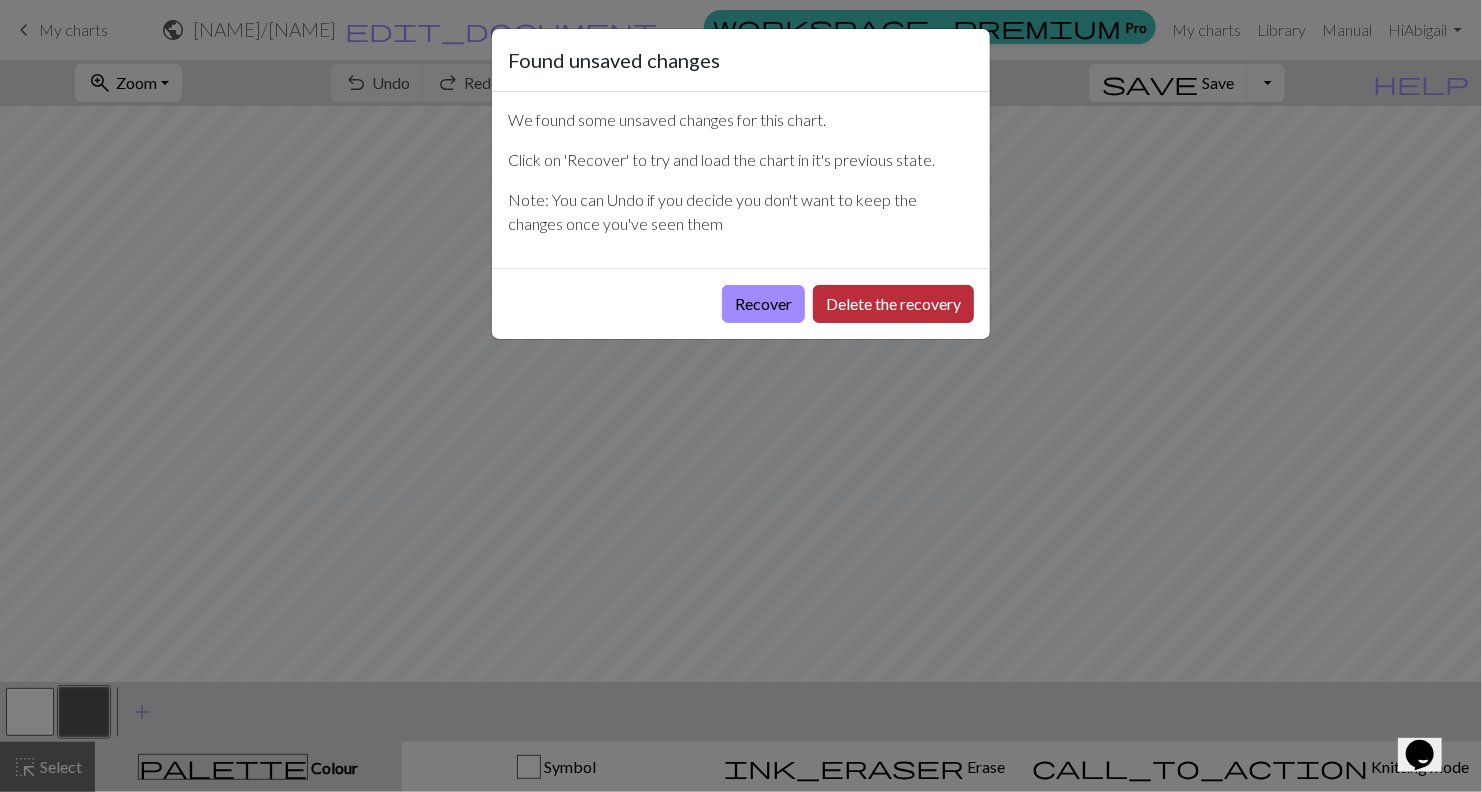 click on "Delete the recovery" at bounding box center (893, 304) 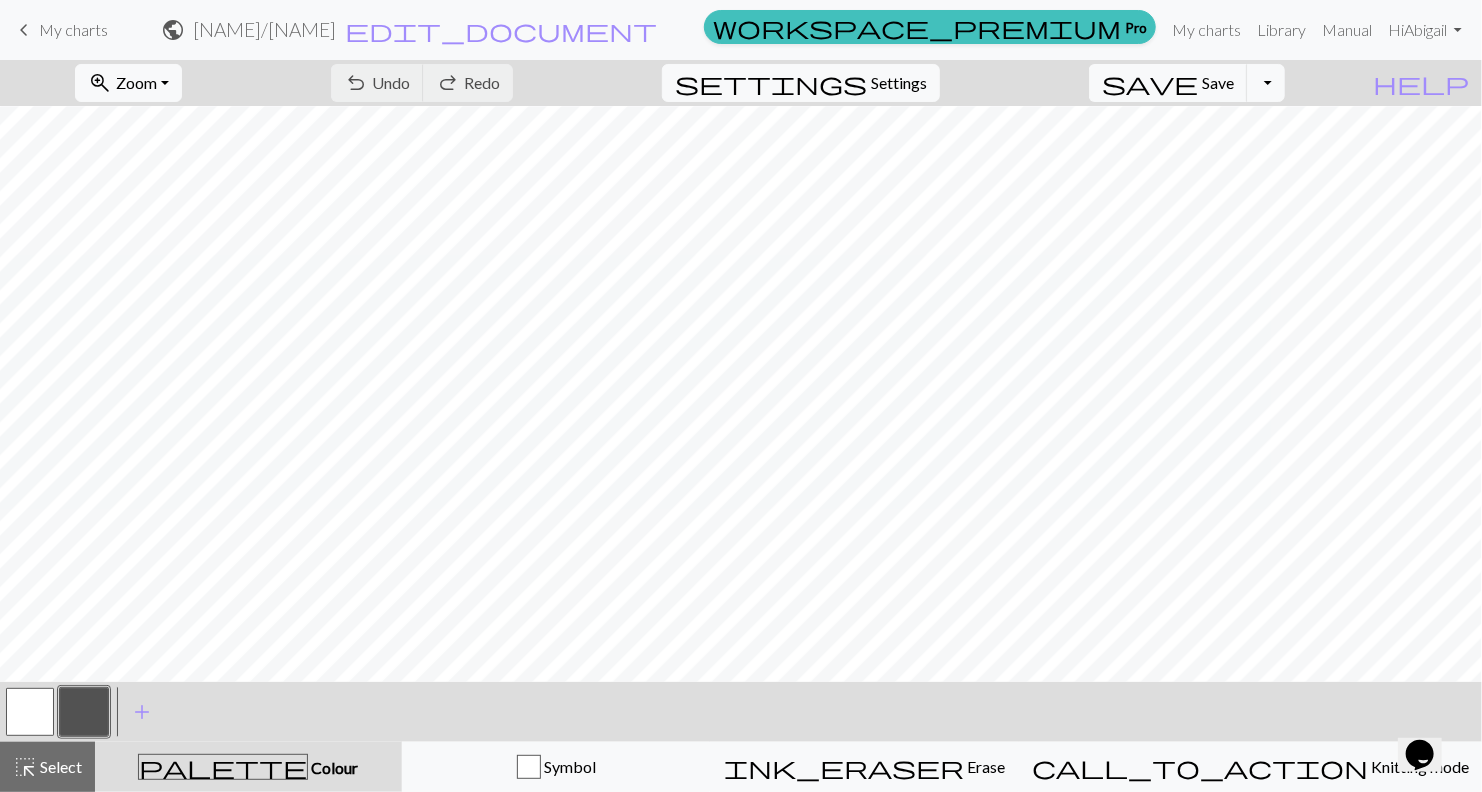 scroll, scrollTop: 828, scrollLeft: 0, axis: vertical 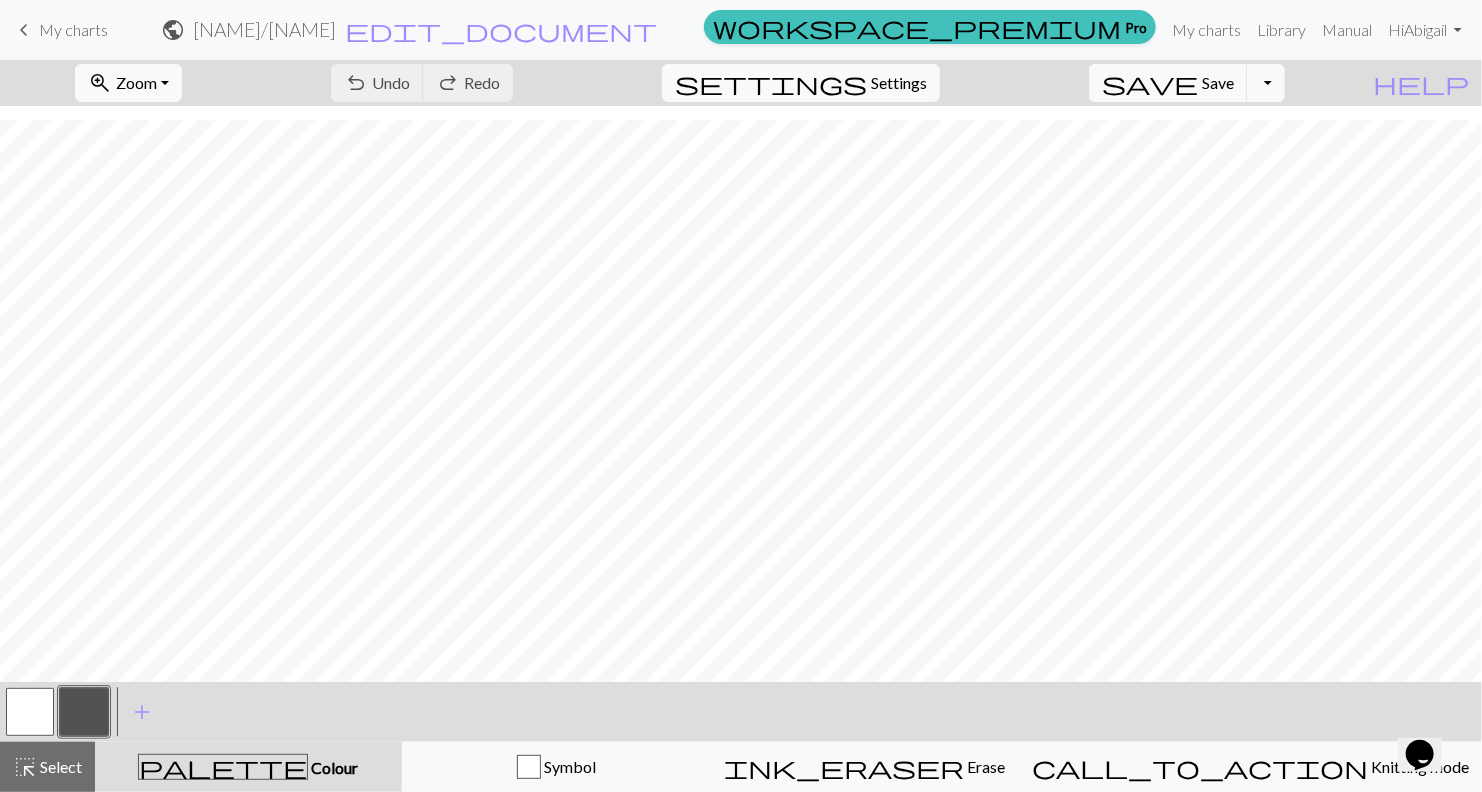 click on "< > add Add a  colour" at bounding box center [741, 712] 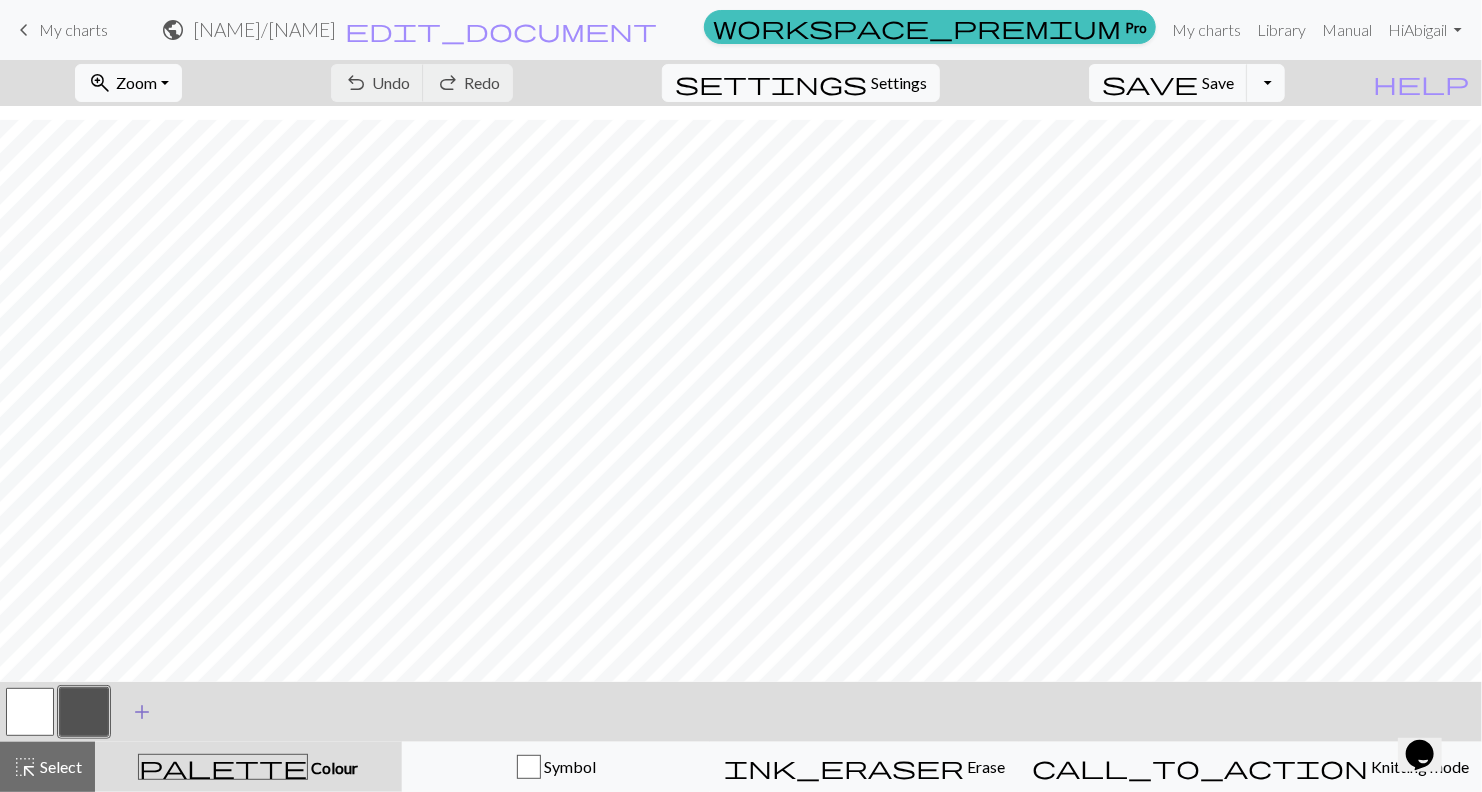 click on "add" at bounding box center (142, 712) 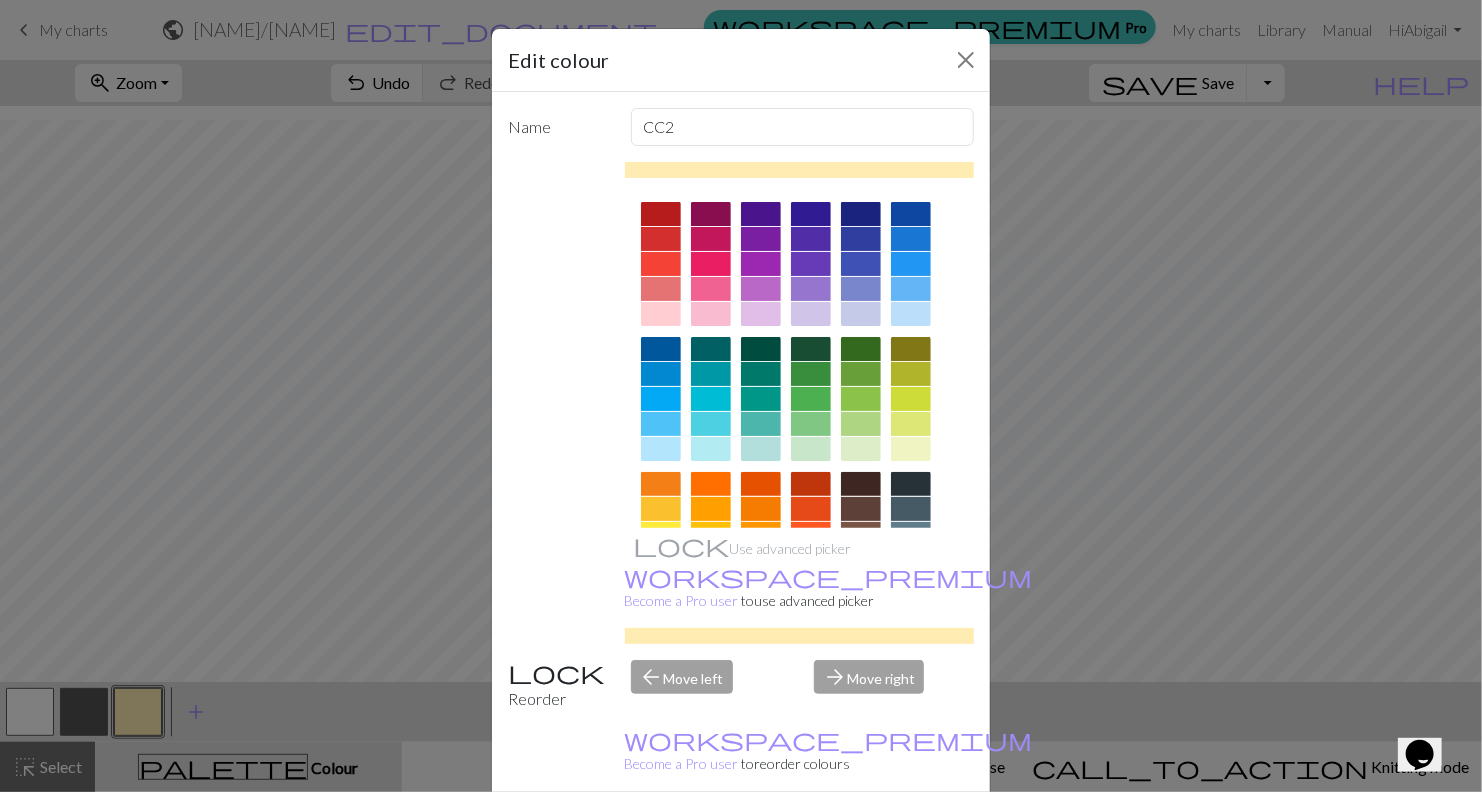 scroll, scrollTop: 225, scrollLeft: 0, axis: vertical 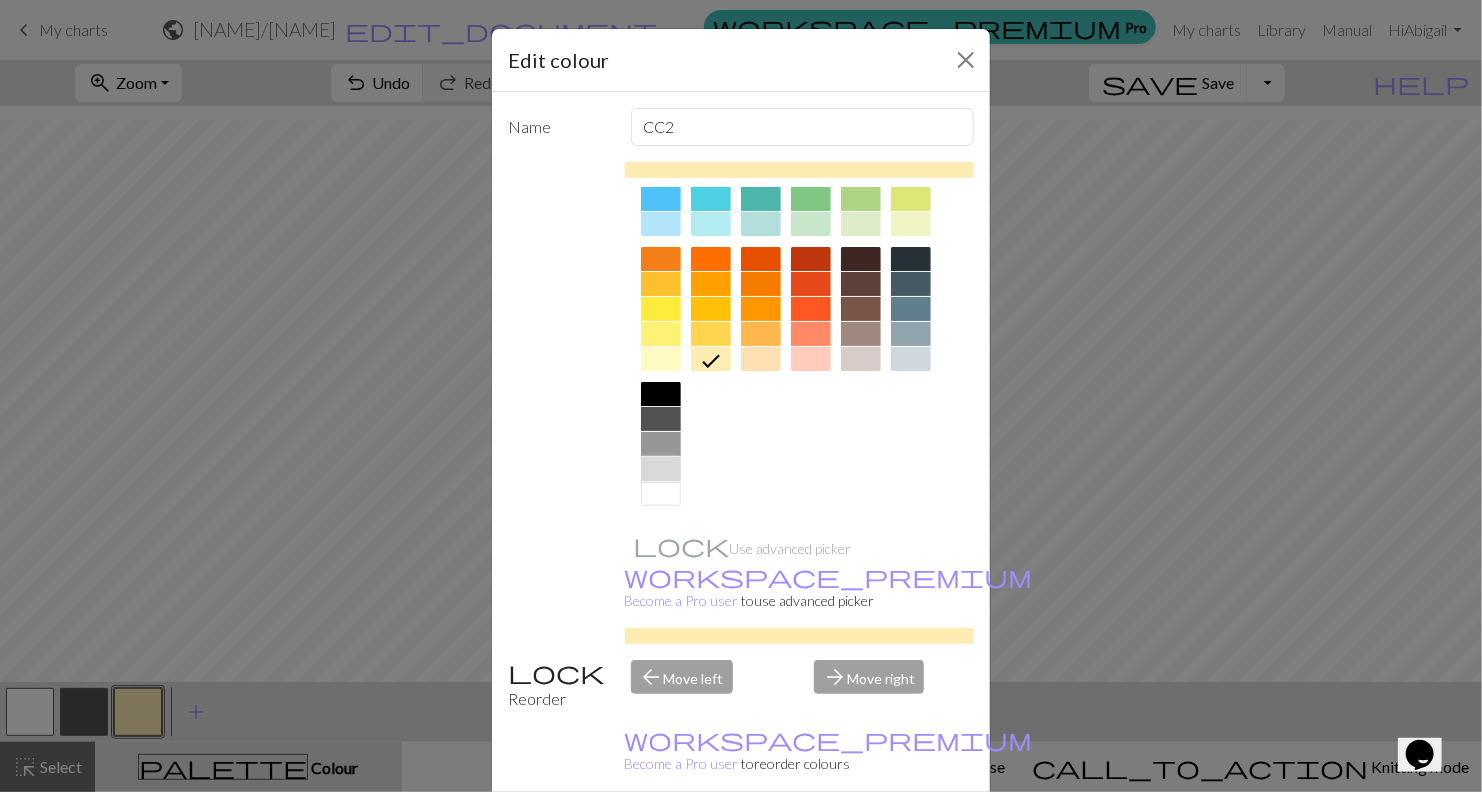 click at bounding box center [661, 469] 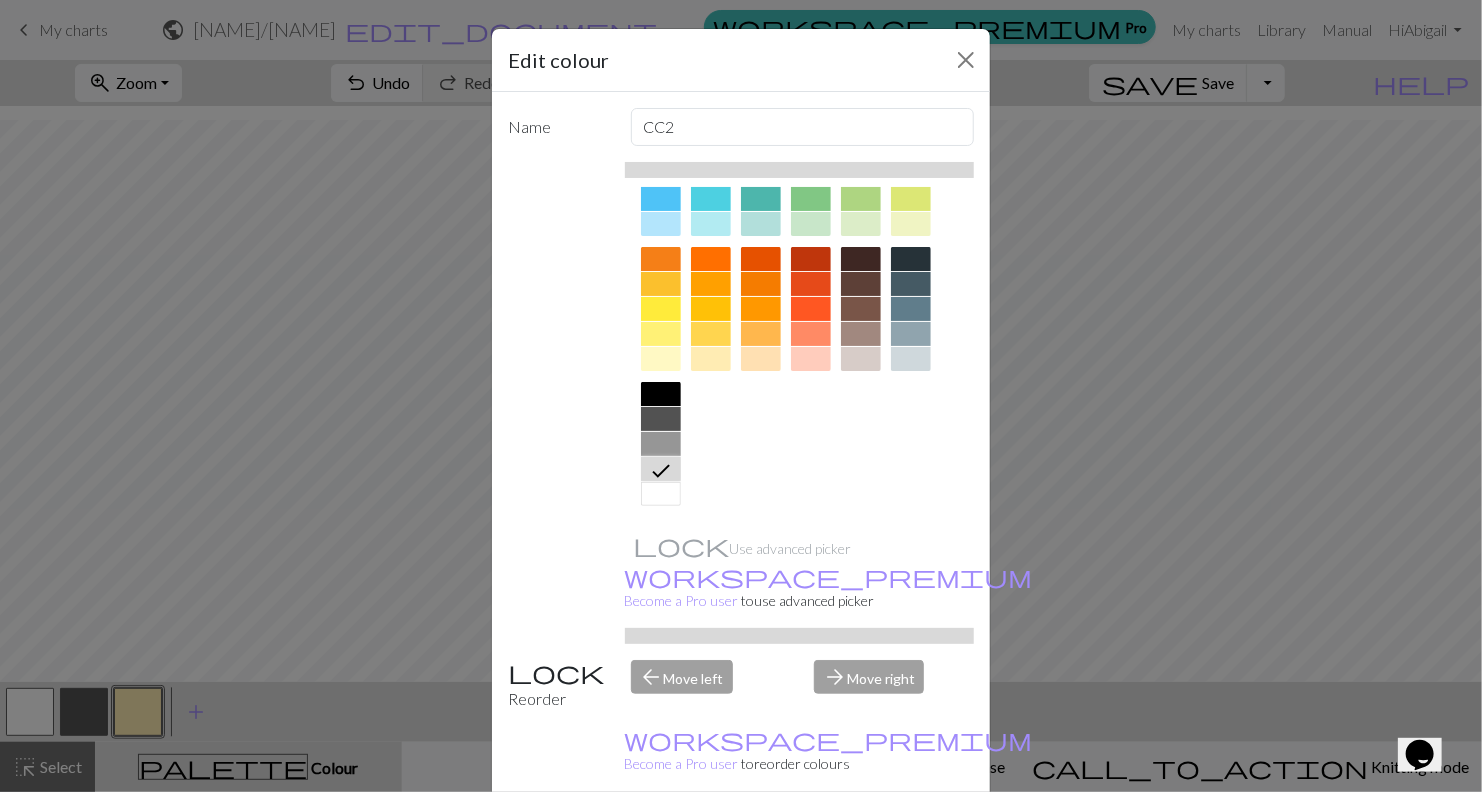 scroll, scrollTop: 114, scrollLeft: 0, axis: vertical 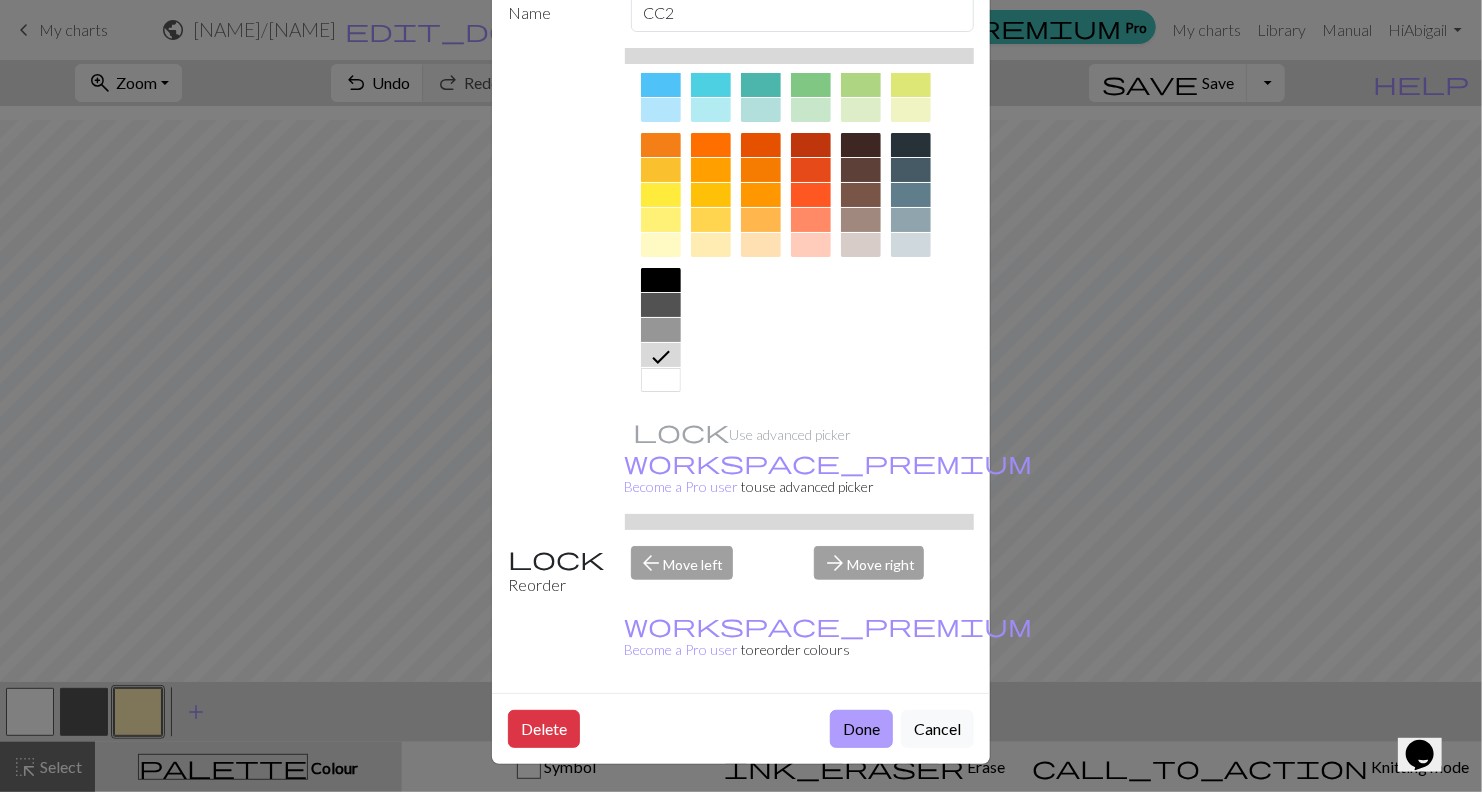 click on "Done" at bounding box center [861, 729] 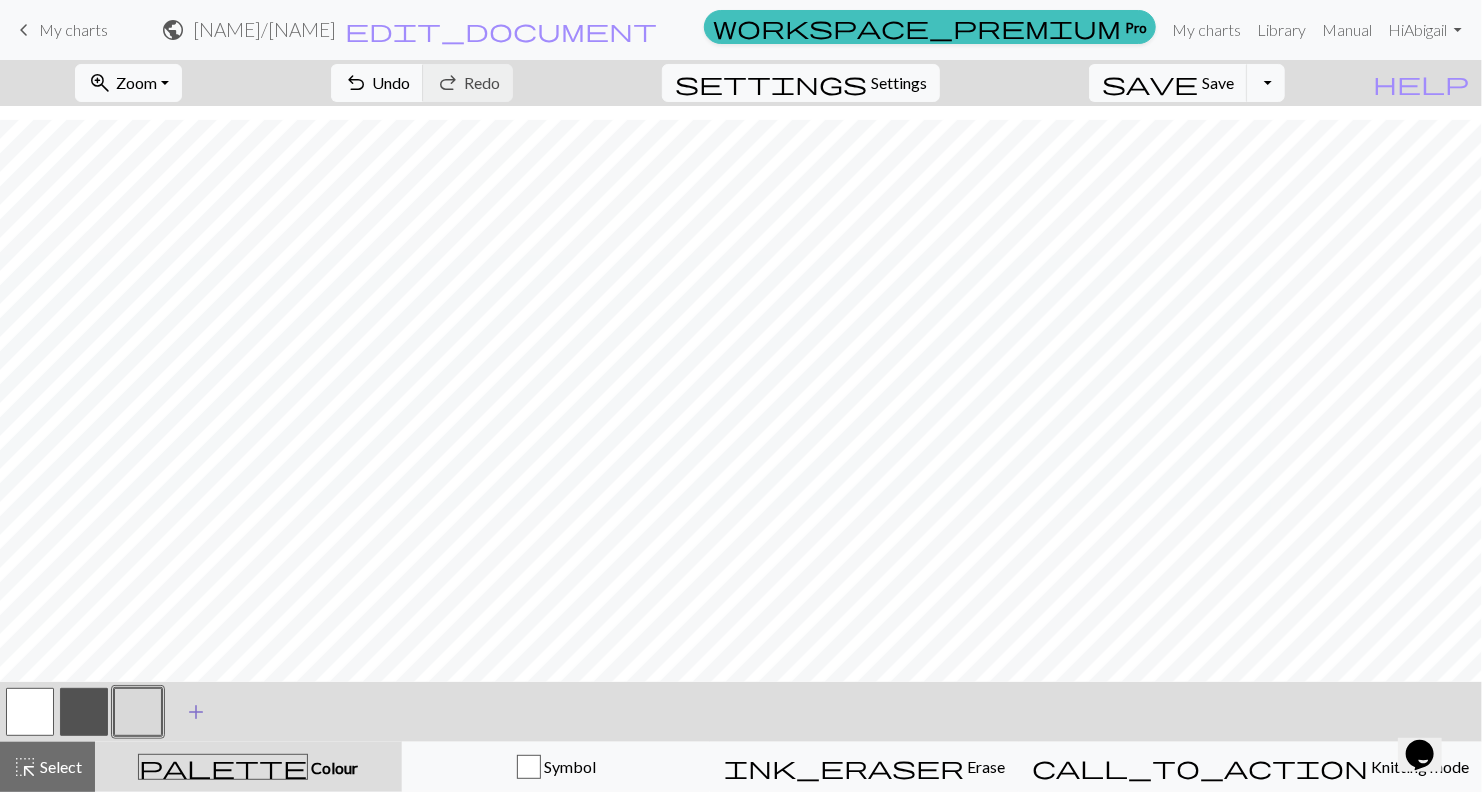 click on "add" at bounding box center (196, 712) 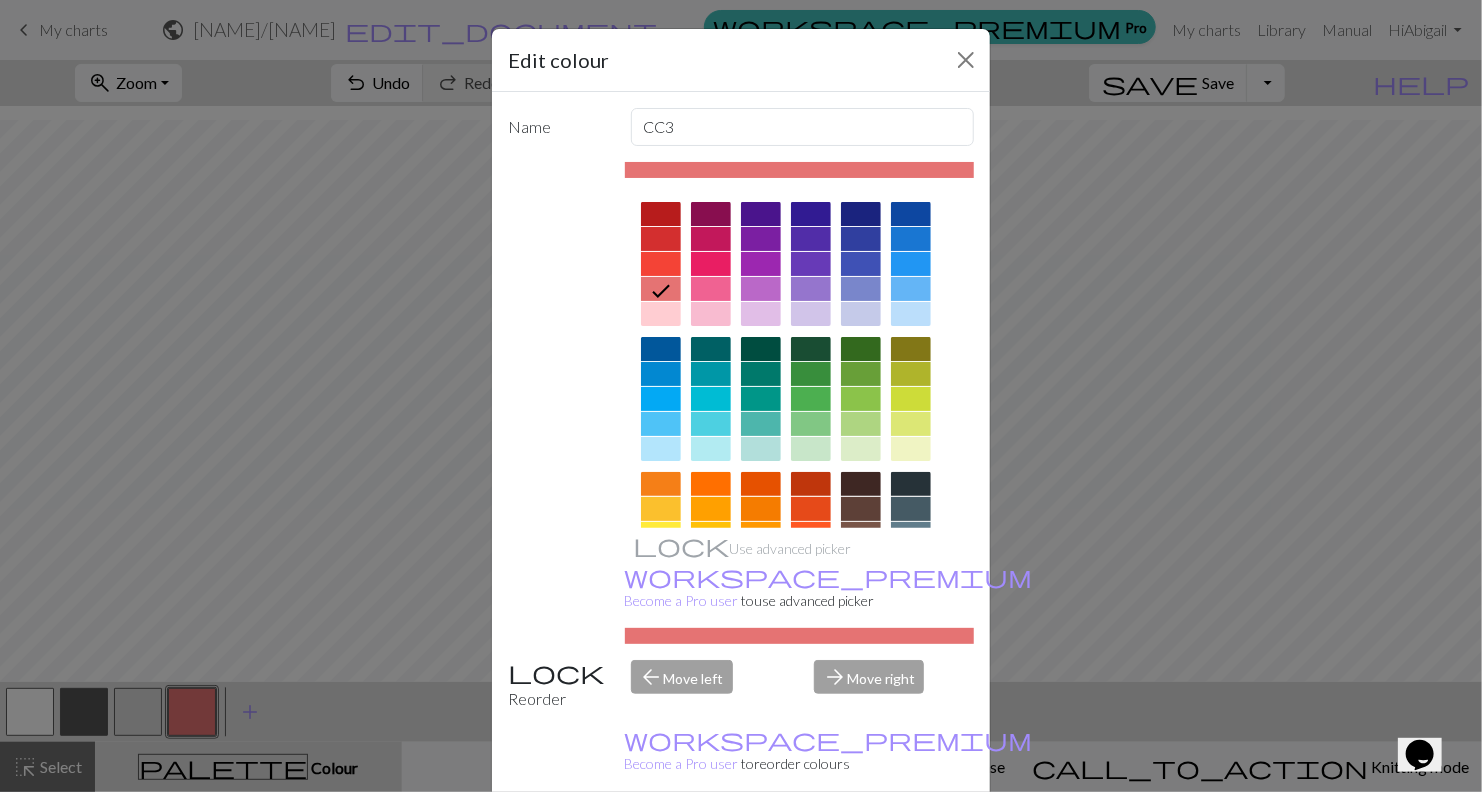 scroll, scrollTop: 114, scrollLeft: 0, axis: vertical 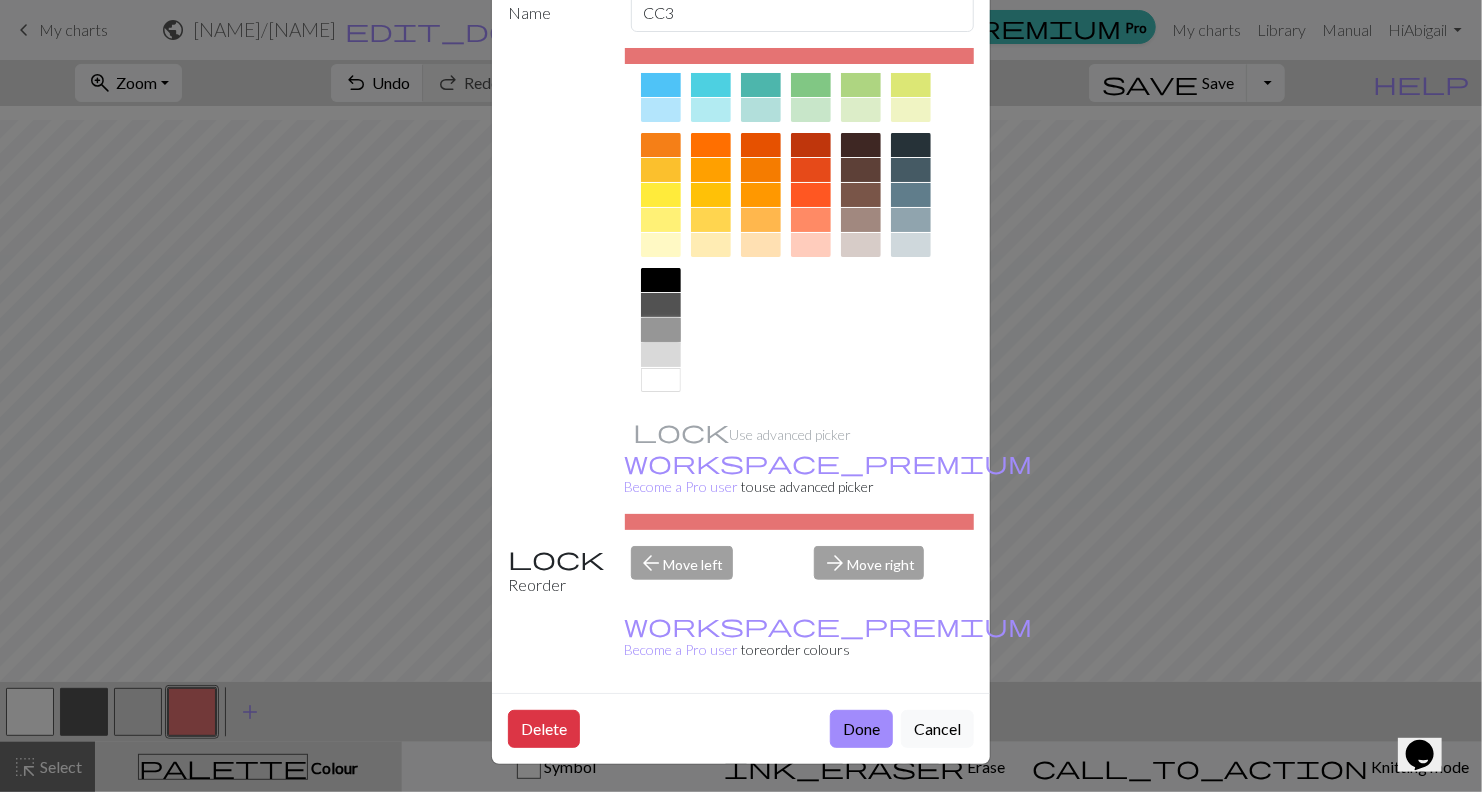 click at bounding box center (661, 330) 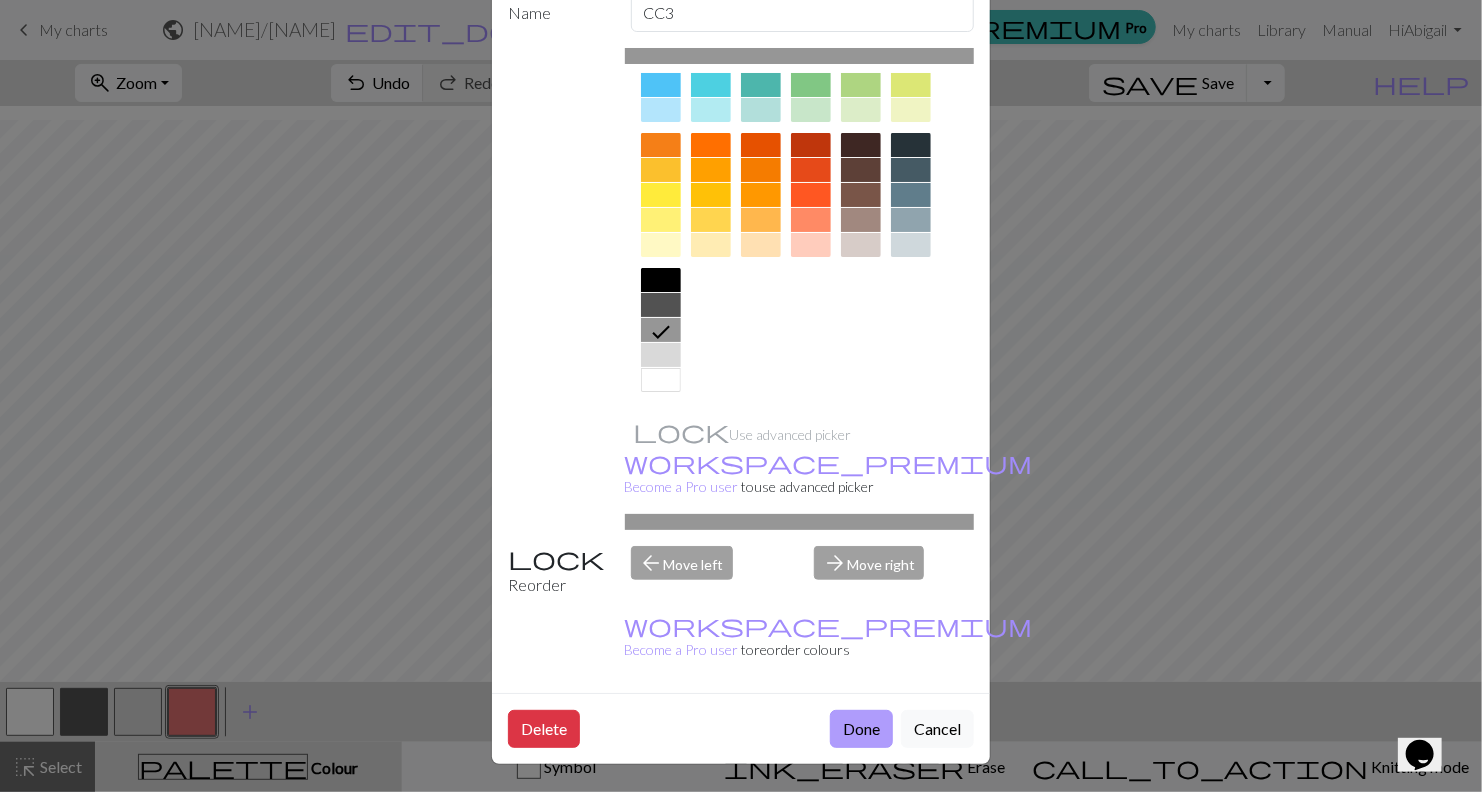 click on "Done" at bounding box center [861, 729] 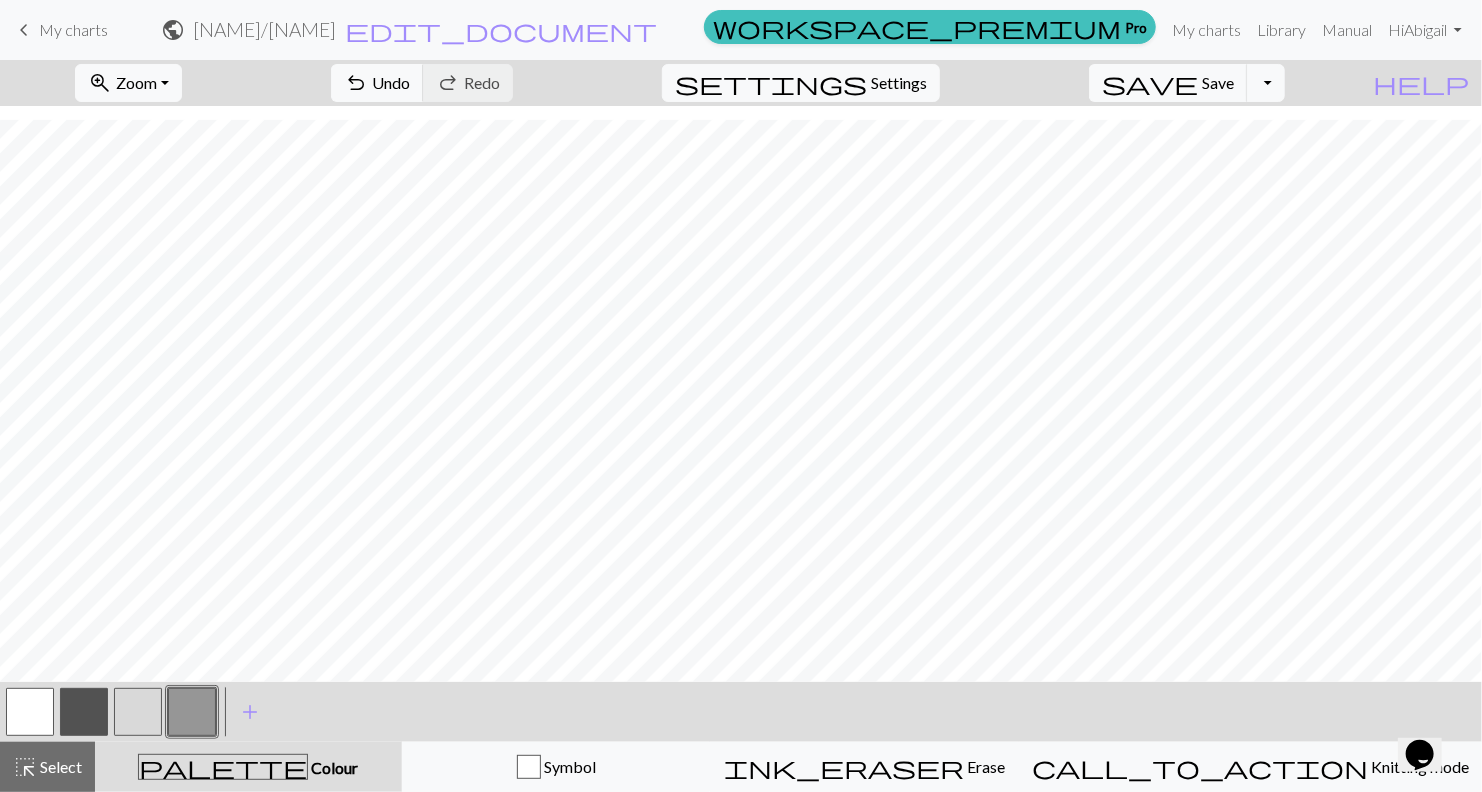 click at bounding box center [138, 712] 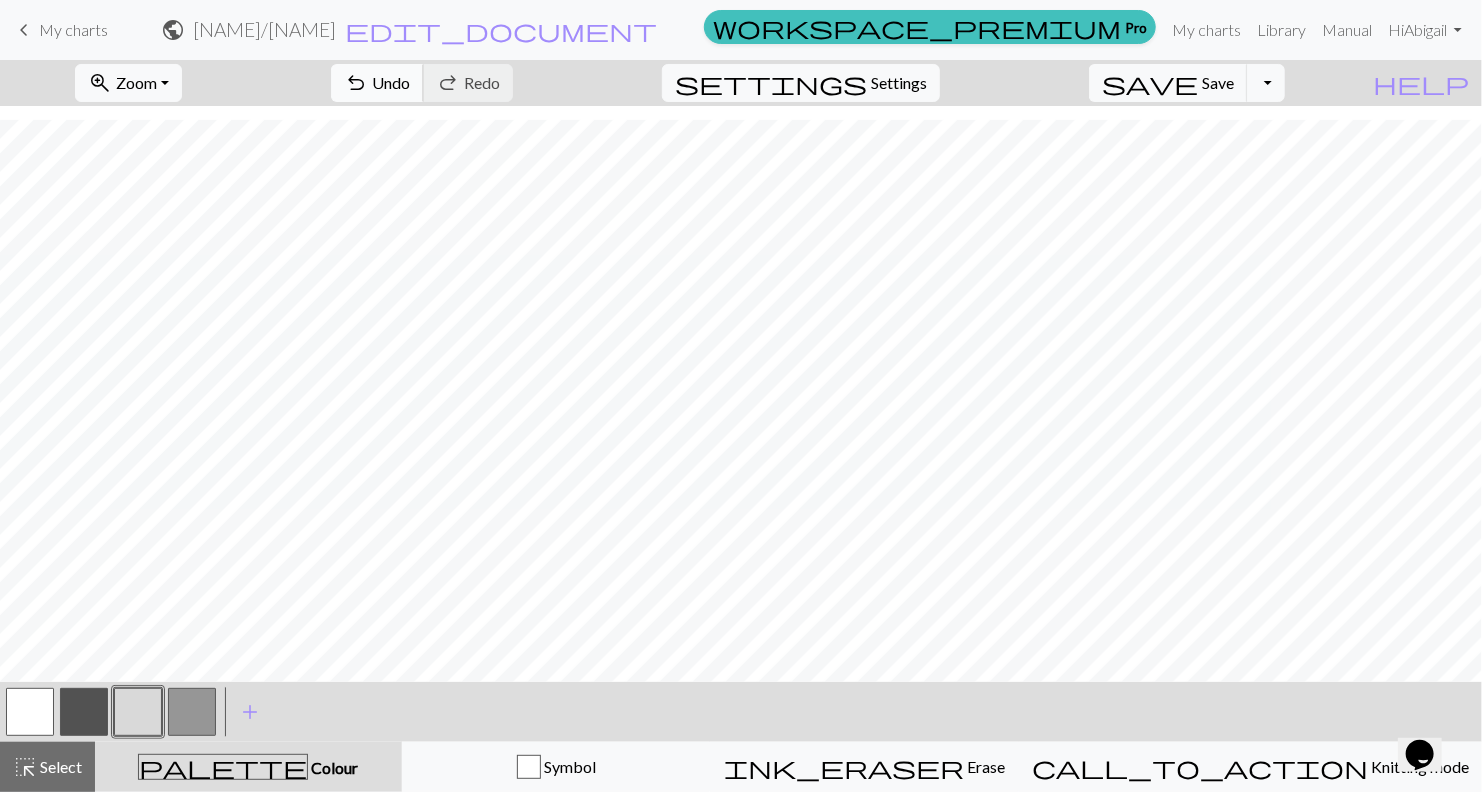click on "Undo" at bounding box center [391, 82] 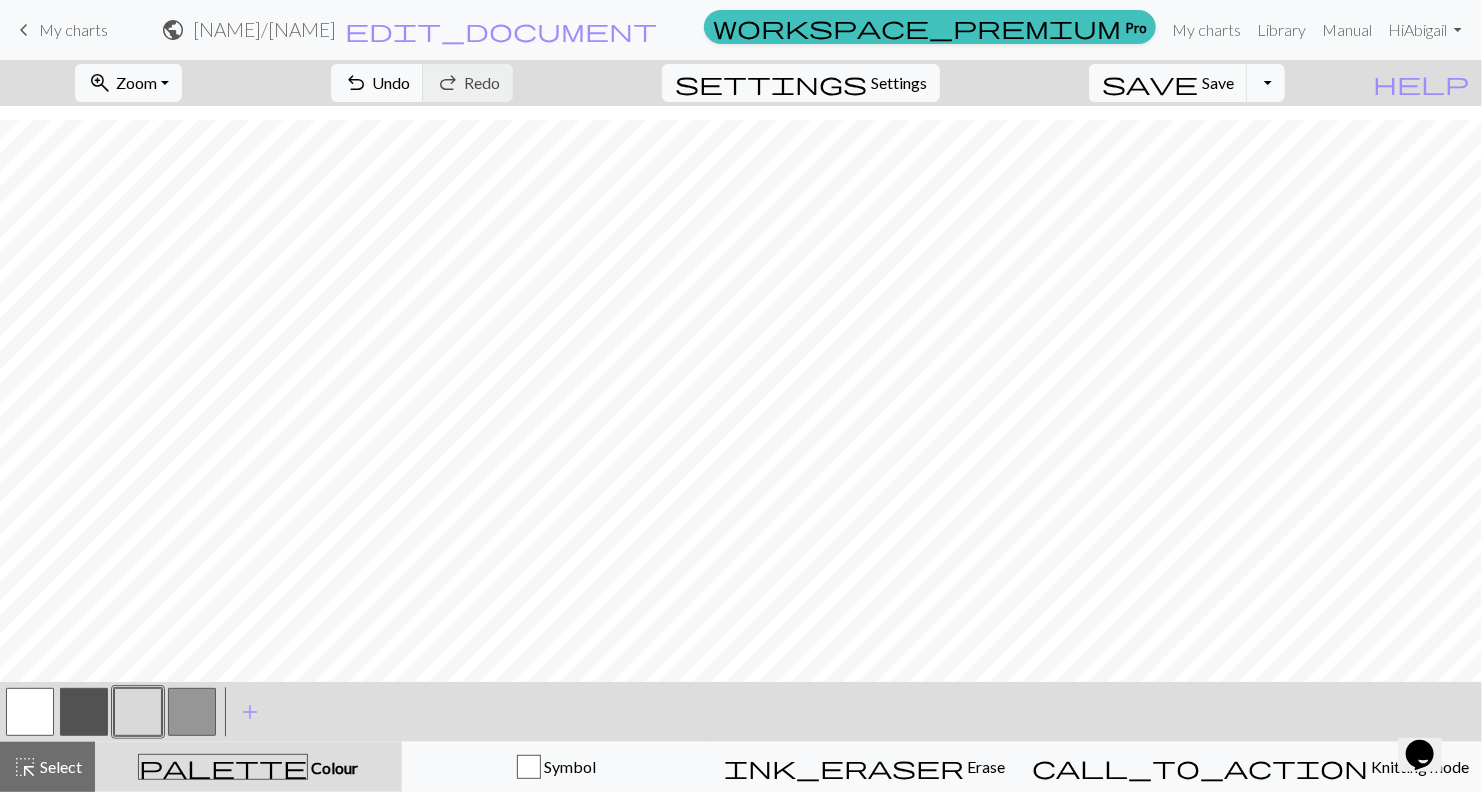 click at bounding box center (192, 712) 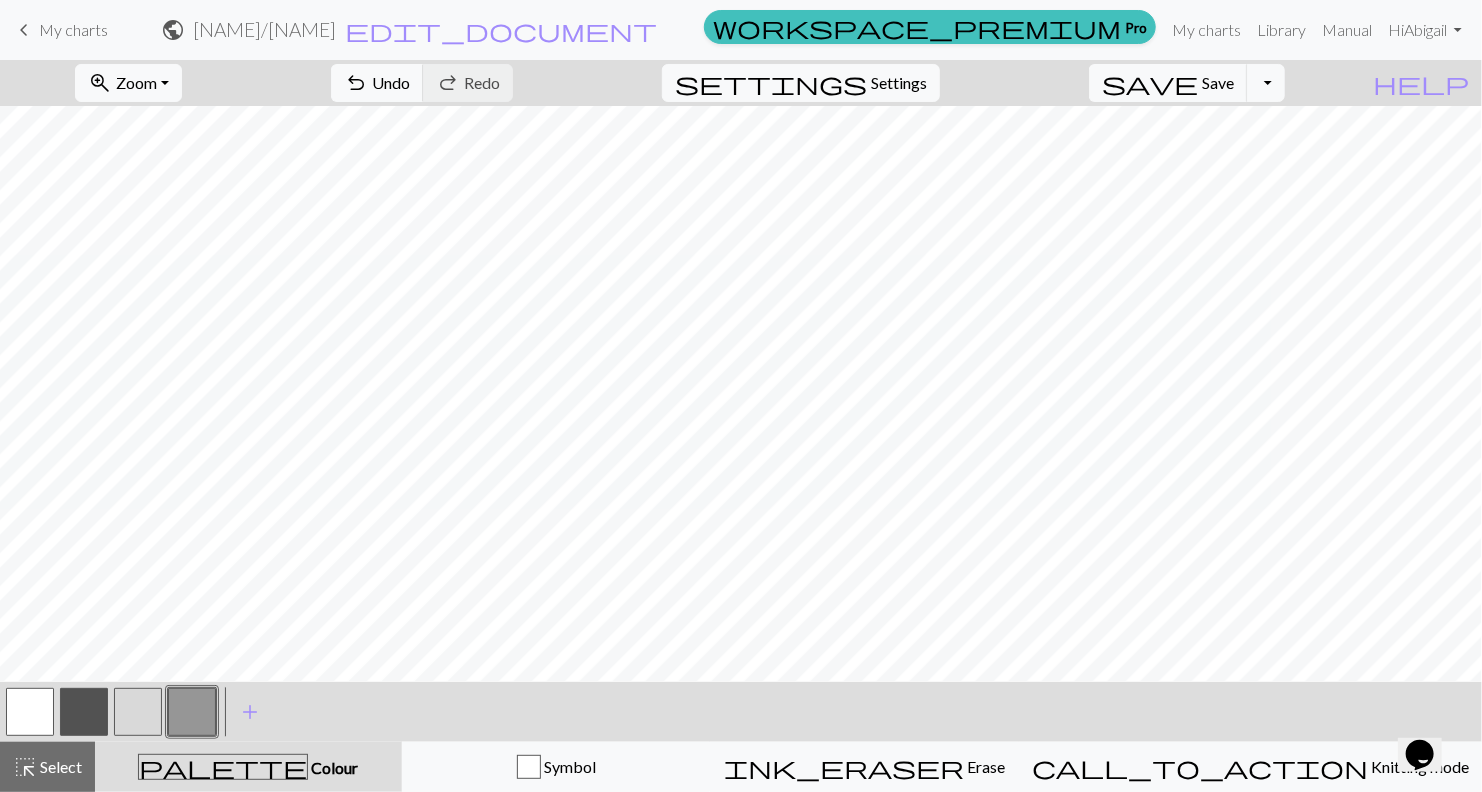 scroll, scrollTop: 690, scrollLeft: 0, axis: vertical 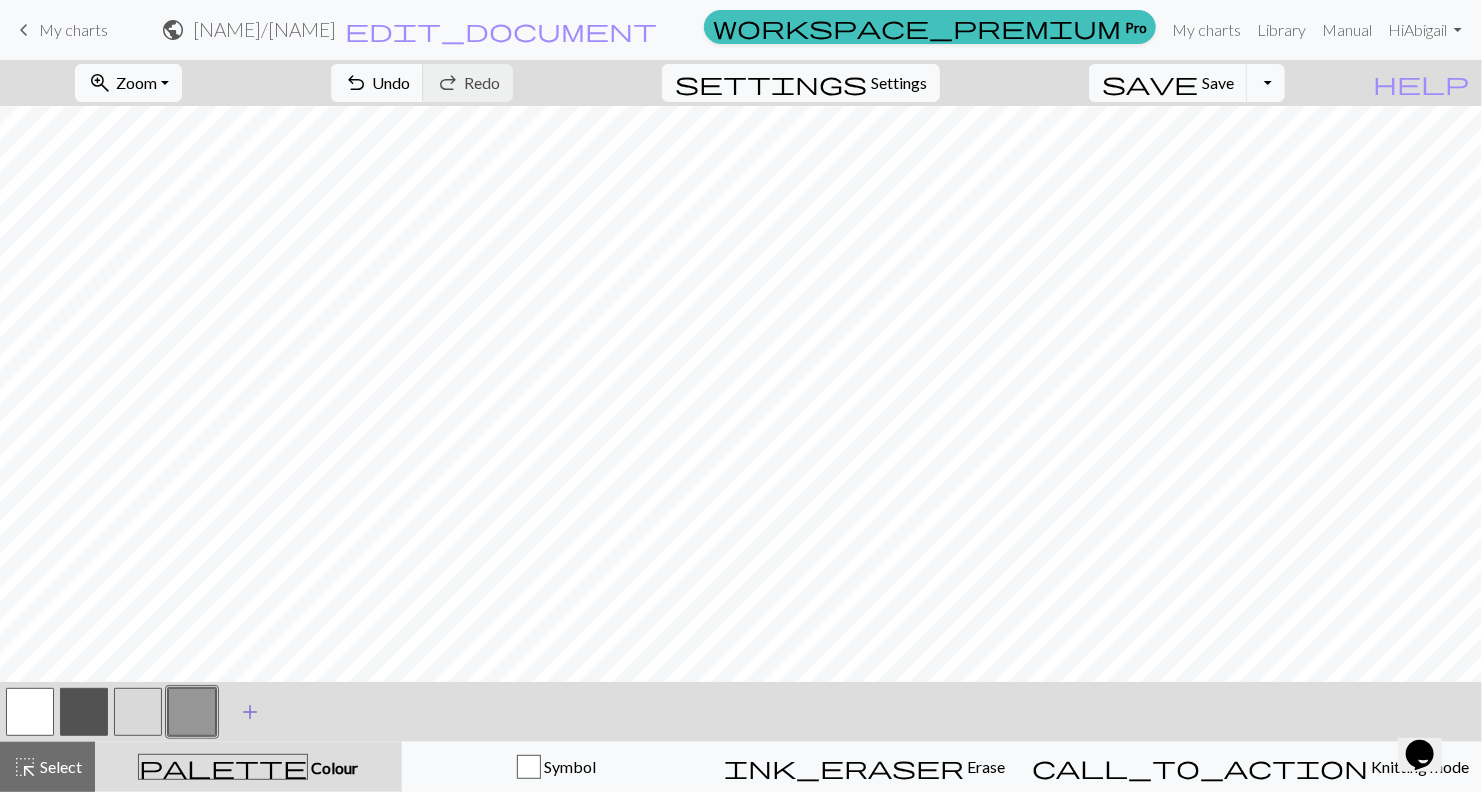 click on "add" at bounding box center [250, 712] 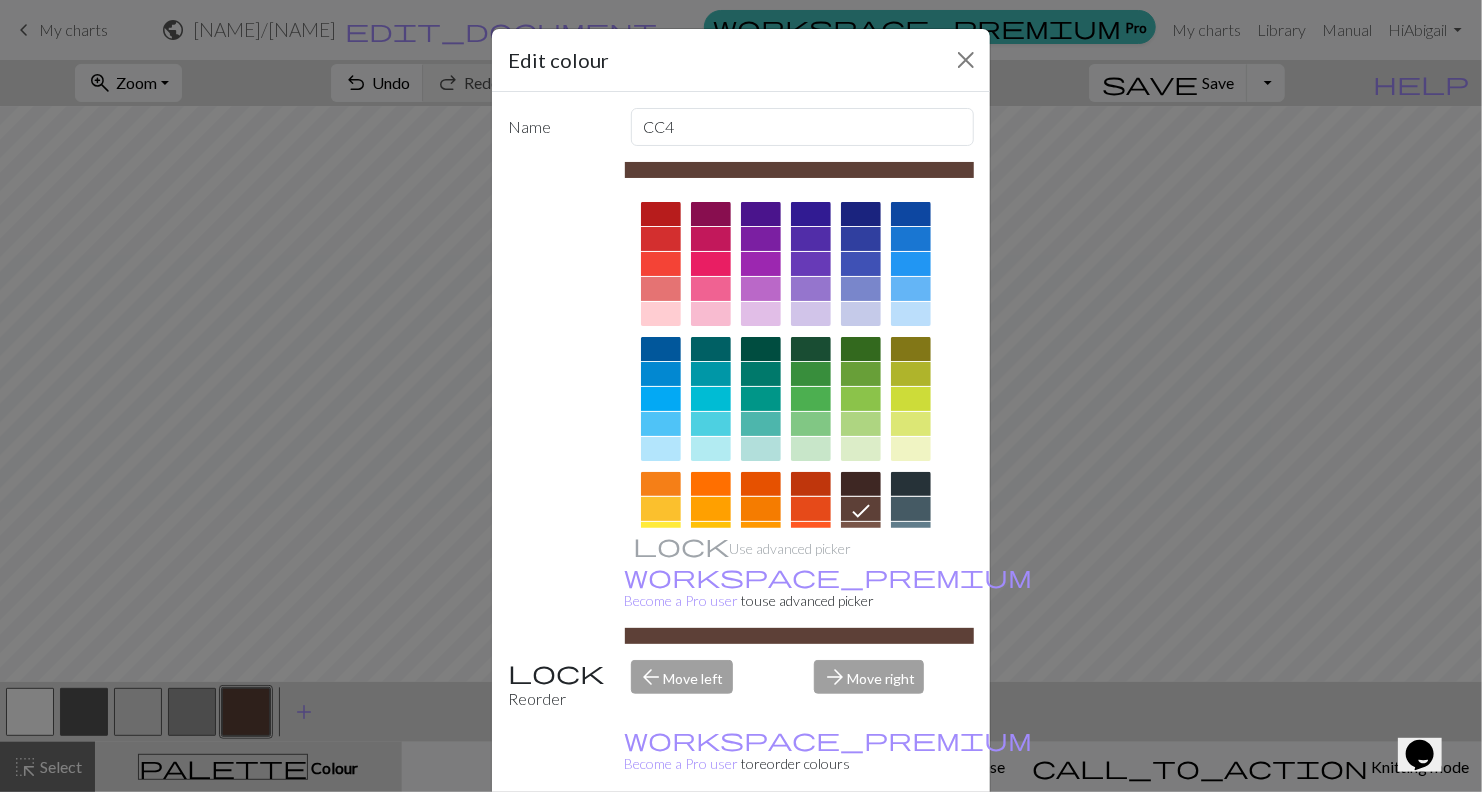 click at bounding box center [711, 424] 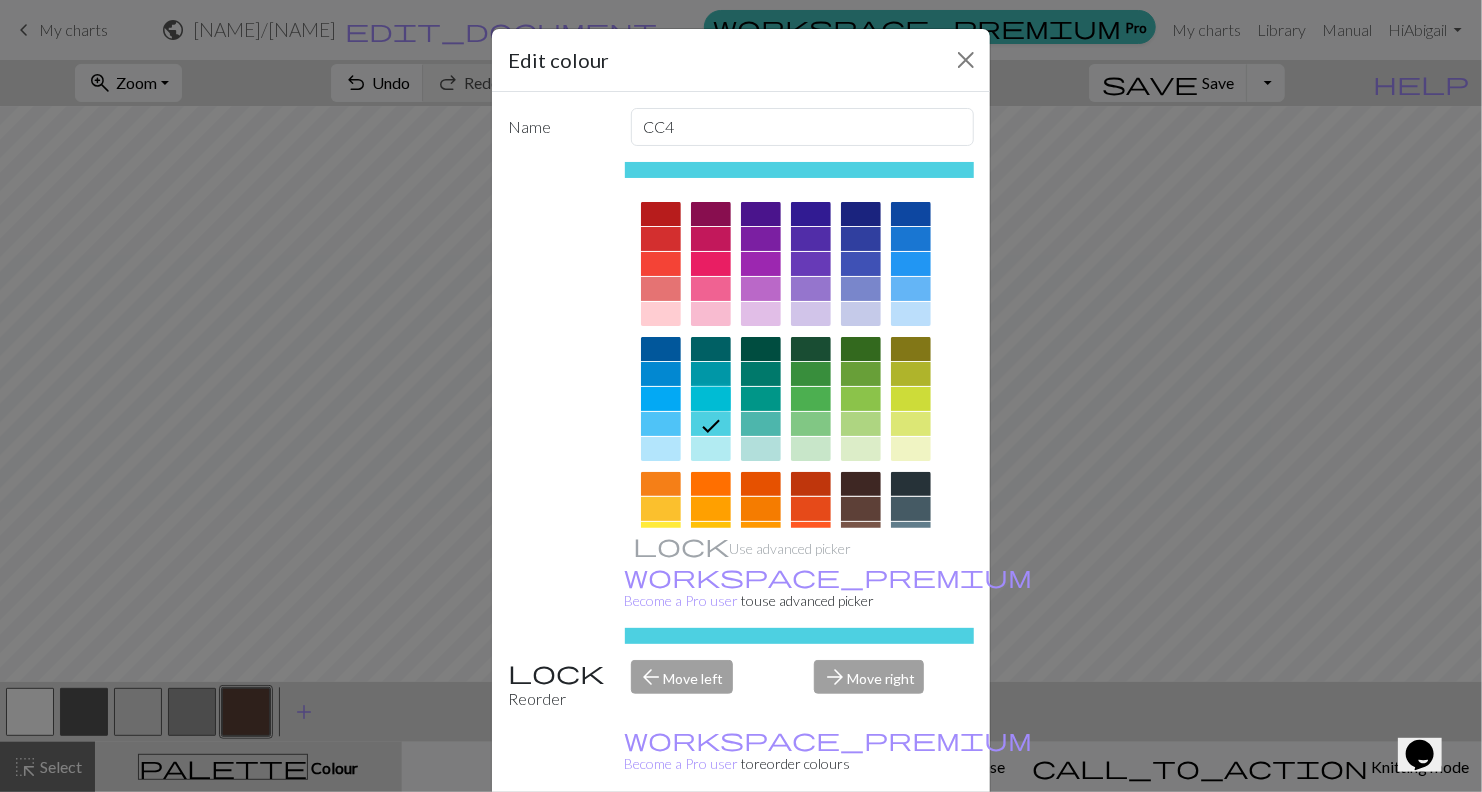 click at bounding box center (711, 399) 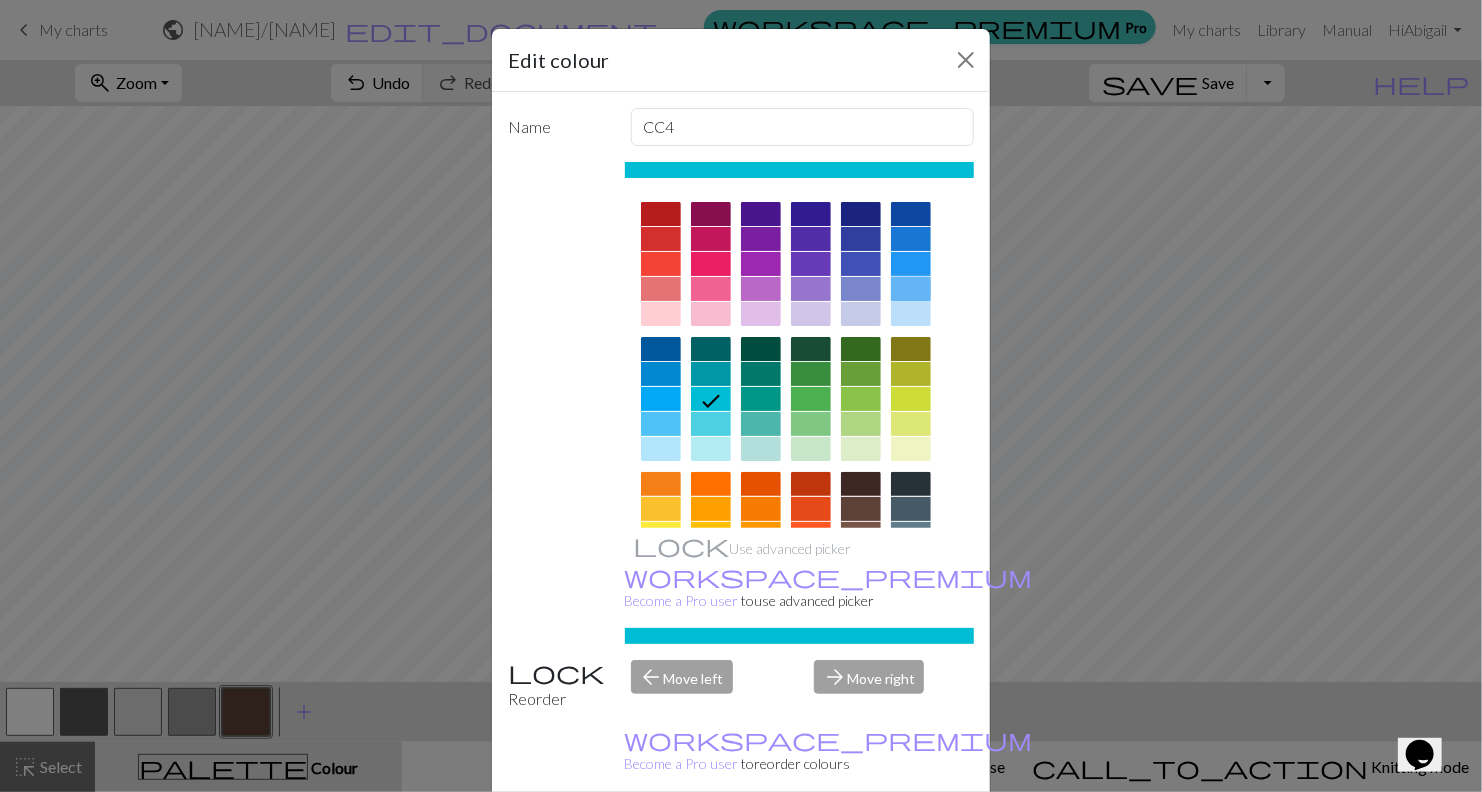 click at bounding box center [911, 289] 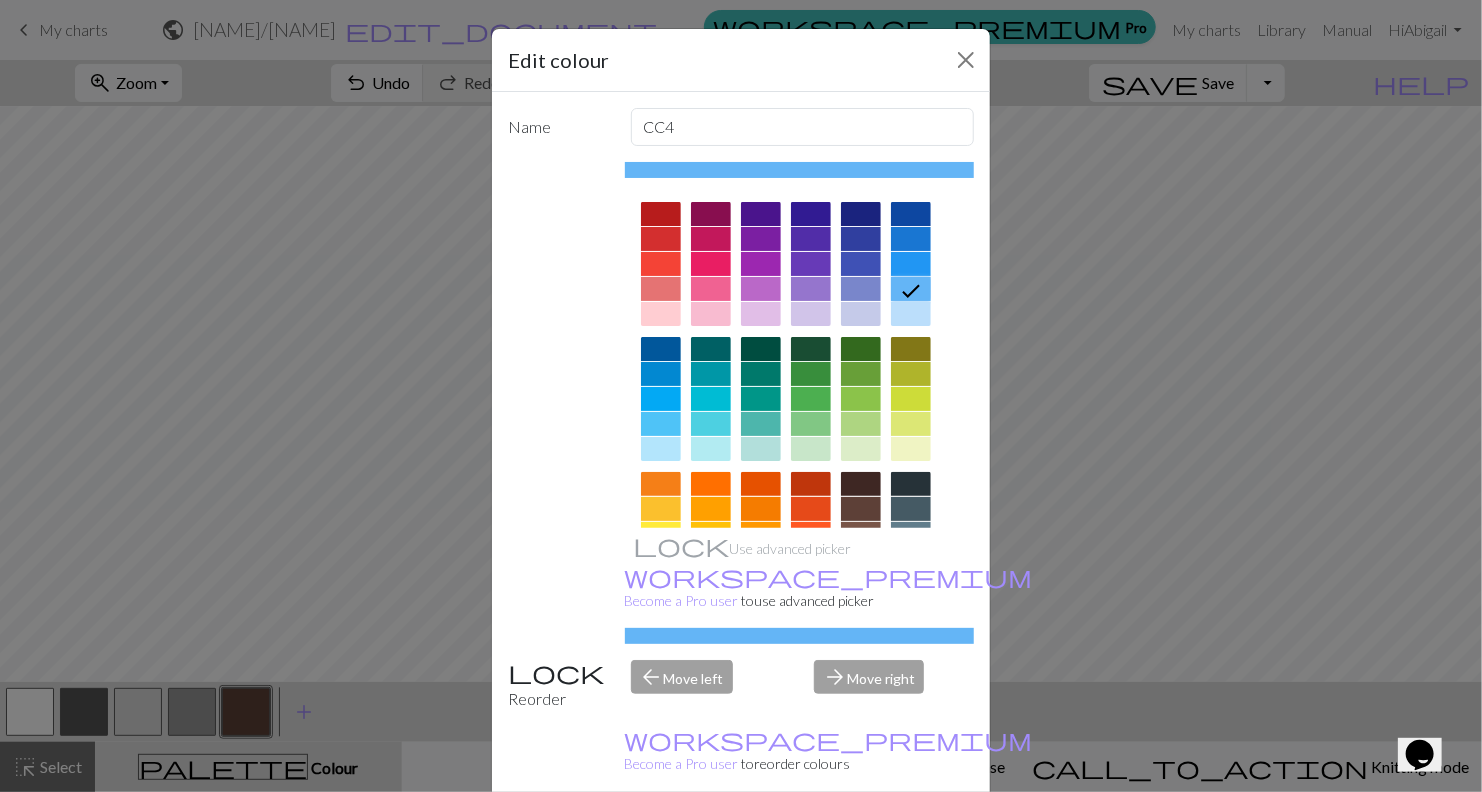 click at bounding box center [911, 314] 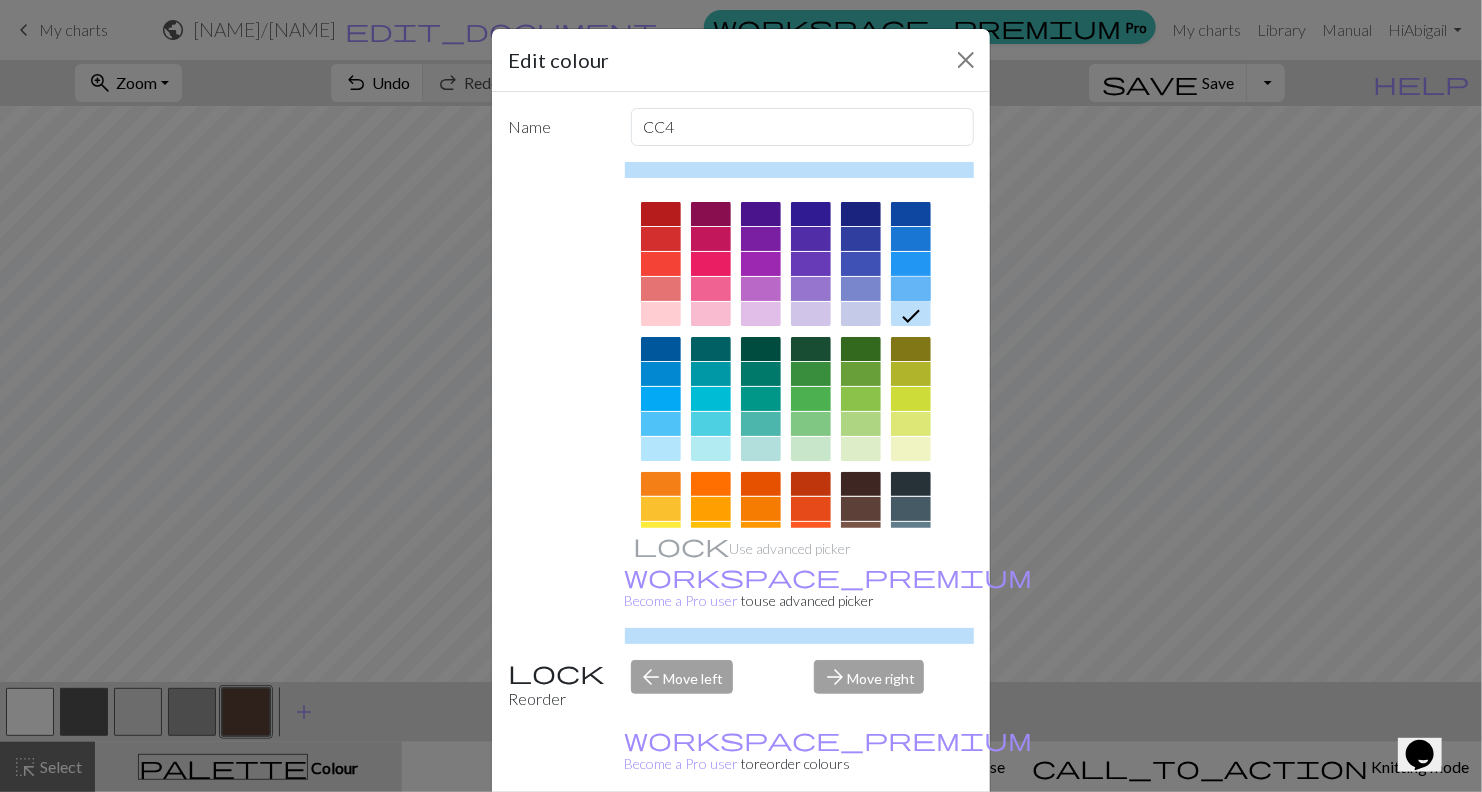 click at bounding box center (911, 289) 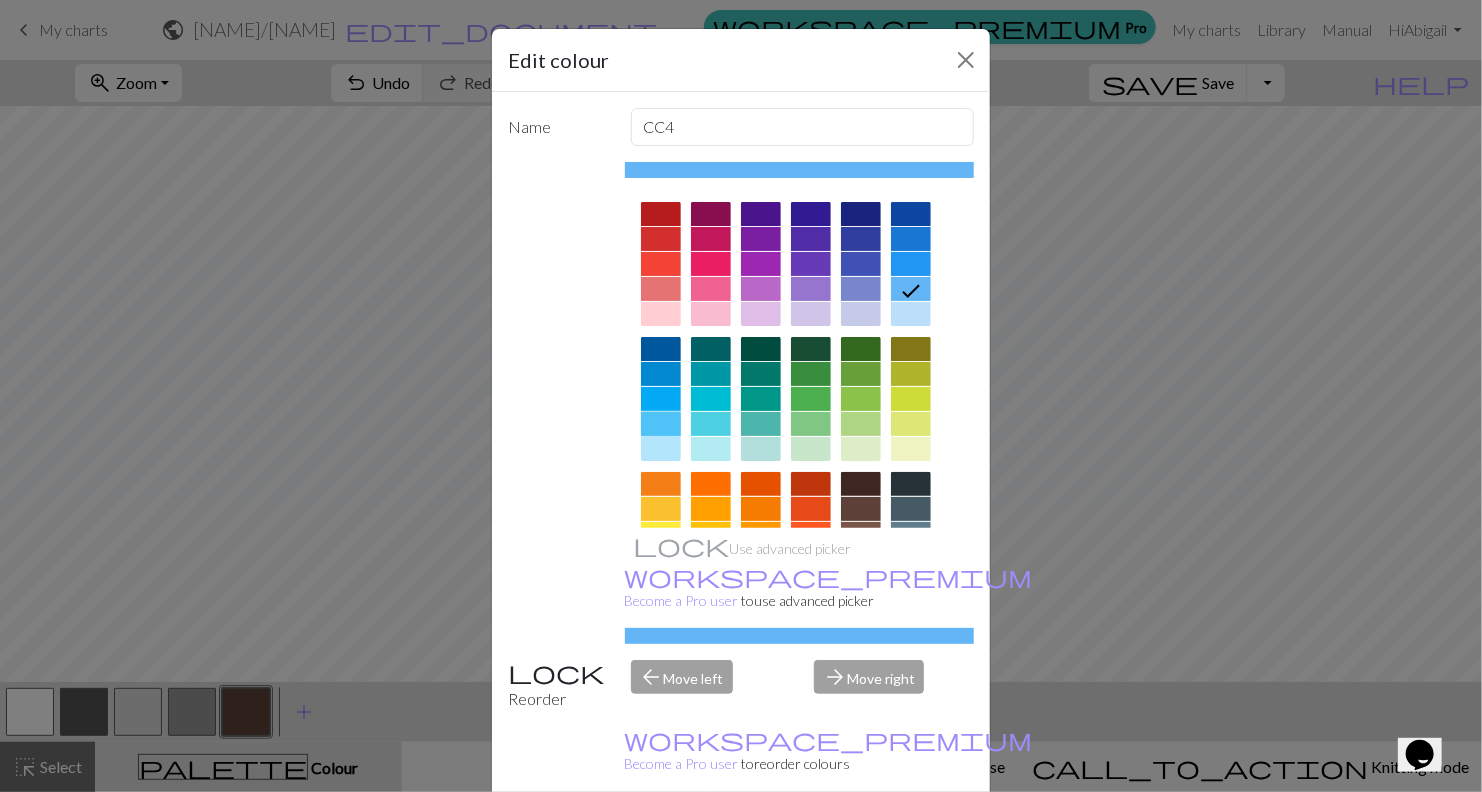 click at bounding box center (661, 424) 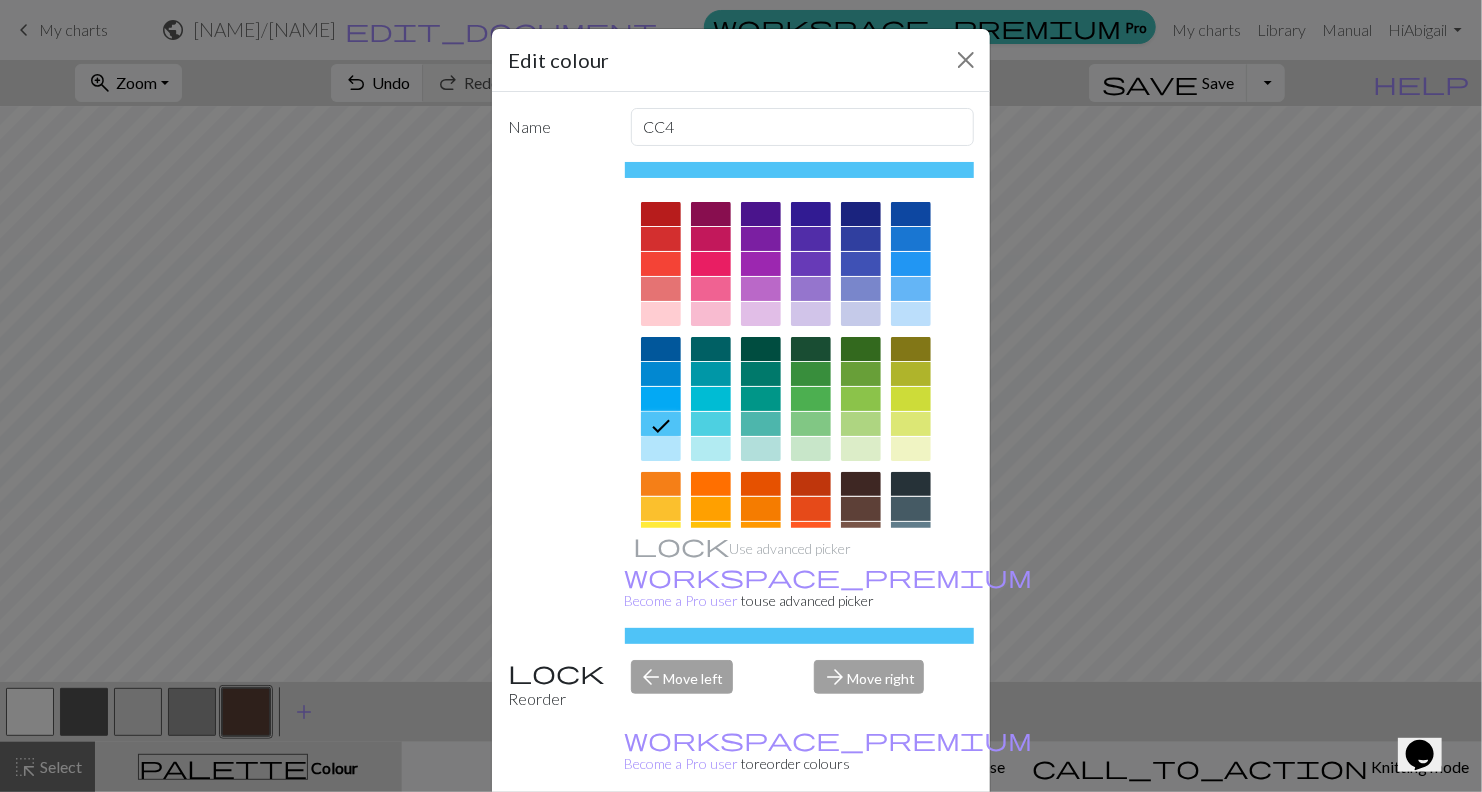 click at bounding box center (911, 289) 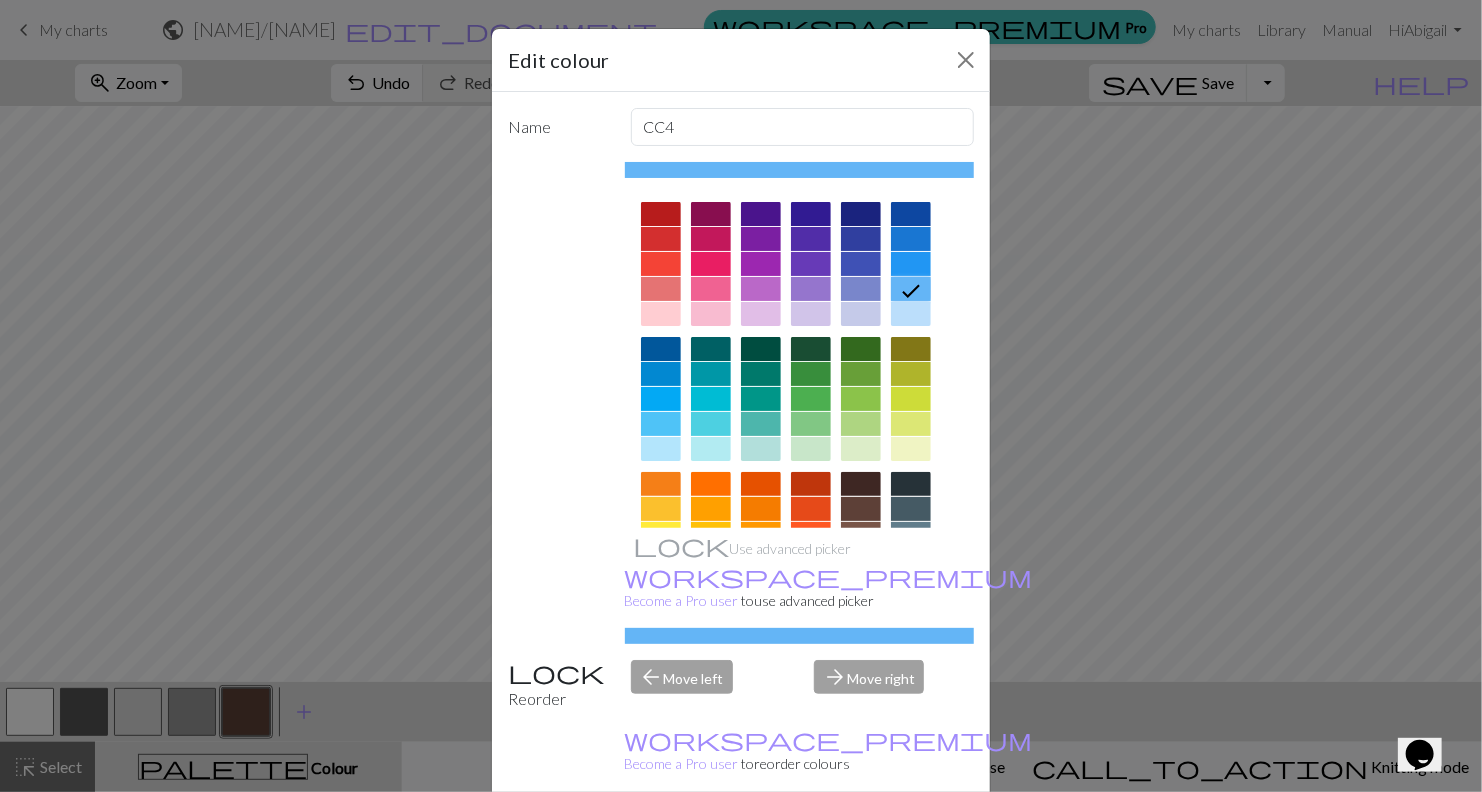 scroll, scrollTop: 114, scrollLeft: 0, axis: vertical 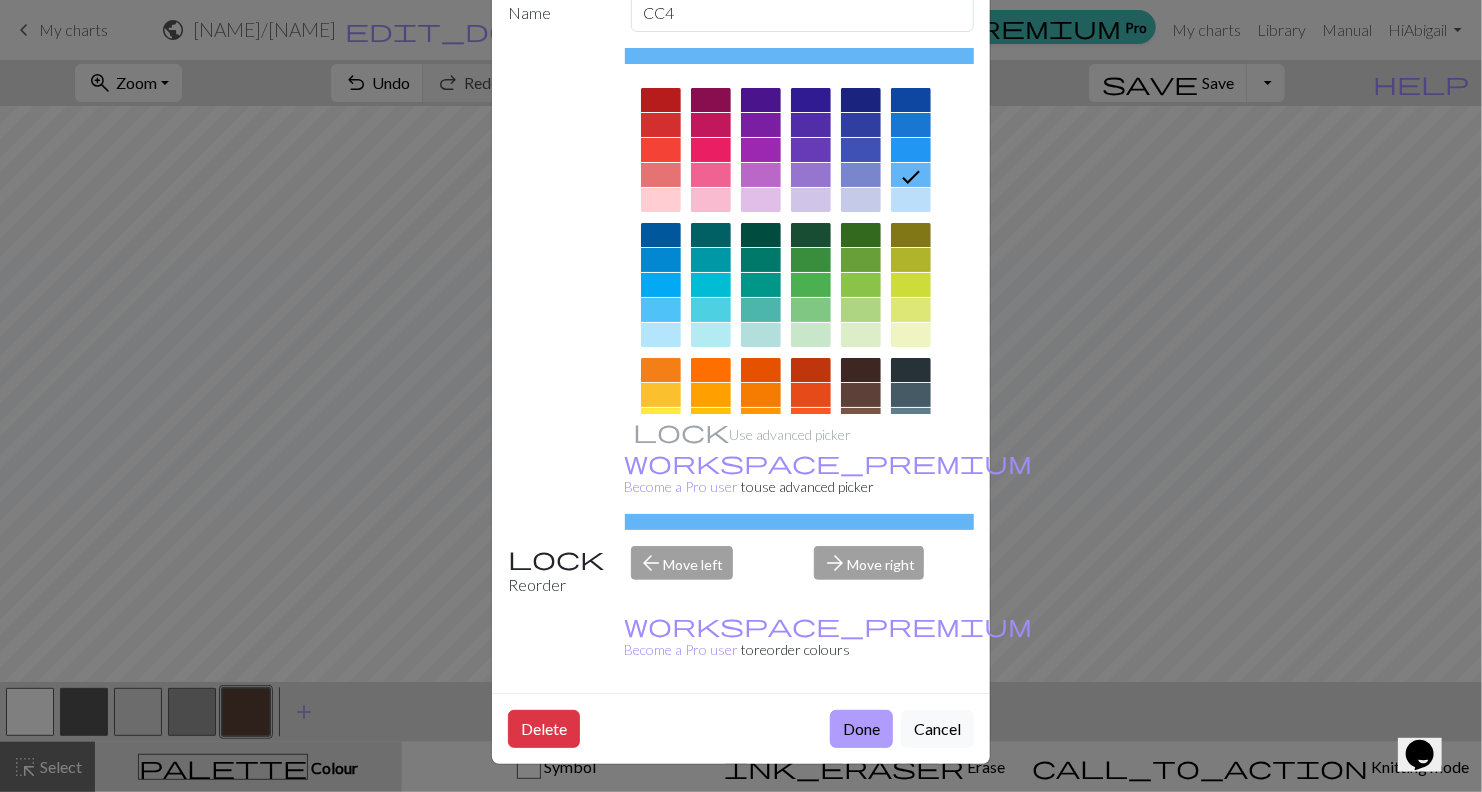 click on "Done" at bounding box center (861, 729) 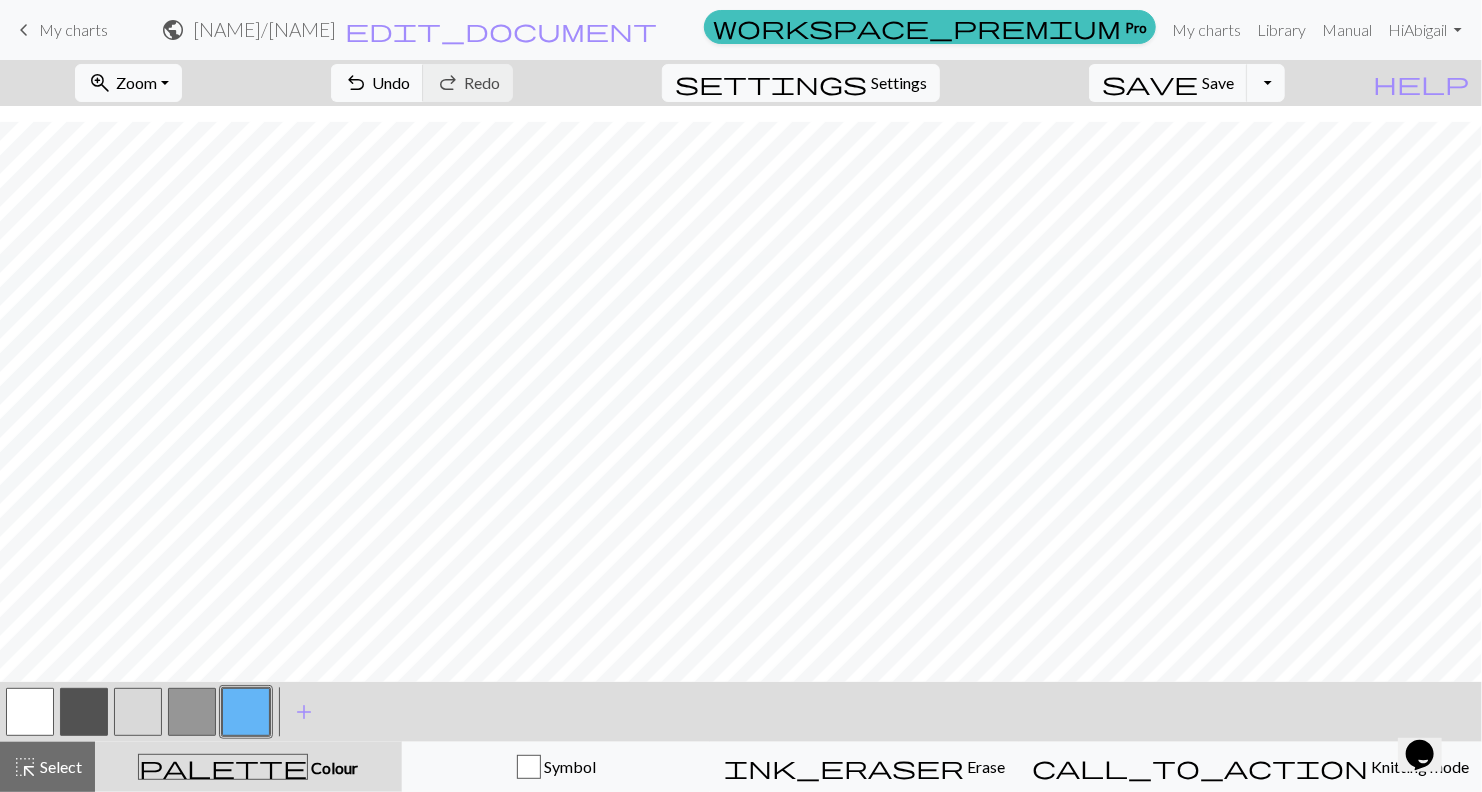 scroll, scrollTop: 779, scrollLeft: 0, axis: vertical 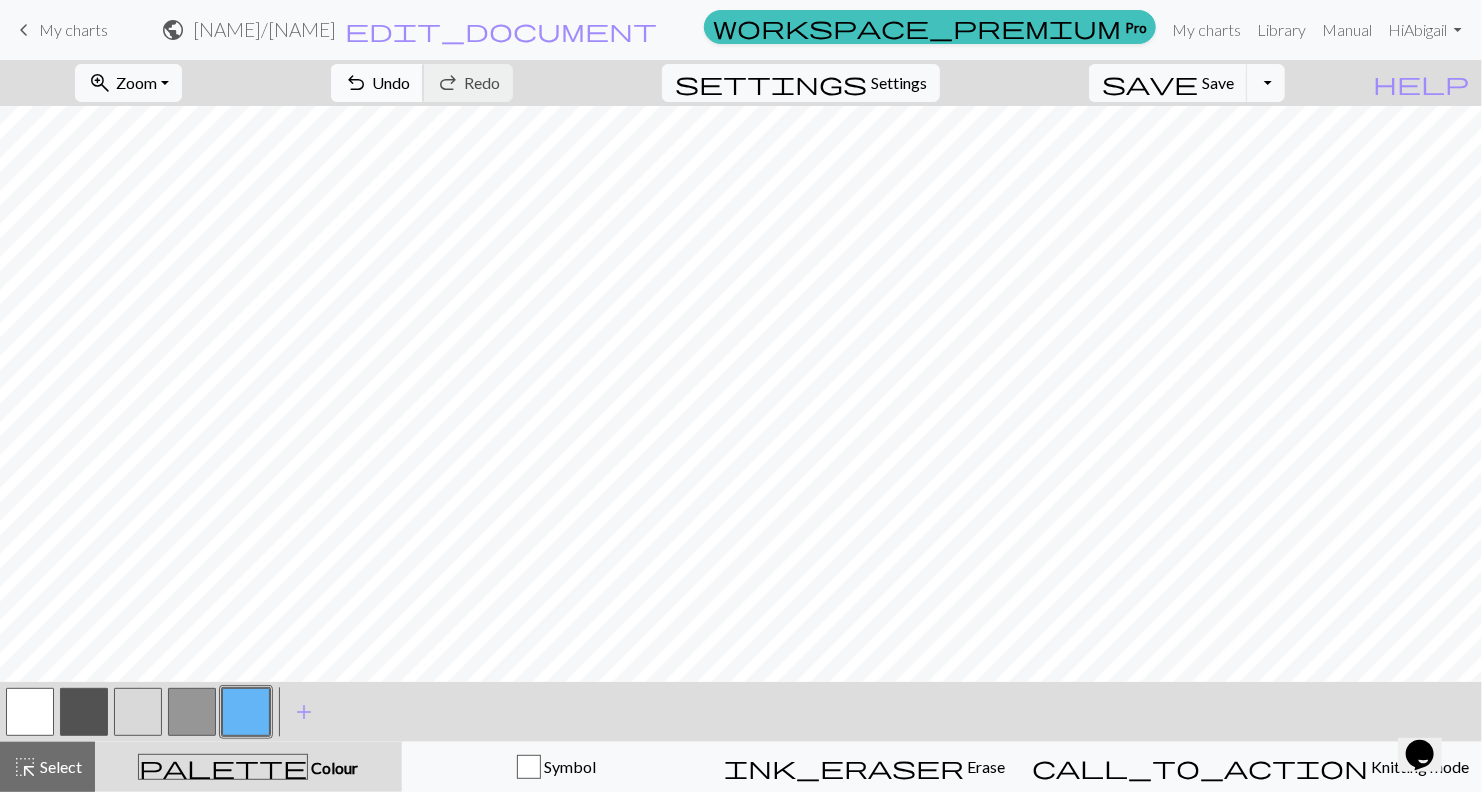 click on "undo" at bounding box center (356, 83) 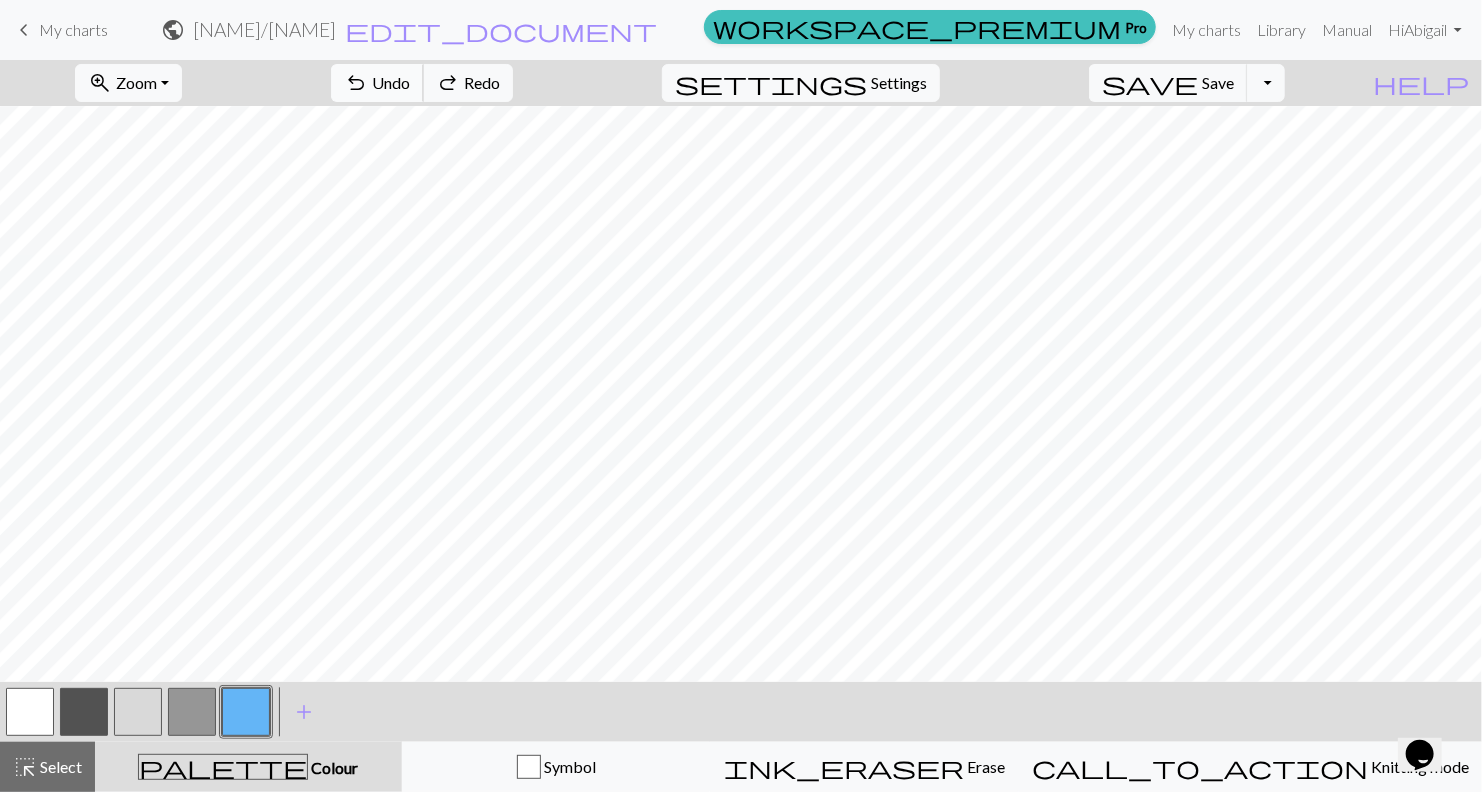 click on "undo" at bounding box center [356, 83] 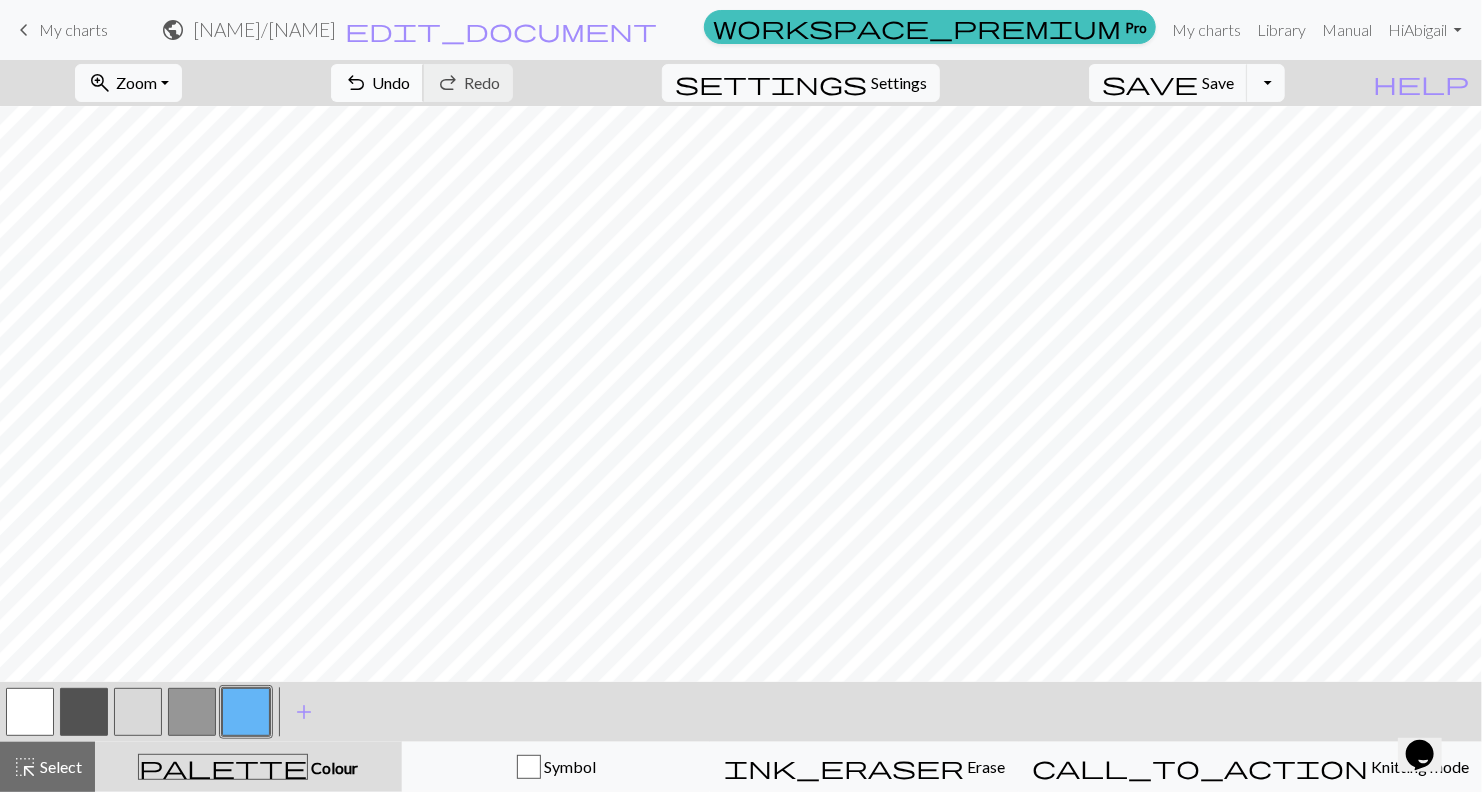 scroll, scrollTop: 730, scrollLeft: 0, axis: vertical 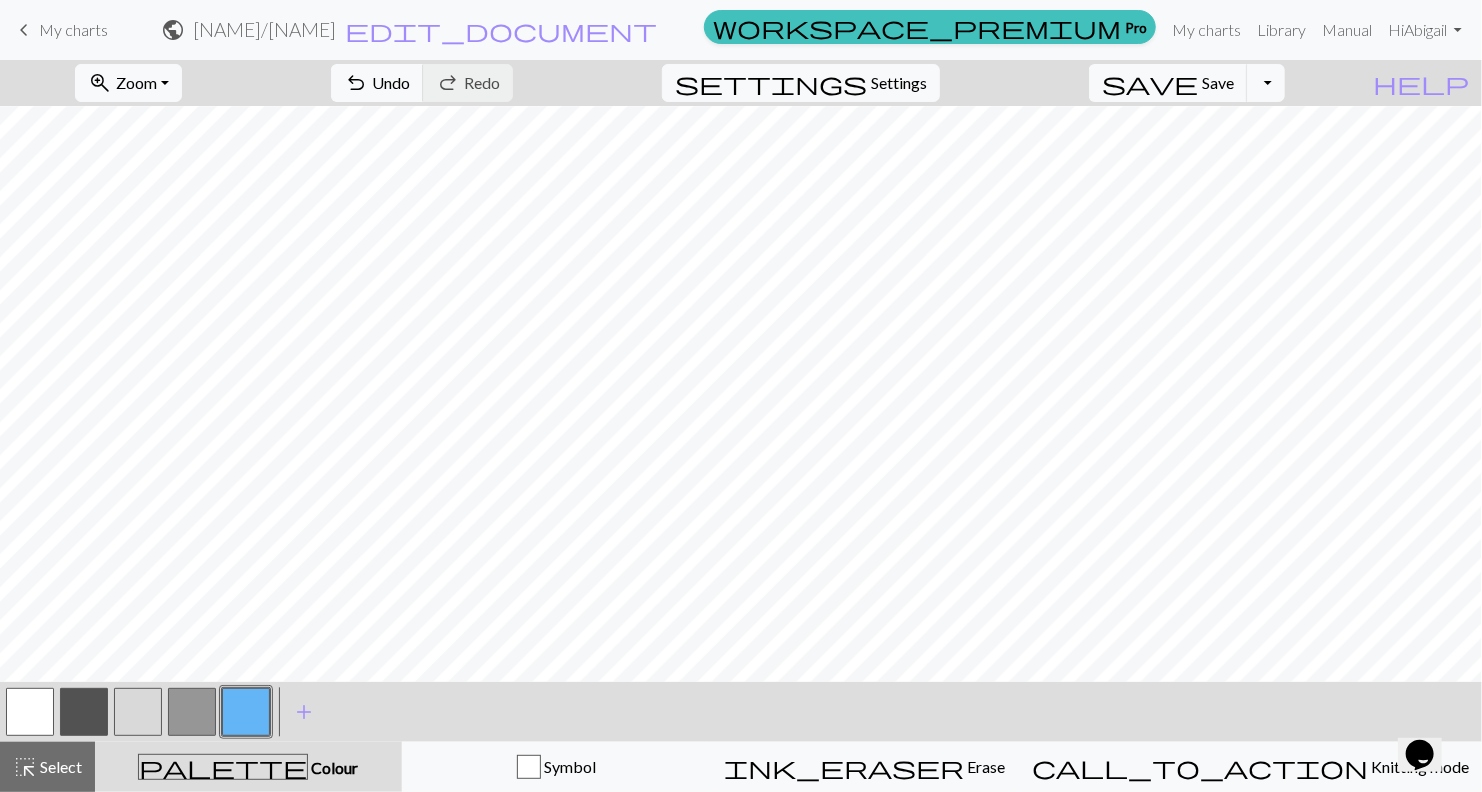 click at bounding box center [84, 712] 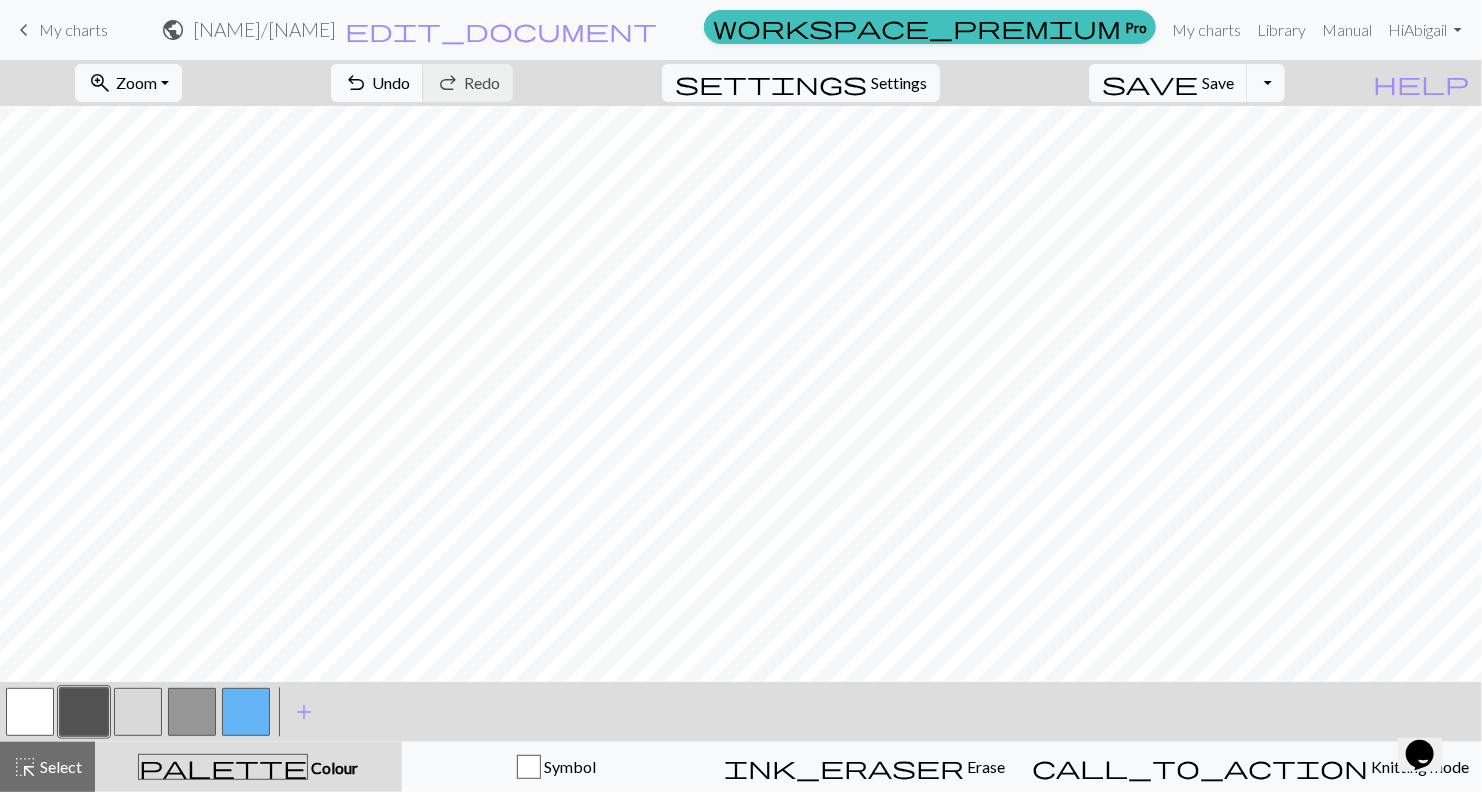 click at bounding box center [84, 712] 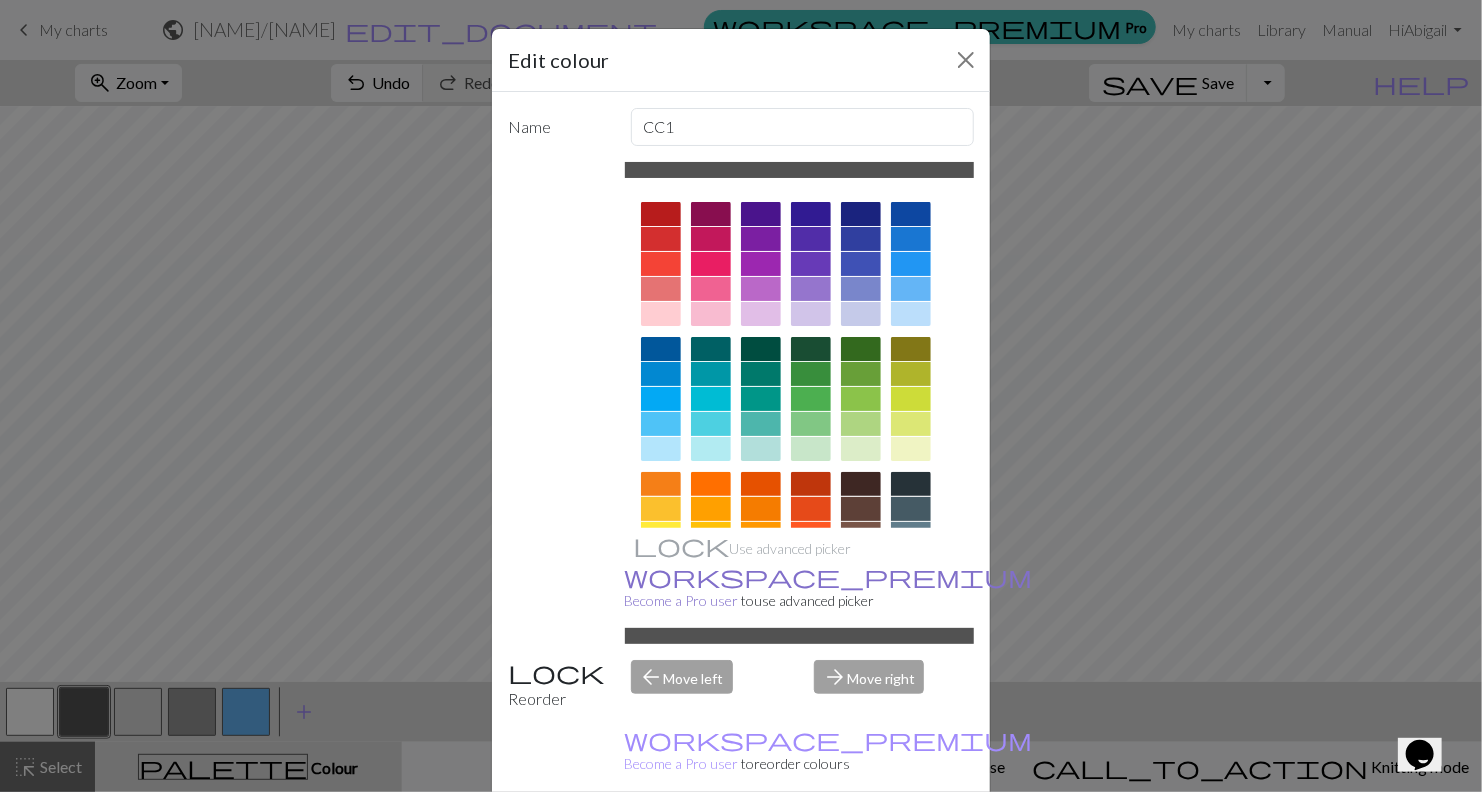 scroll, scrollTop: 114, scrollLeft: 0, axis: vertical 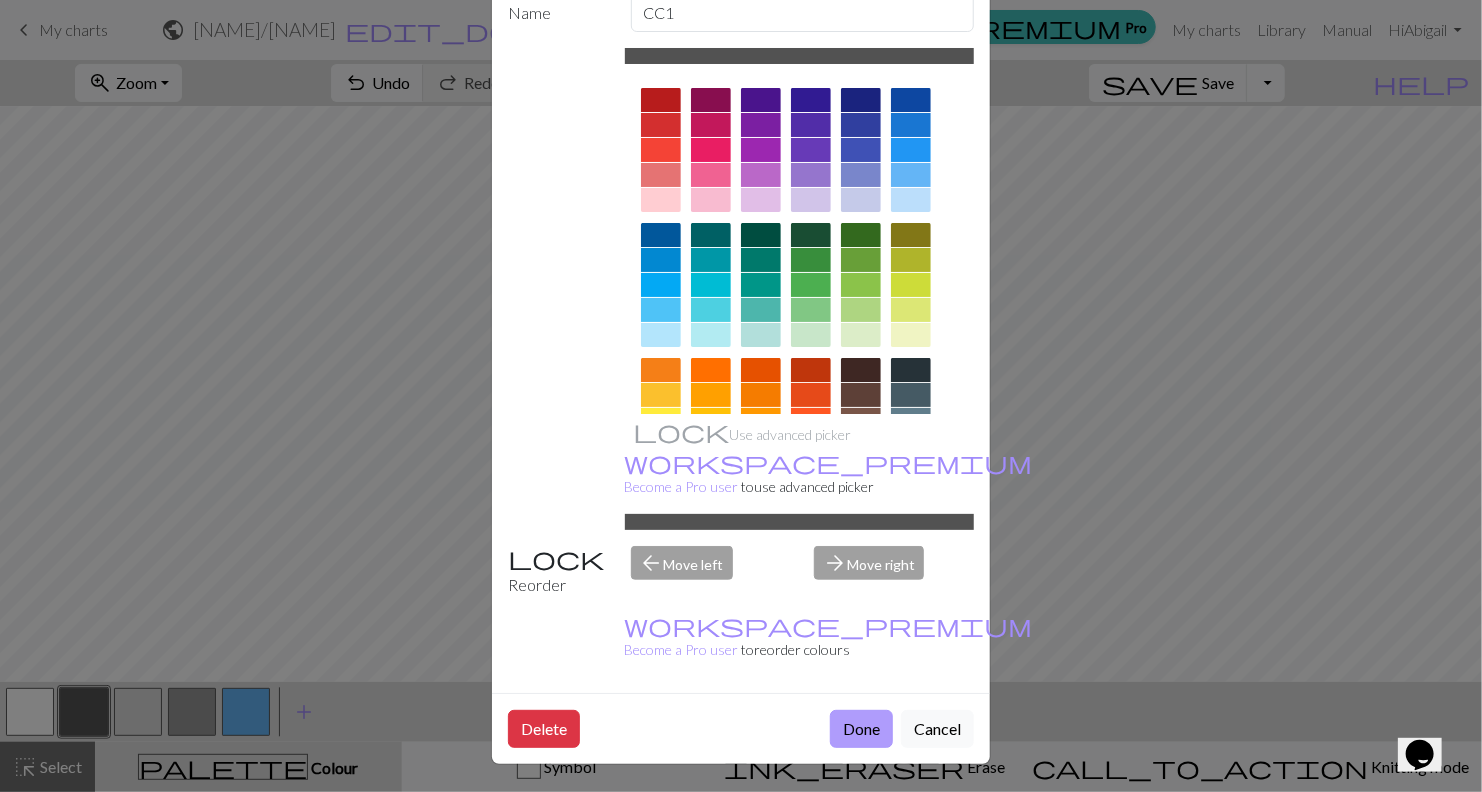 click on "Done" at bounding box center (861, 729) 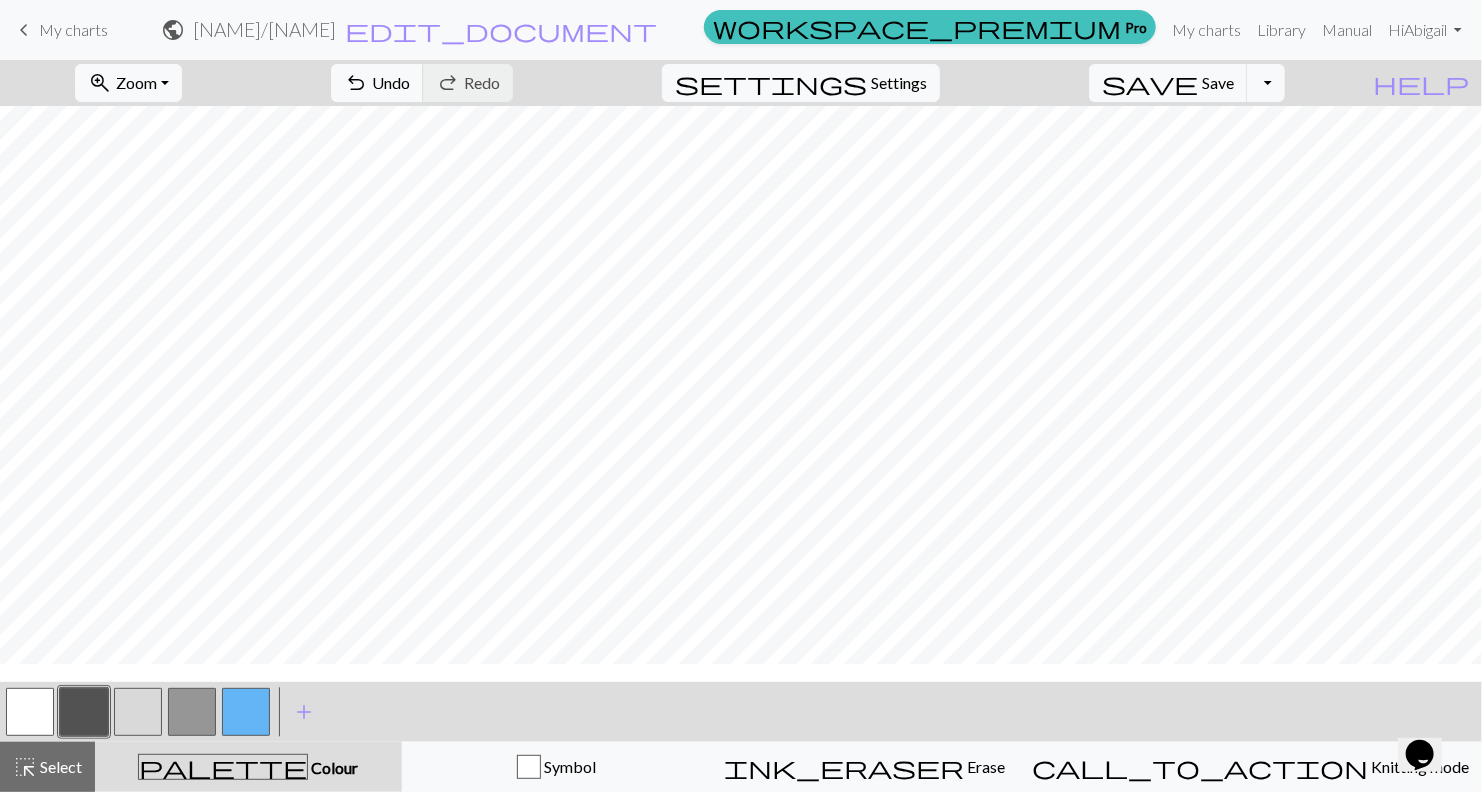 scroll, scrollTop: 590, scrollLeft: 0, axis: vertical 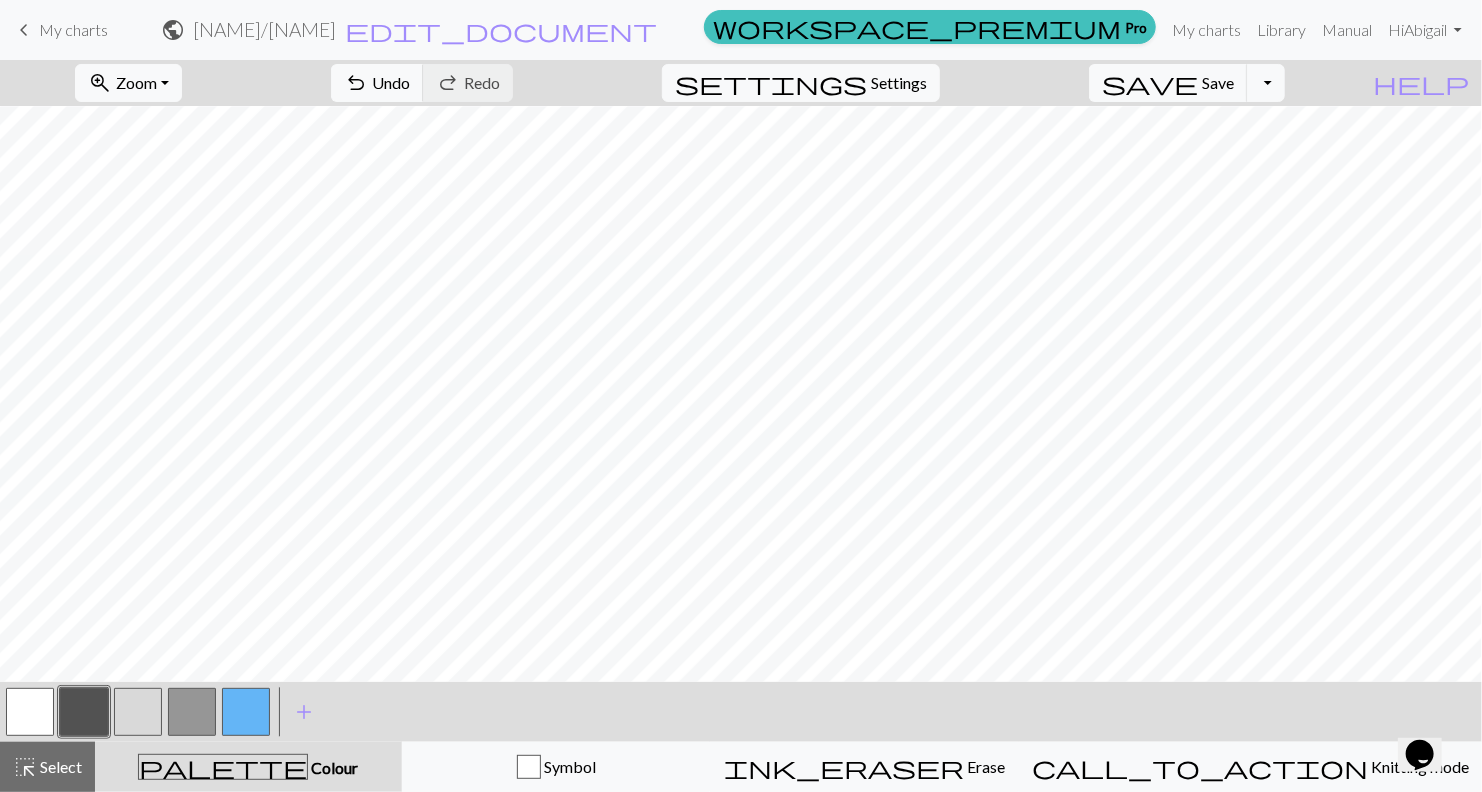click at bounding box center (192, 712) 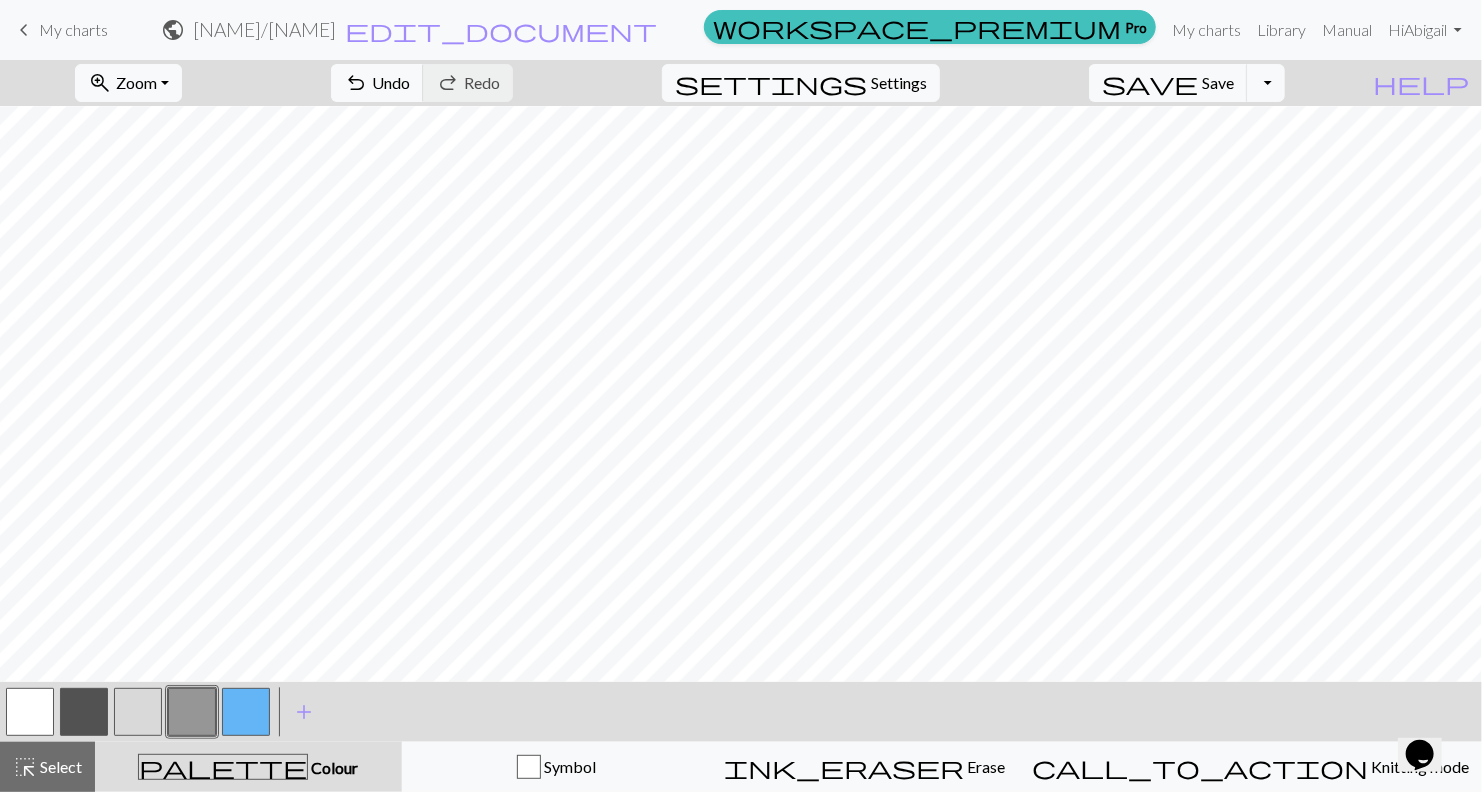 click at bounding box center [192, 712] 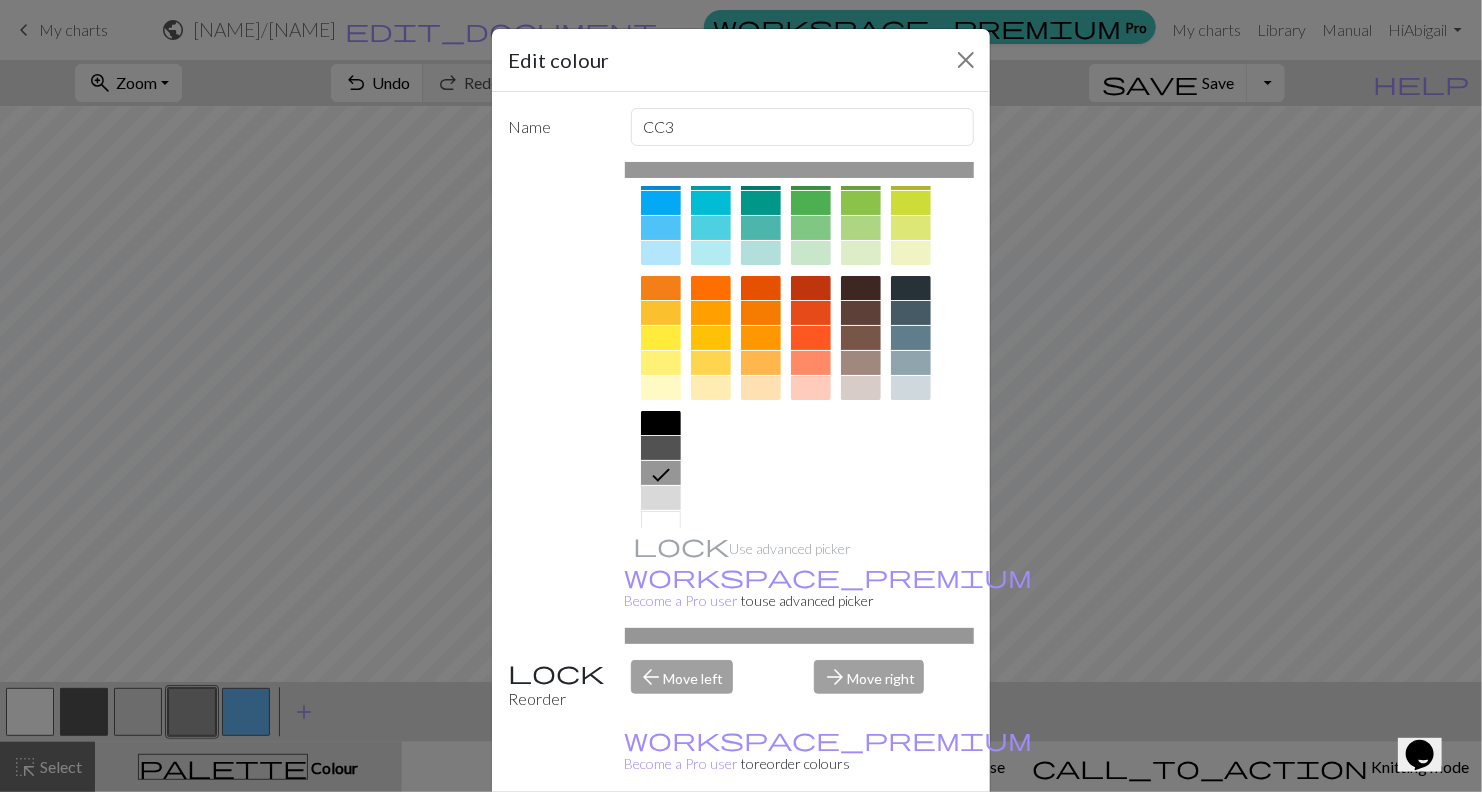 scroll, scrollTop: 225, scrollLeft: 0, axis: vertical 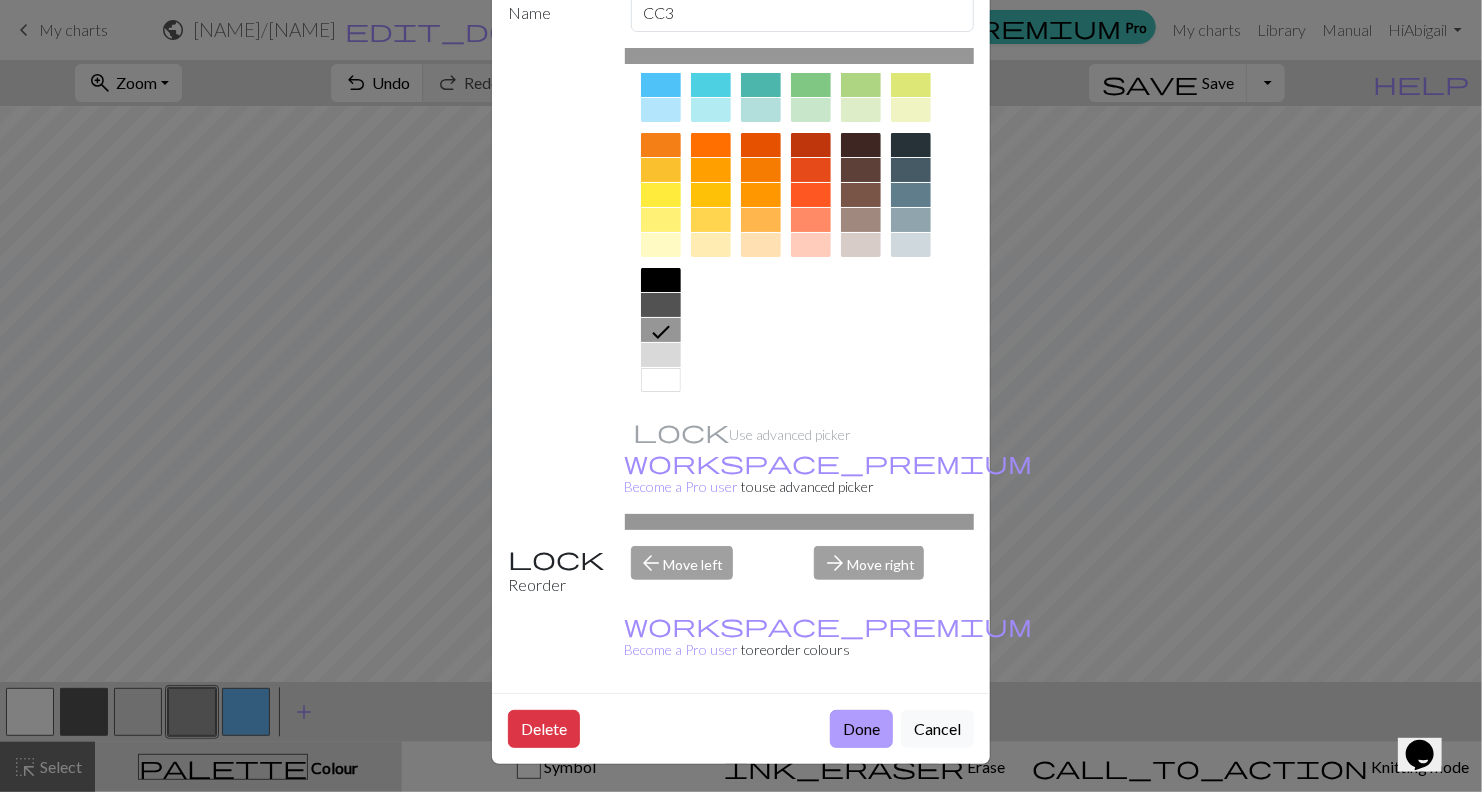 click on "Done" at bounding box center (861, 729) 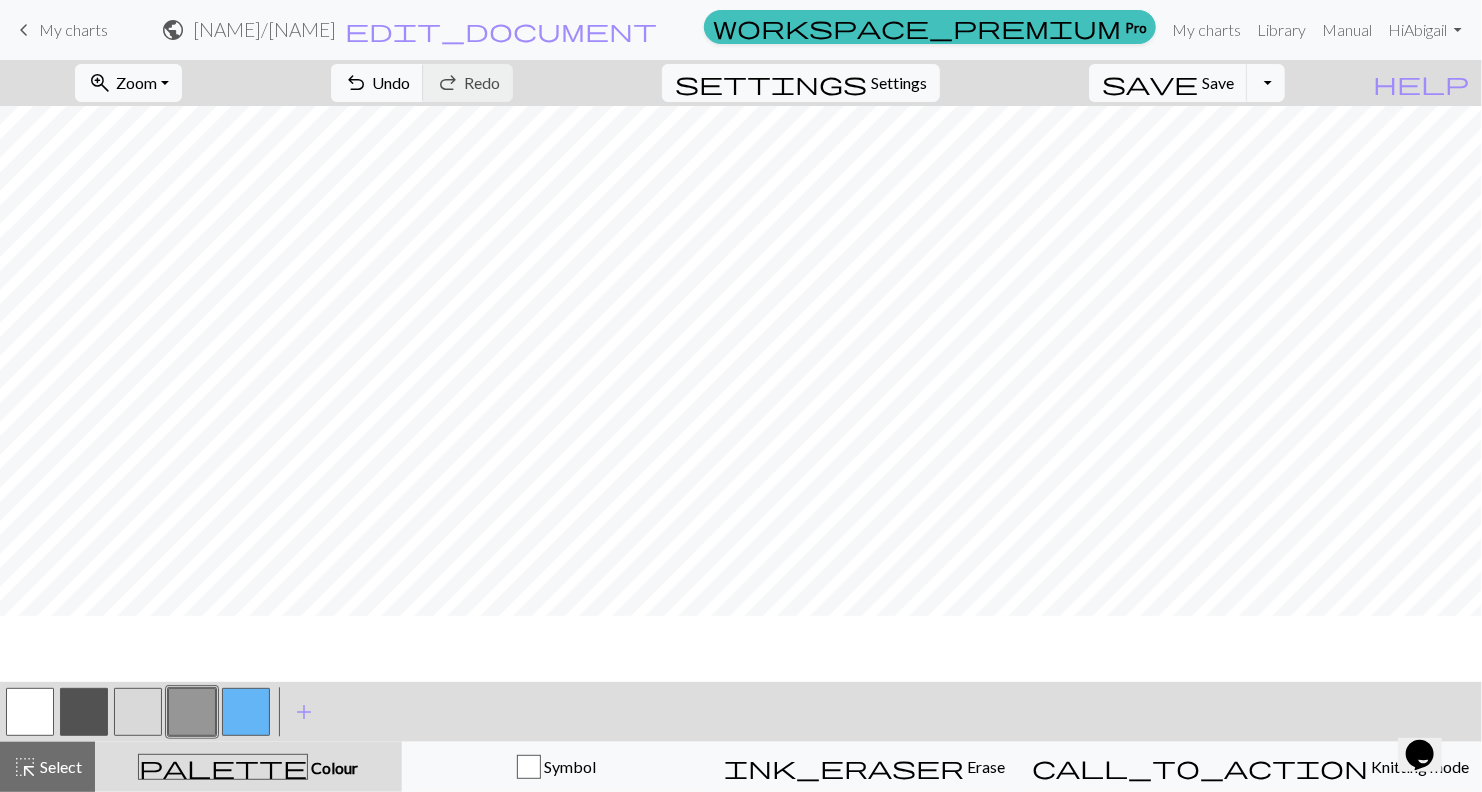 scroll, scrollTop: 498, scrollLeft: 0, axis: vertical 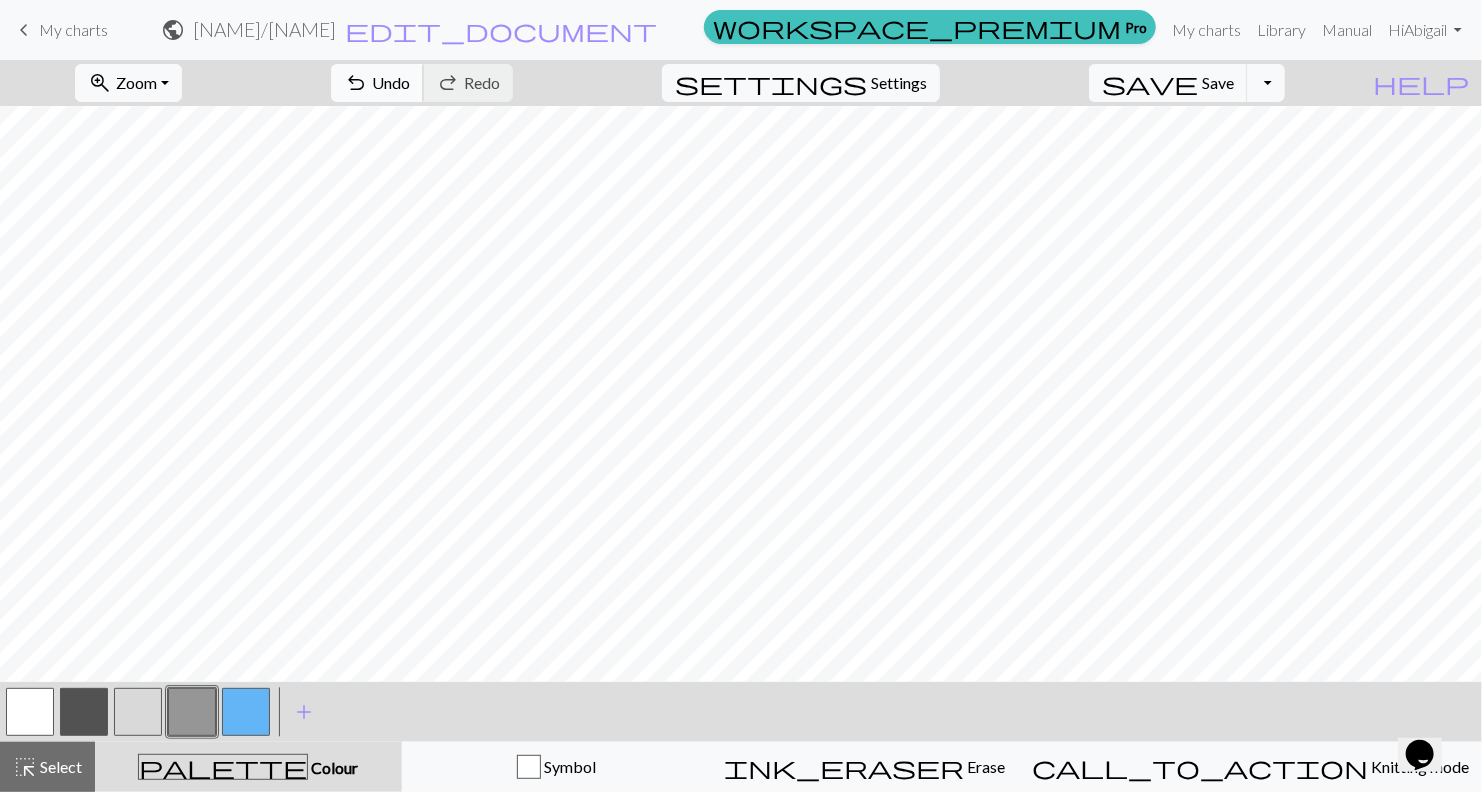 click on "Undo" at bounding box center (391, 82) 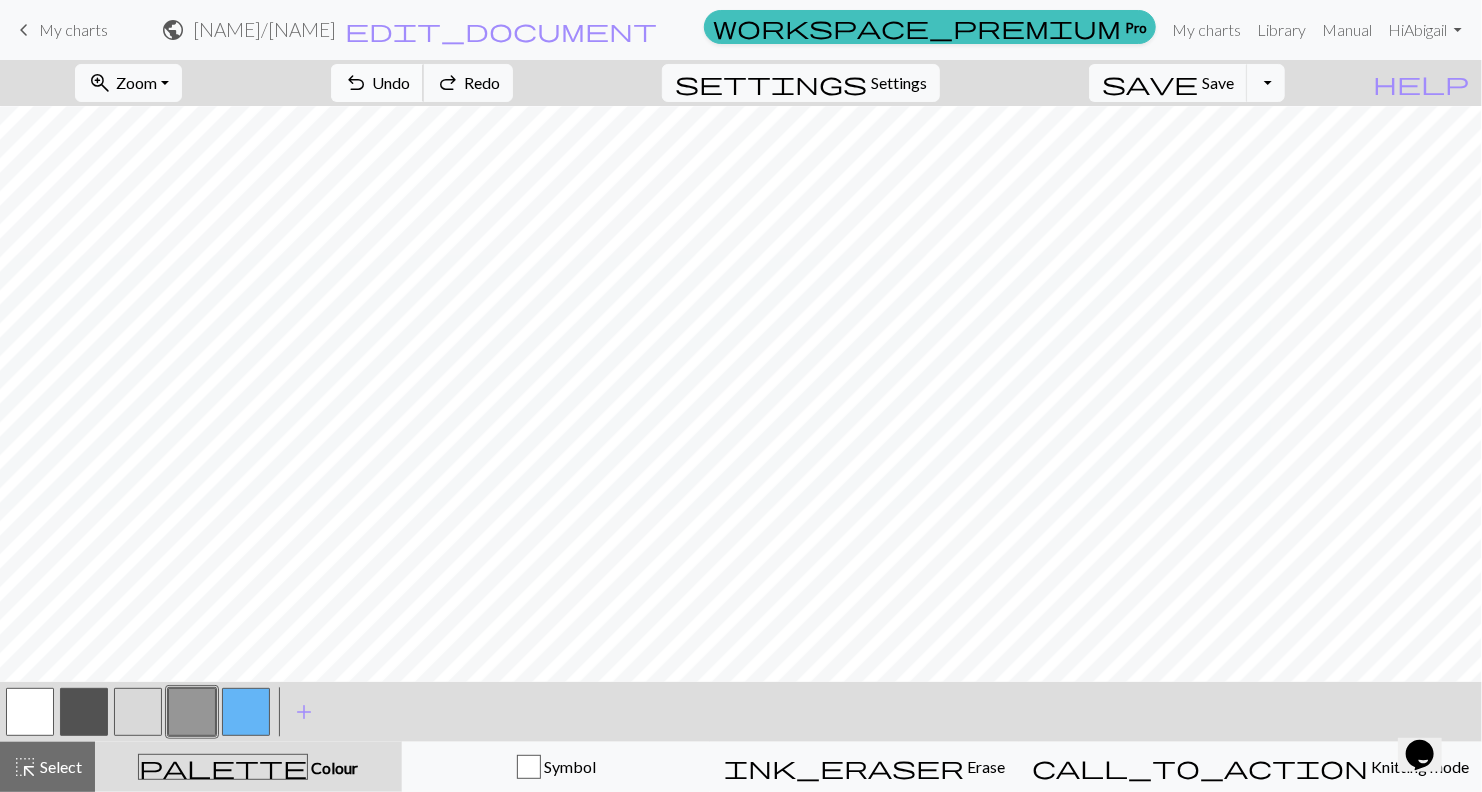 click on "Undo" at bounding box center (391, 82) 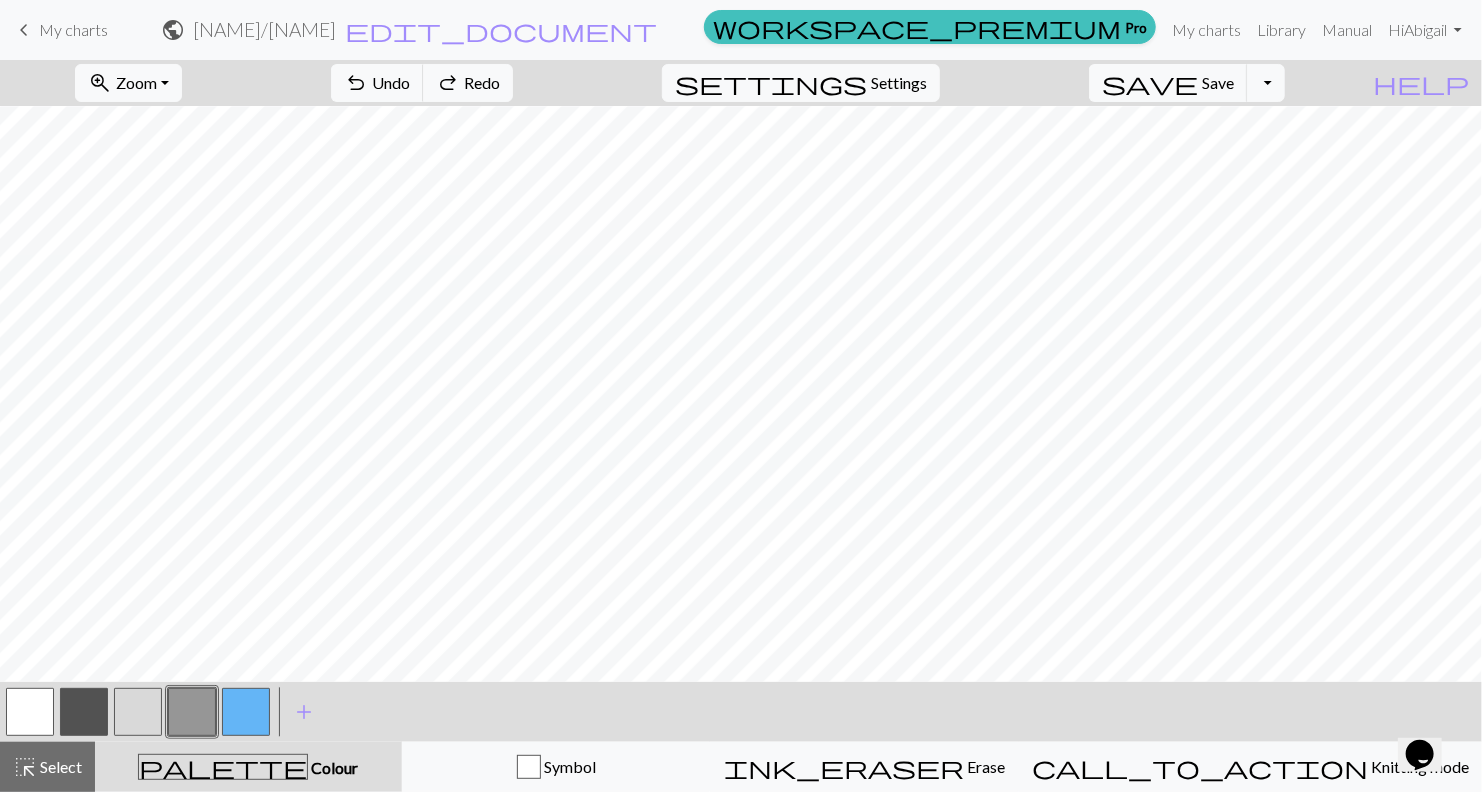 click at bounding box center (138, 712) 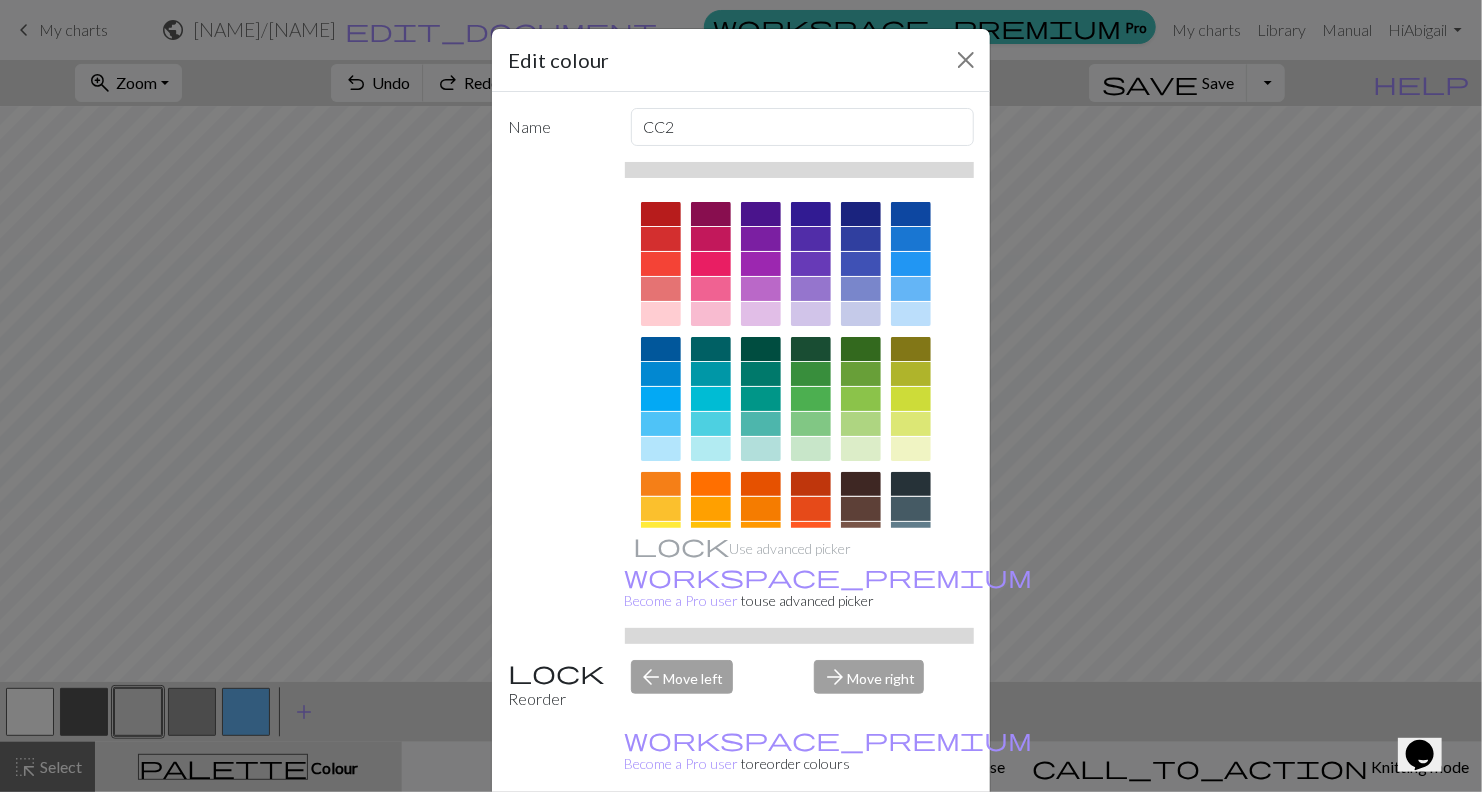 scroll, scrollTop: 114, scrollLeft: 0, axis: vertical 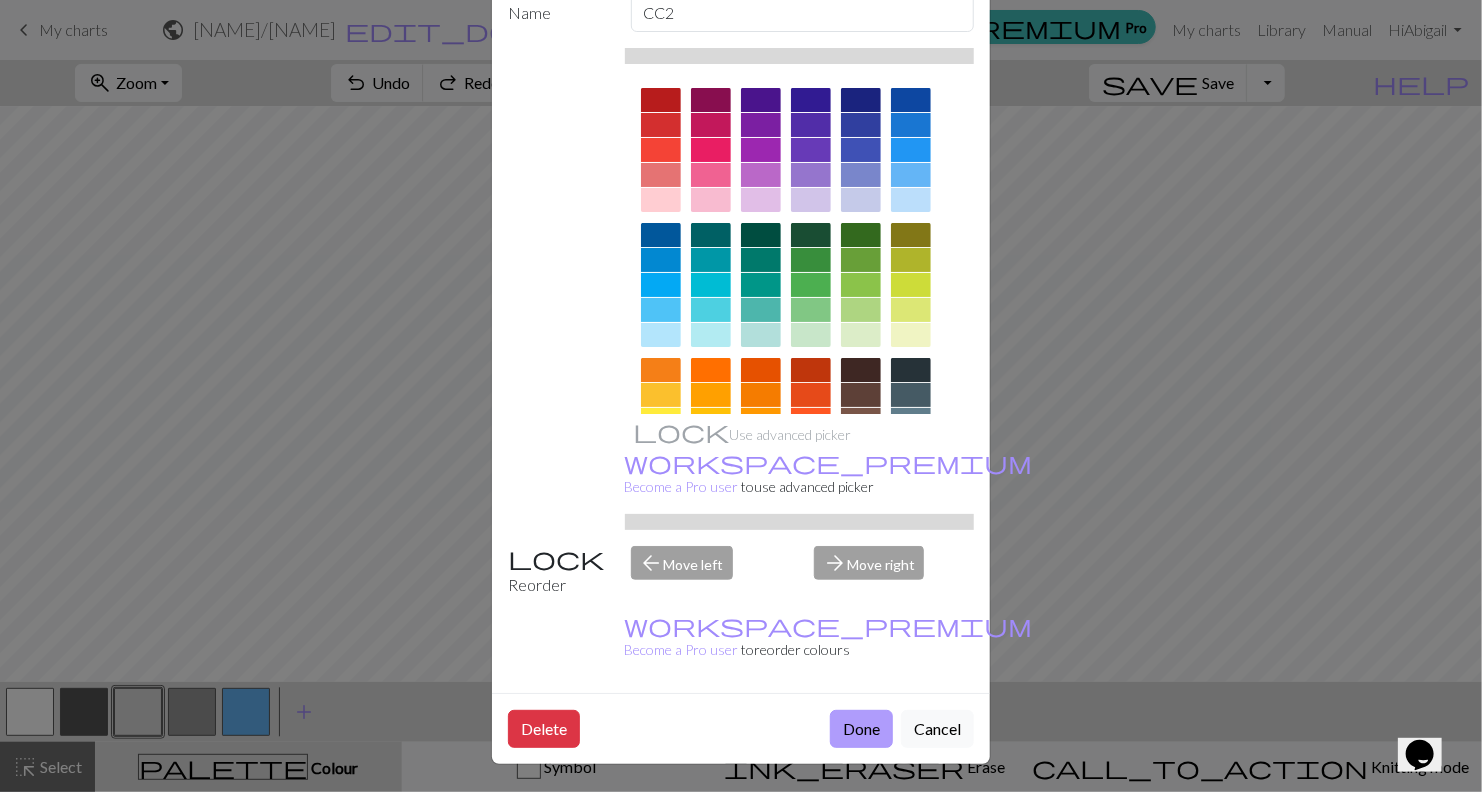 click on "Done" at bounding box center (861, 729) 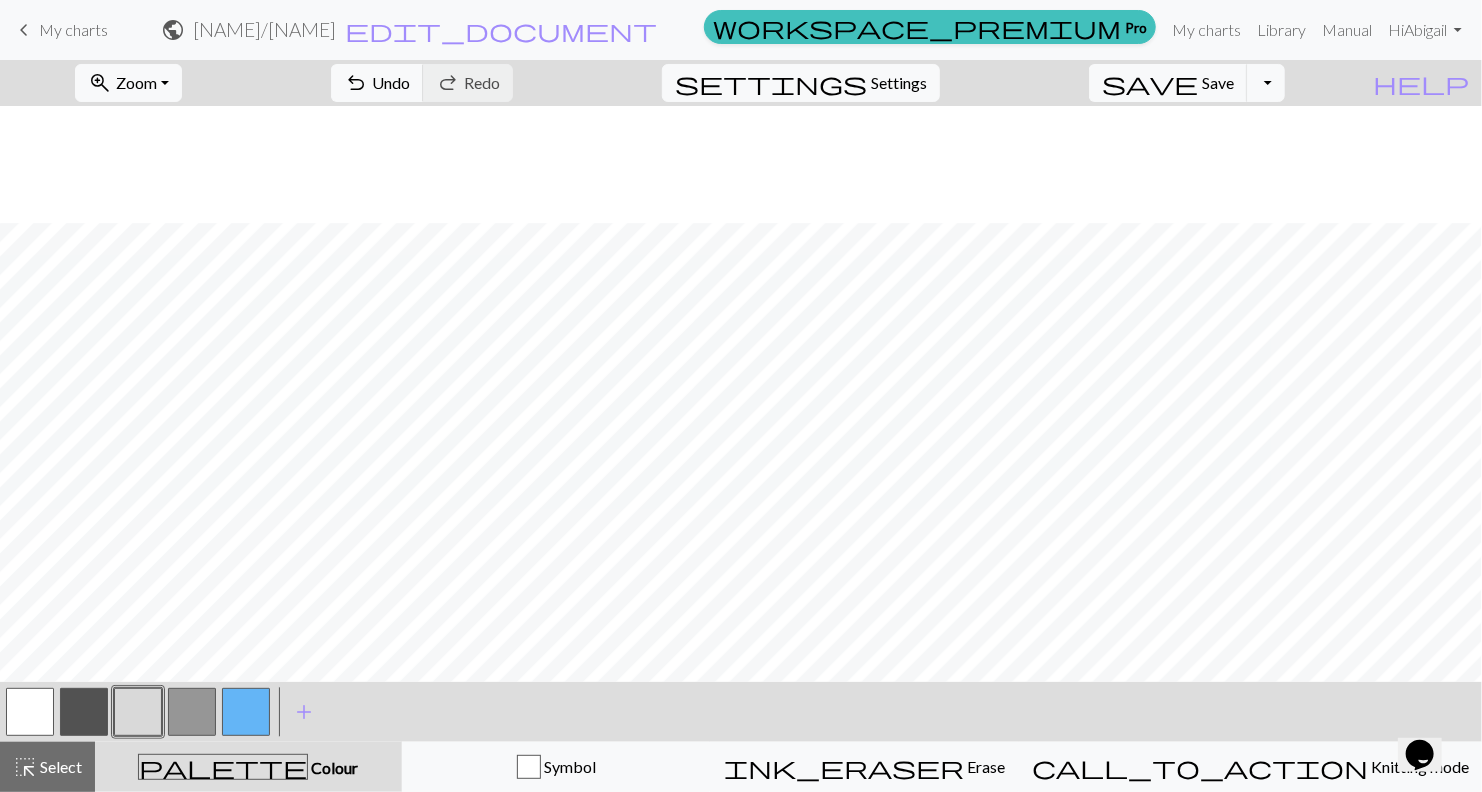 scroll, scrollTop: 778, scrollLeft: 0, axis: vertical 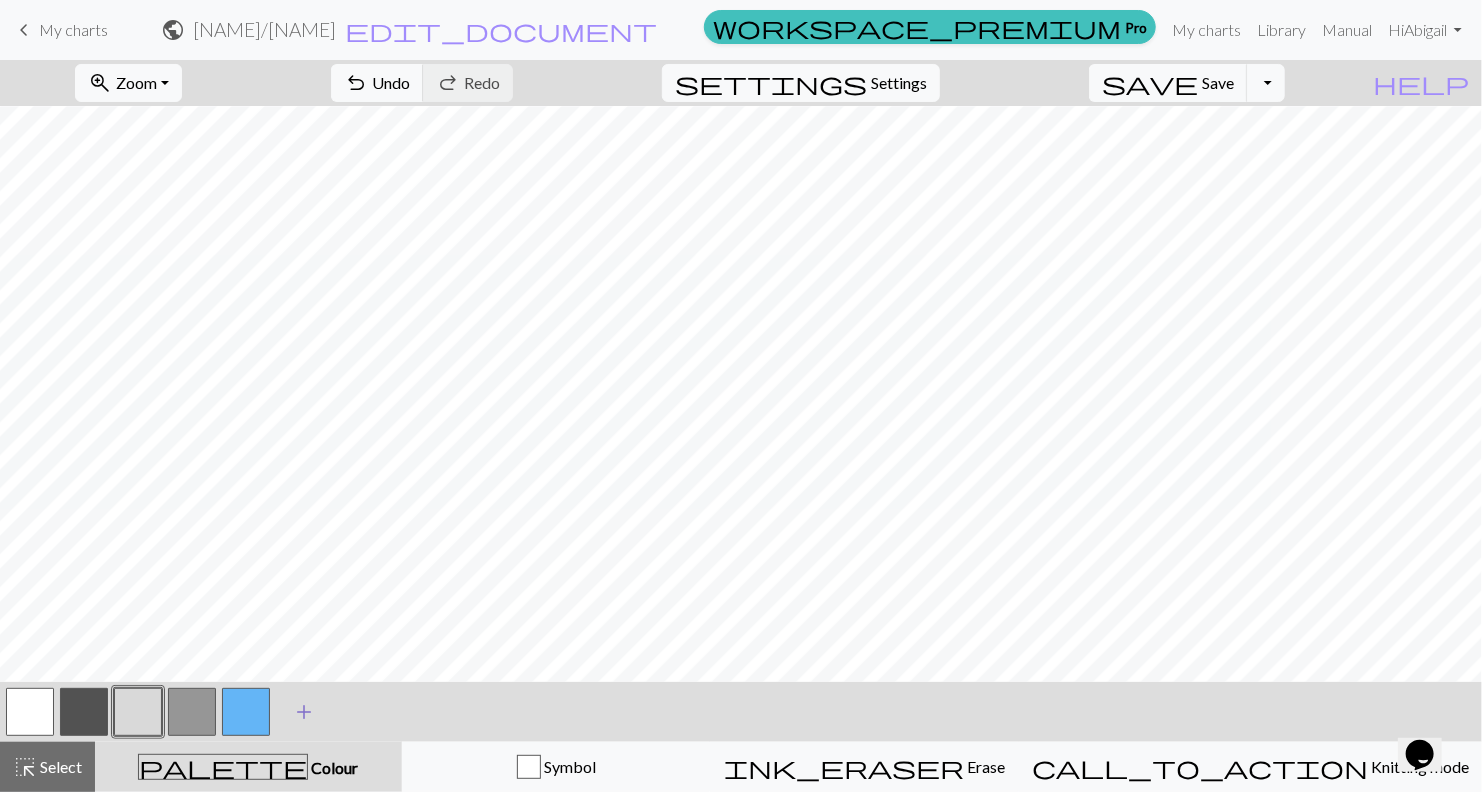 click on "add" at bounding box center (304, 712) 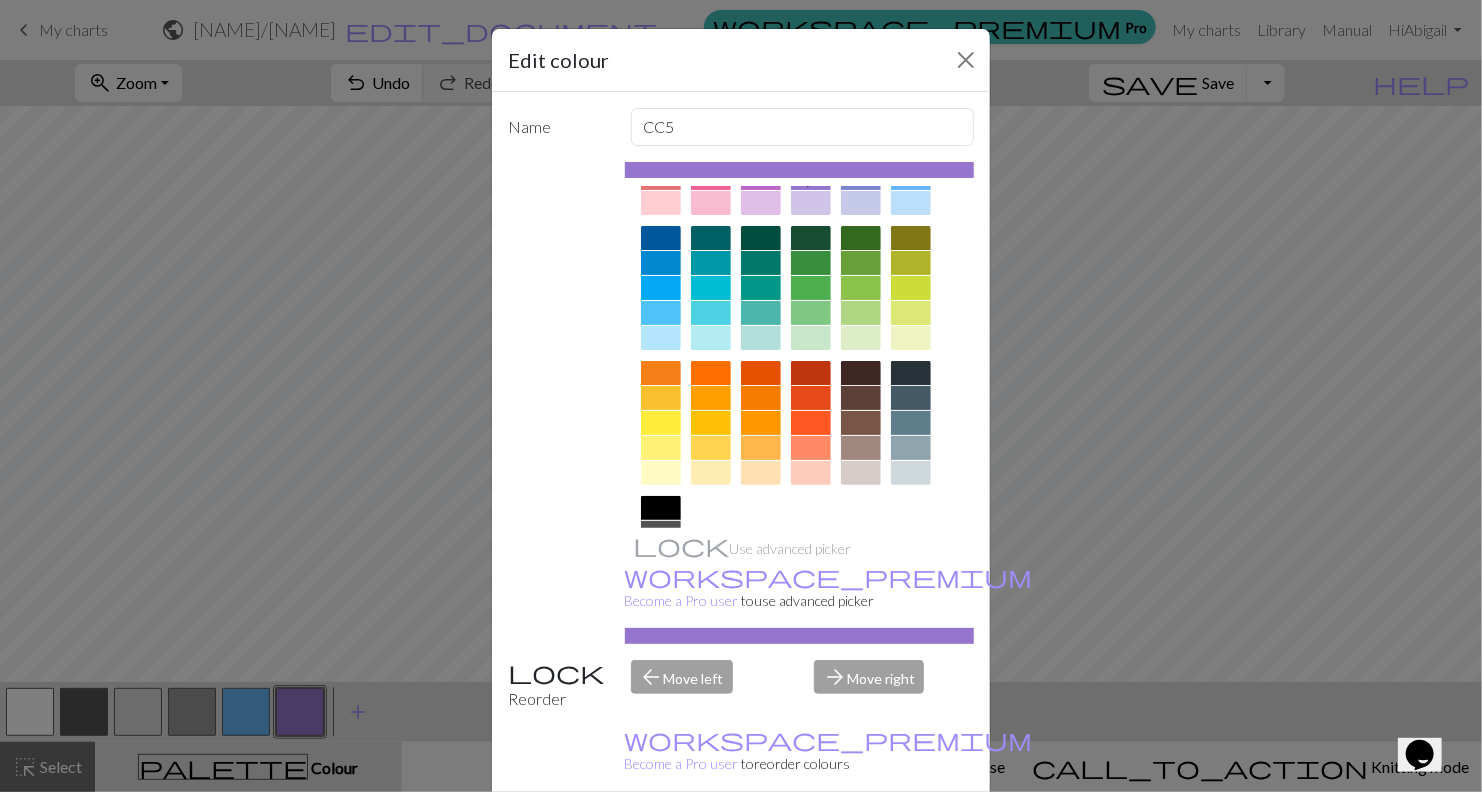 scroll, scrollTop: 164, scrollLeft: 0, axis: vertical 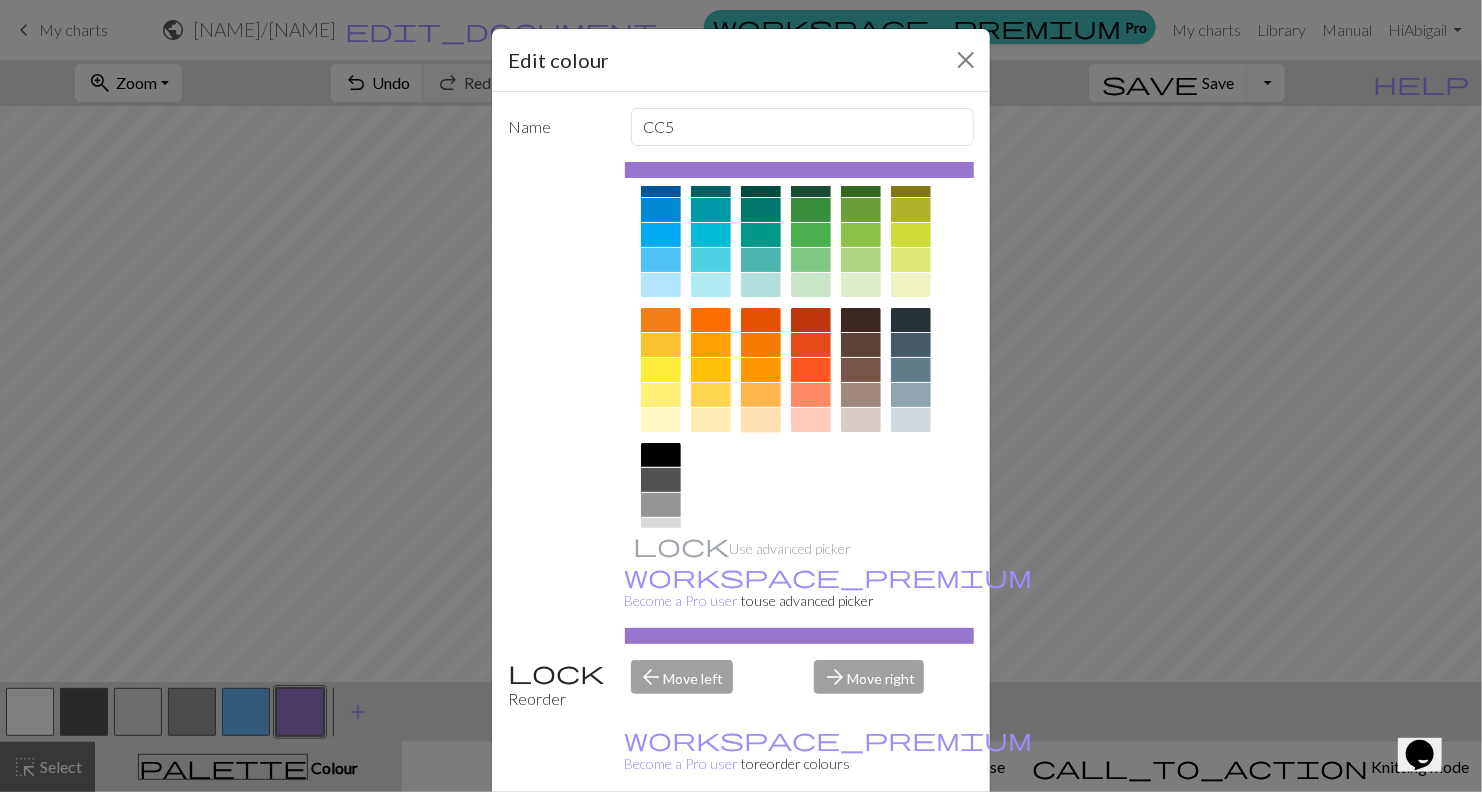 click at bounding box center [761, 420] 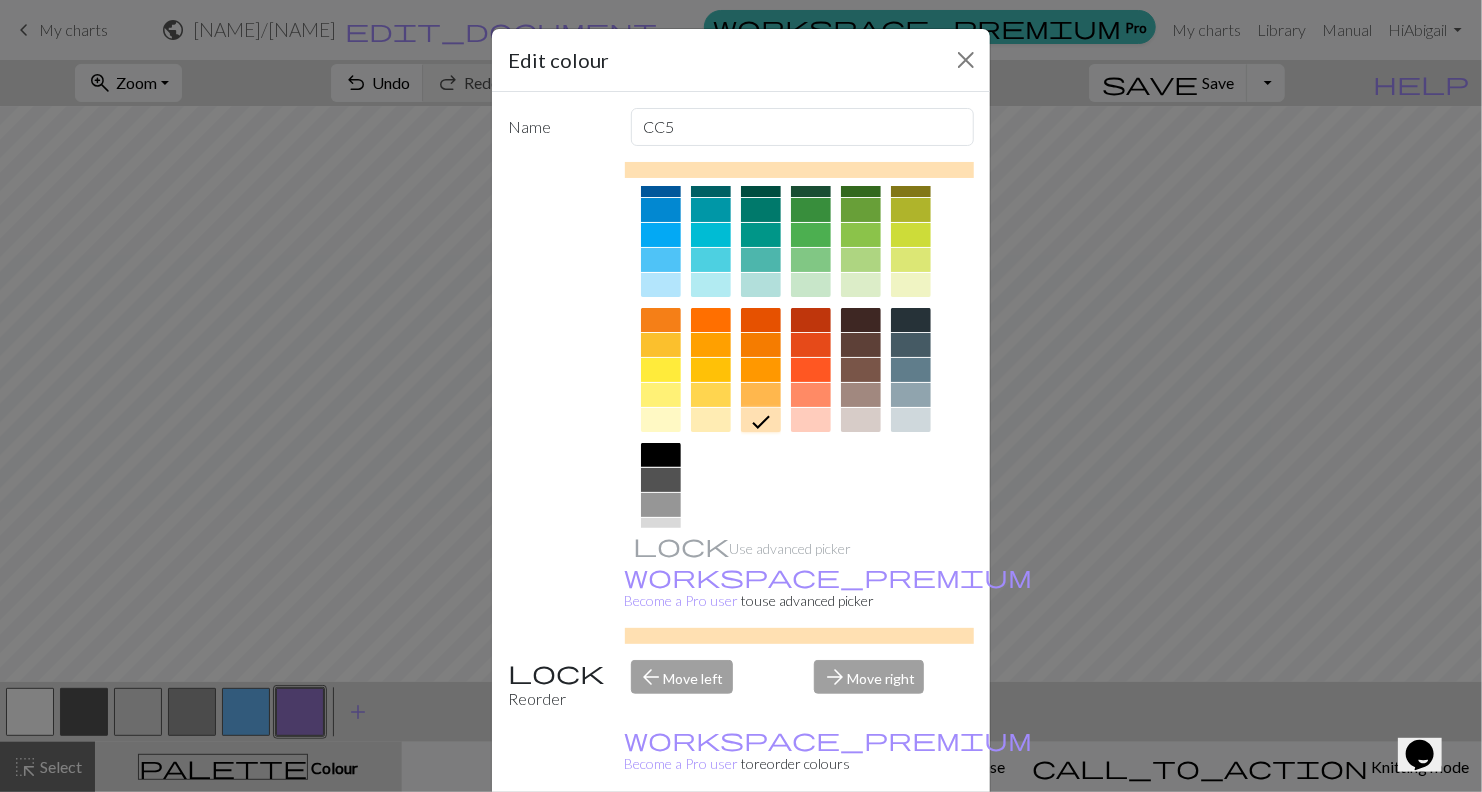 scroll, scrollTop: 114, scrollLeft: 0, axis: vertical 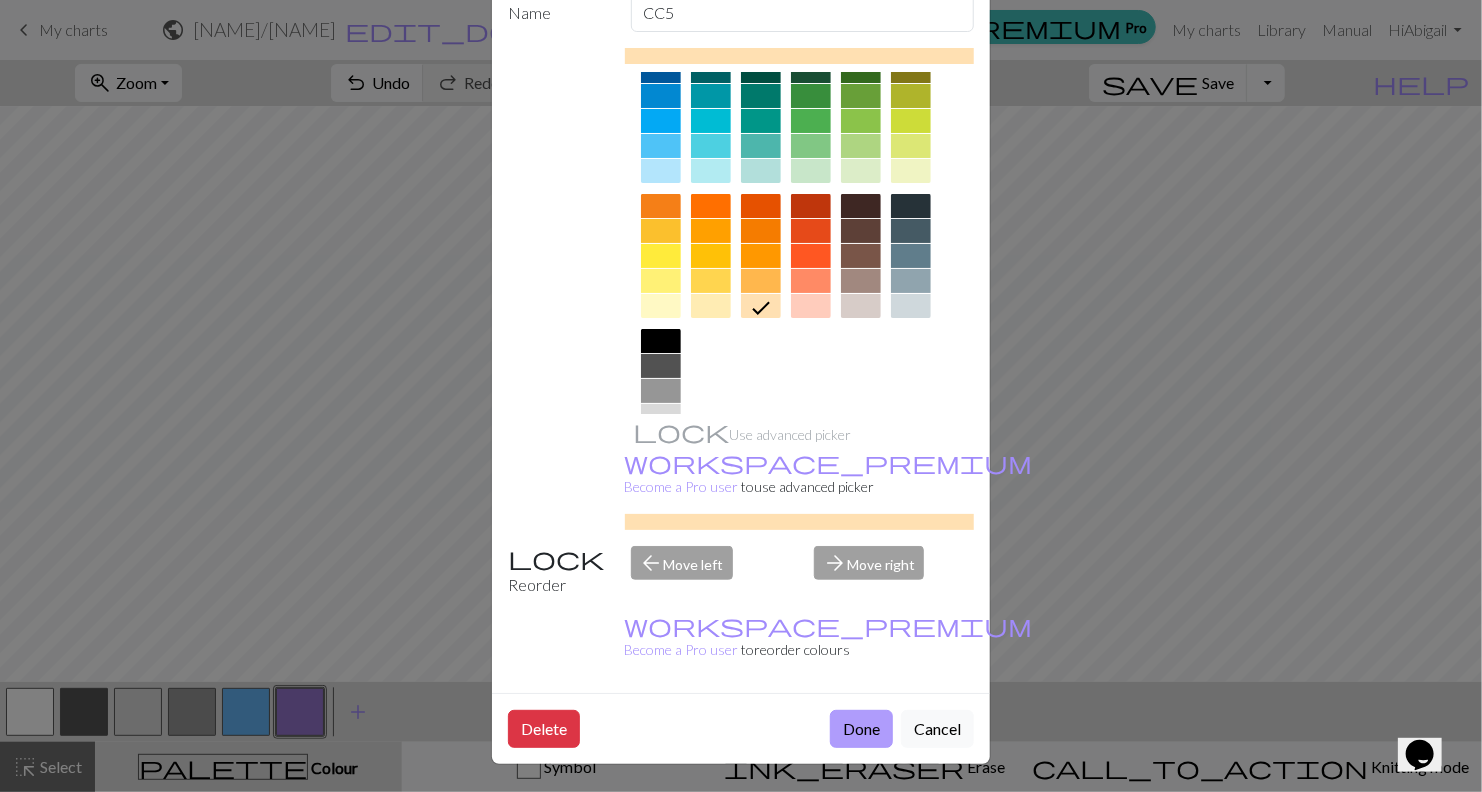 click on "Done" at bounding box center [861, 729] 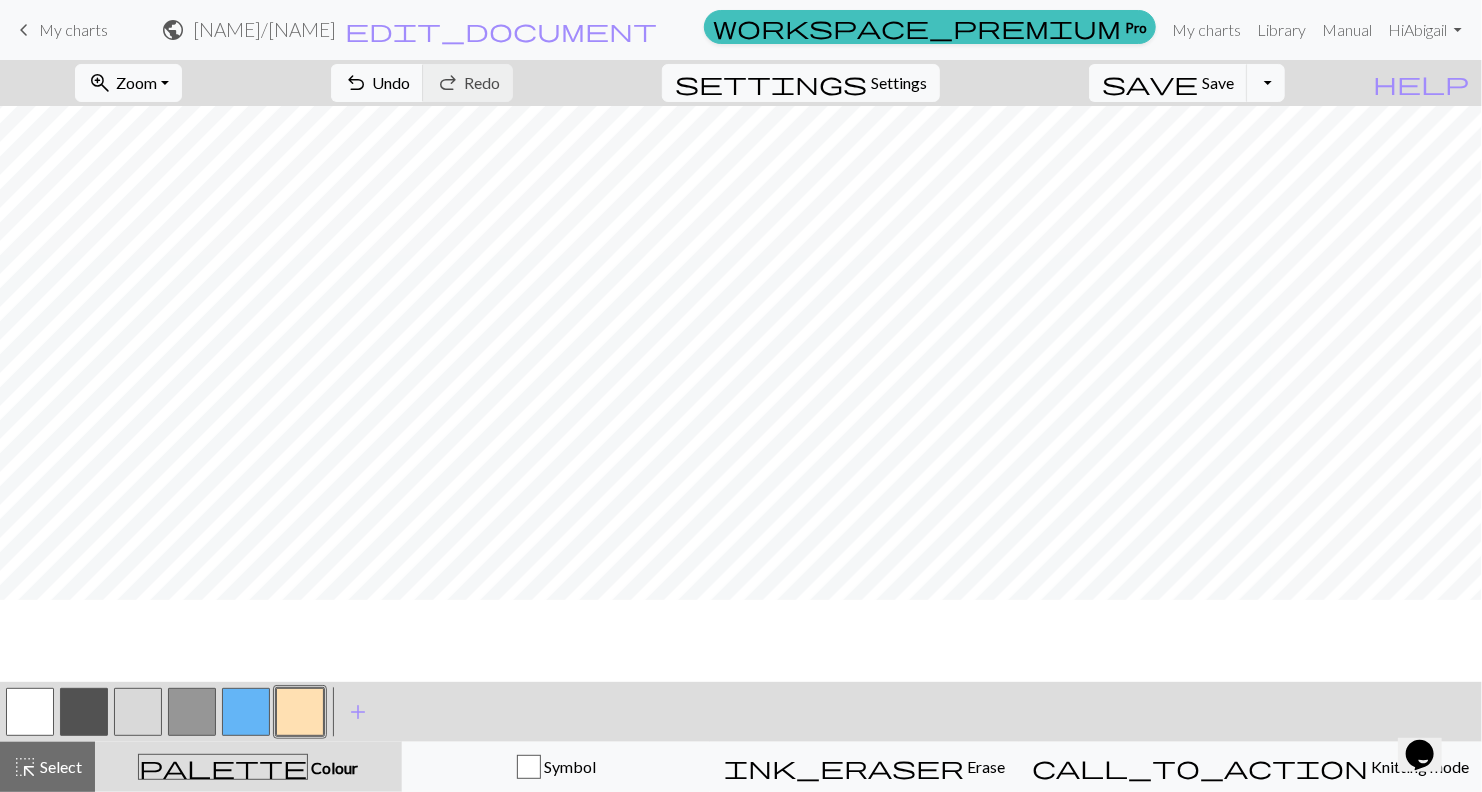 scroll, scrollTop: 696, scrollLeft: 0, axis: vertical 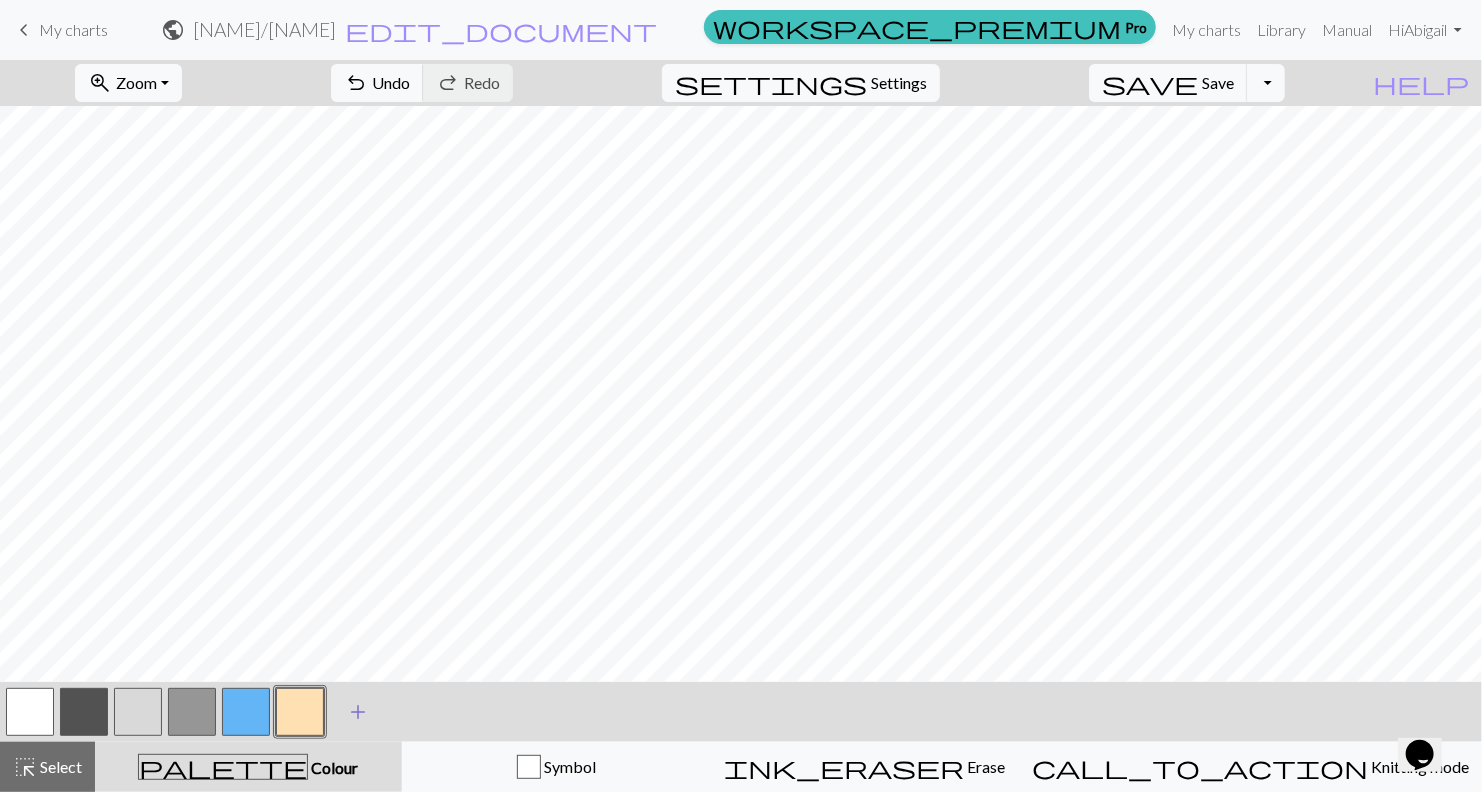 click on "add Add a  colour" at bounding box center [358, 712] 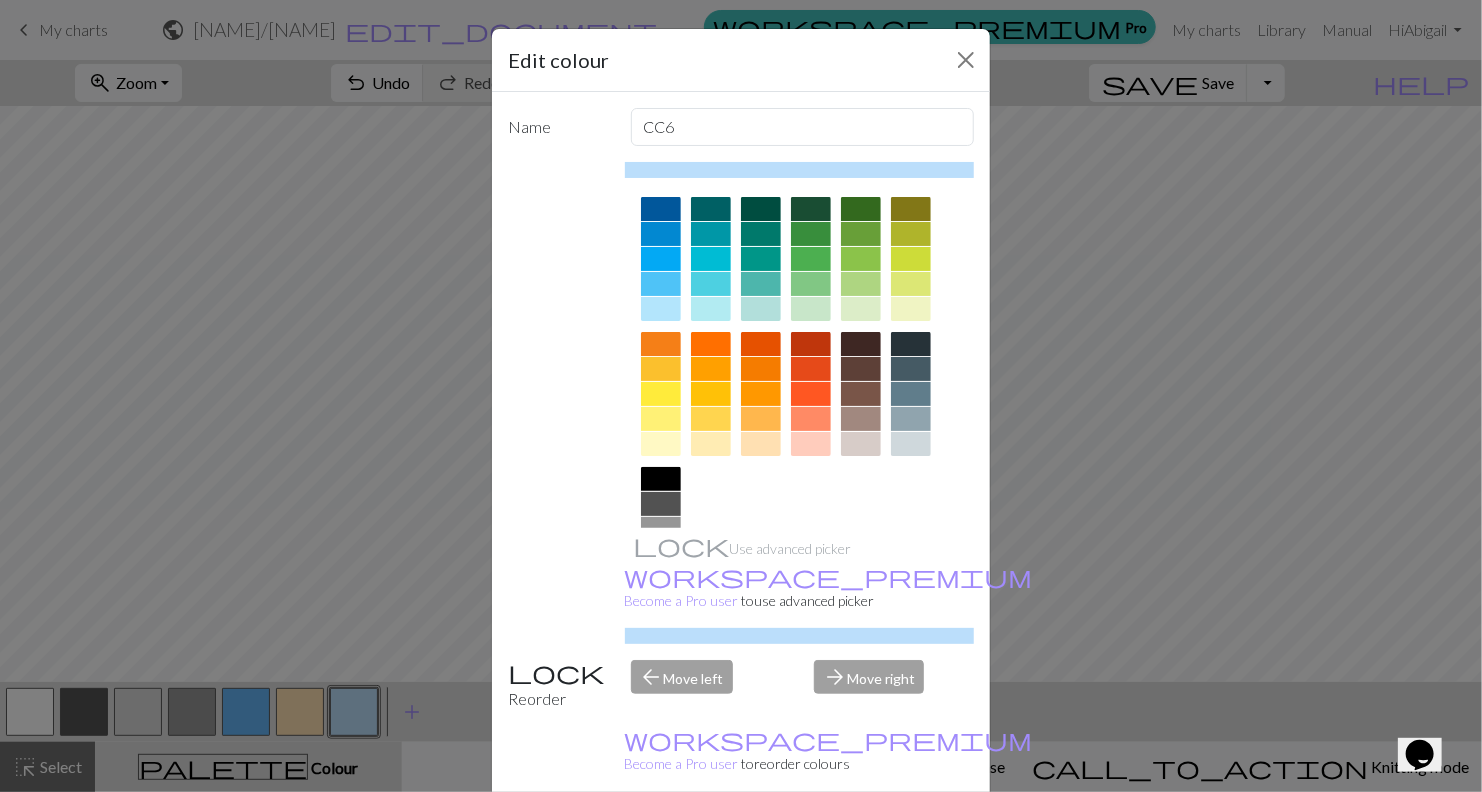 scroll, scrollTop: 156, scrollLeft: 0, axis: vertical 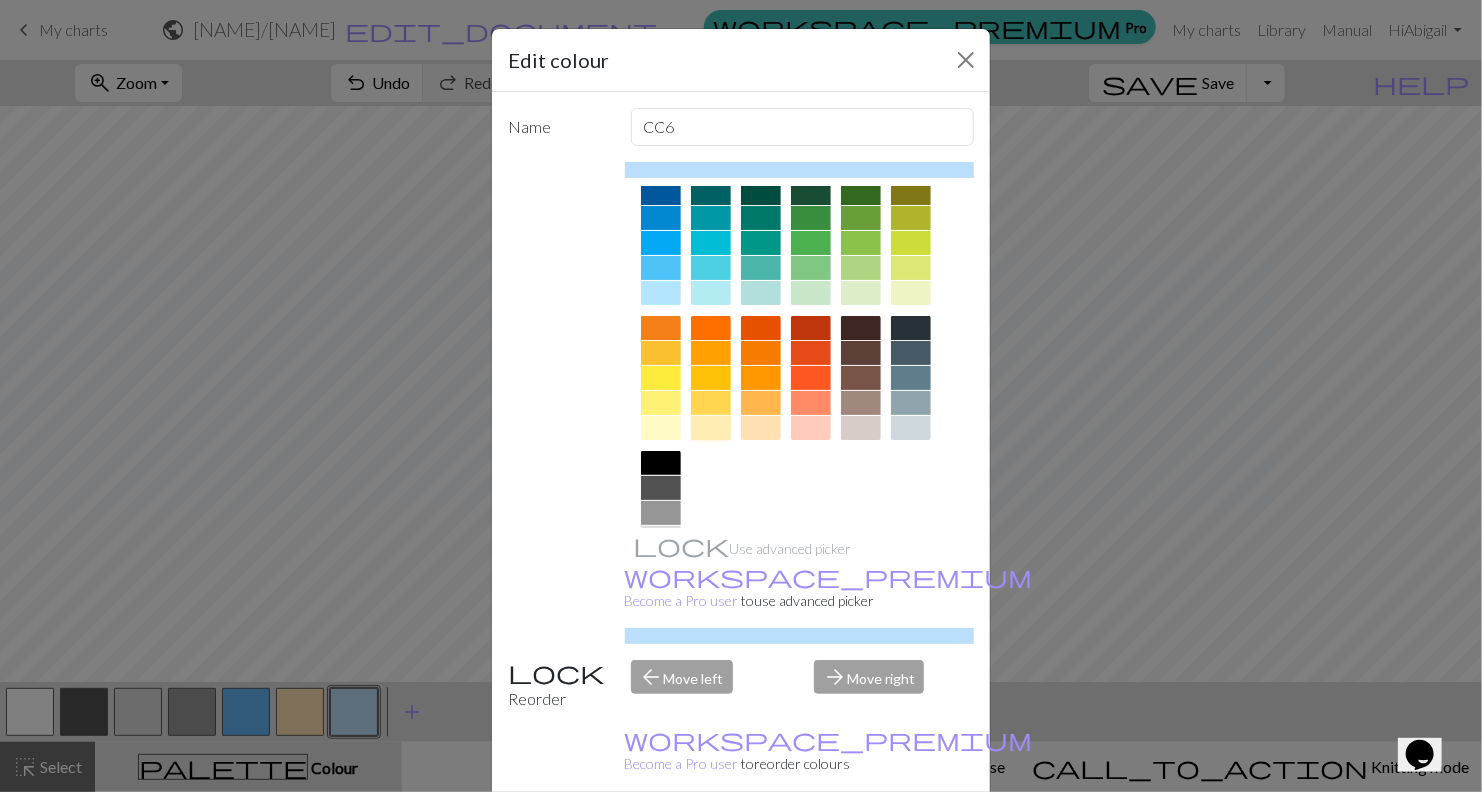 click at bounding box center [711, 428] 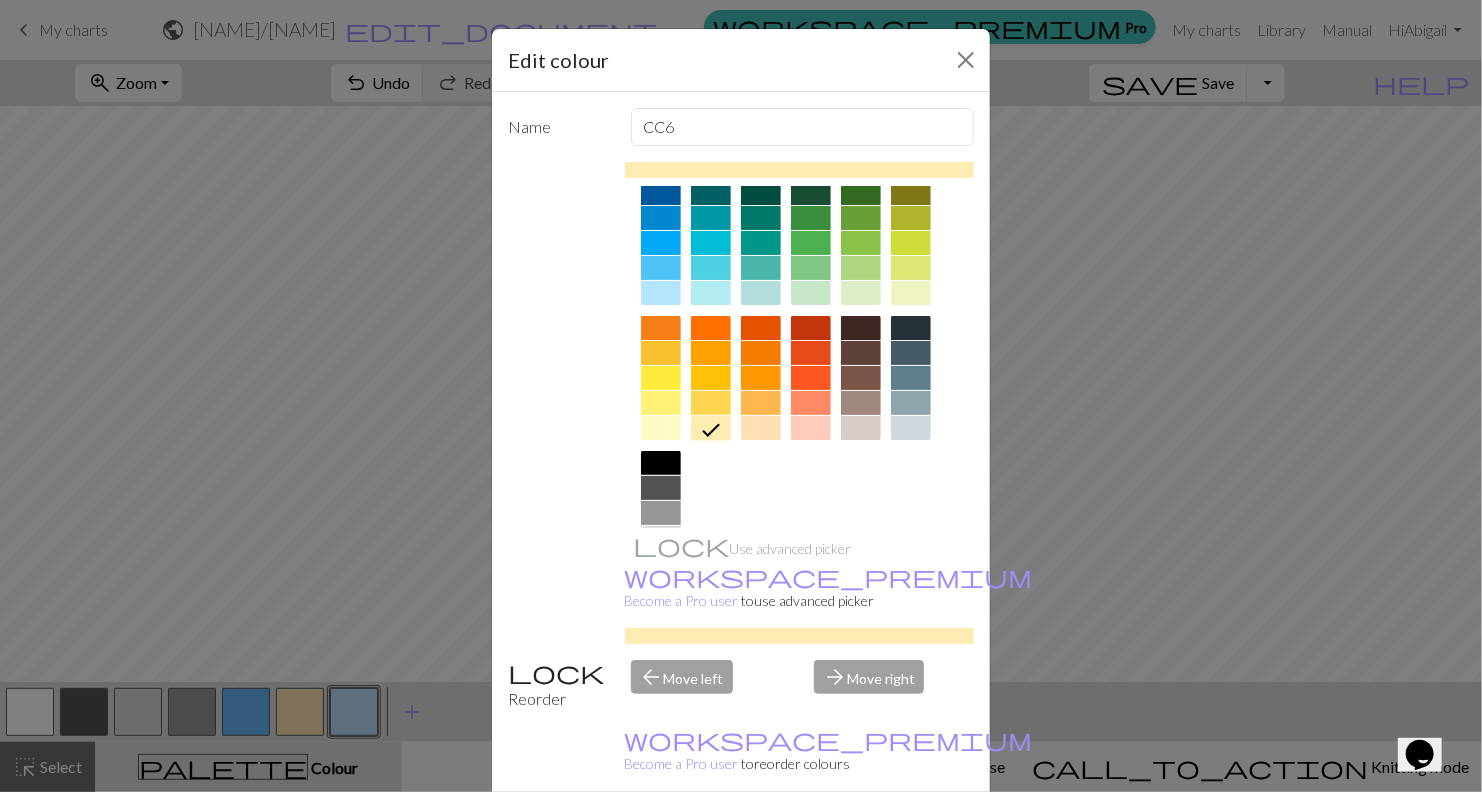 scroll, scrollTop: 114, scrollLeft: 0, axis: vertical 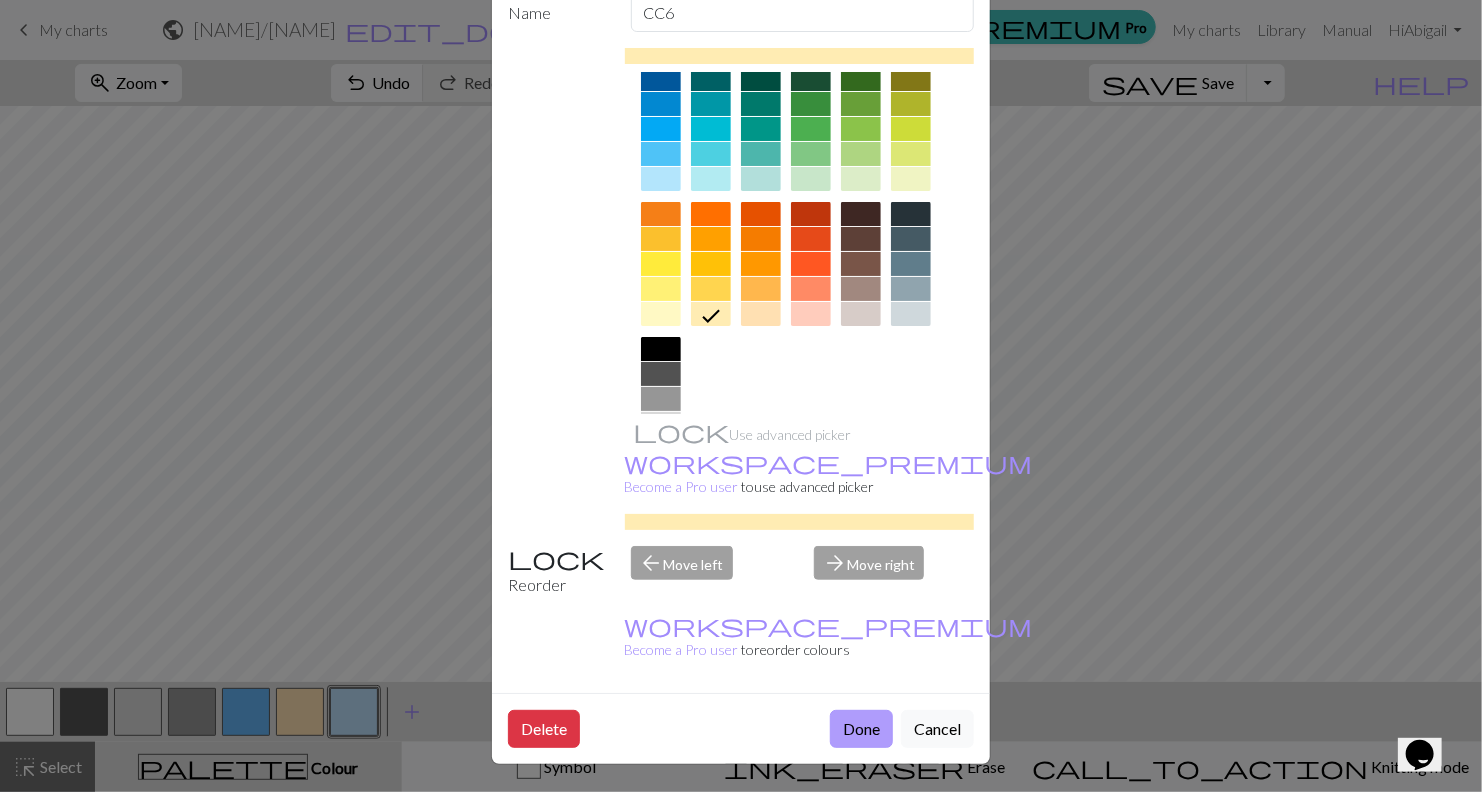 click on "Done" at bounding box center [861, 729] 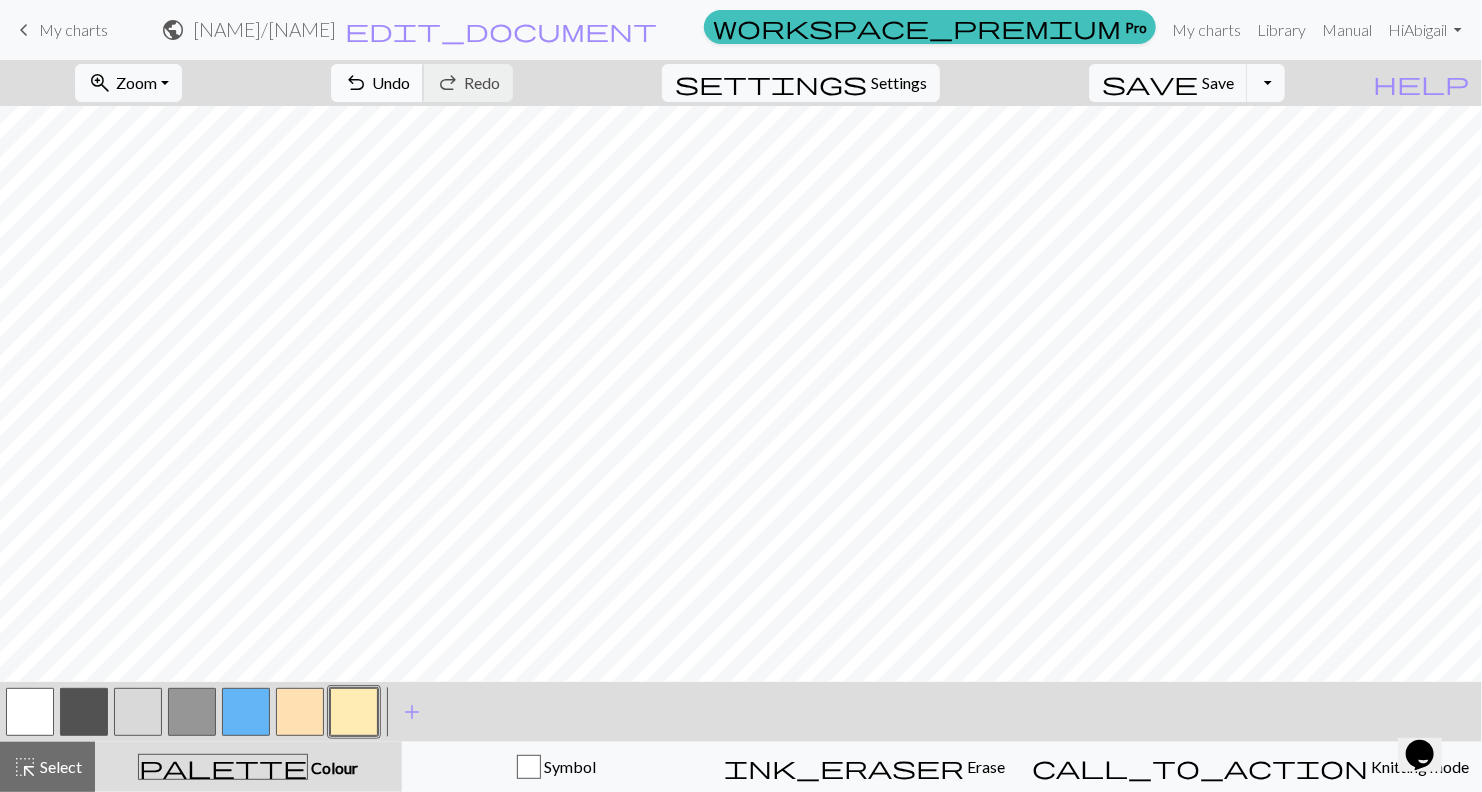 click on "undo" at bounding box center [356, 83] 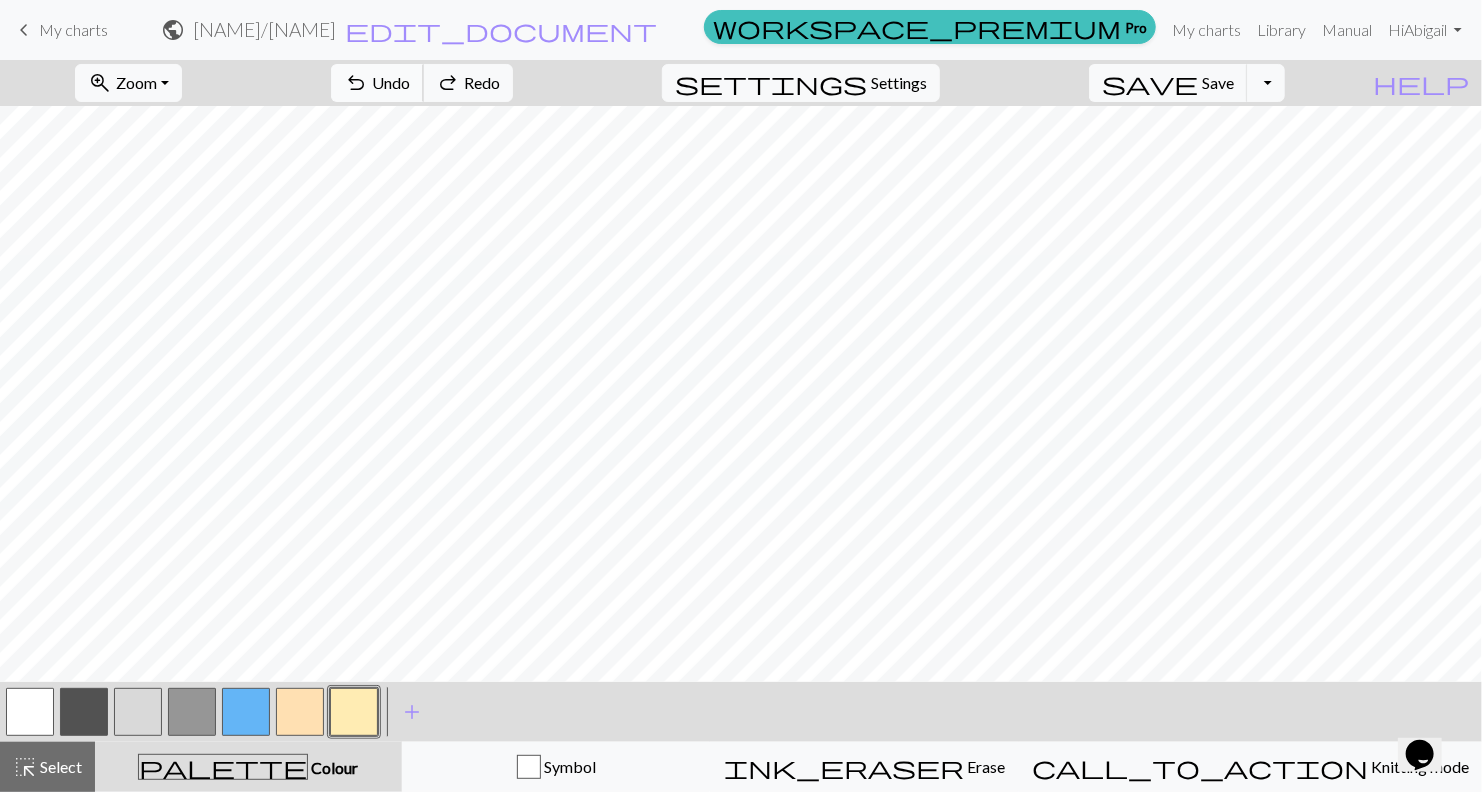 click on "undo" at bounding box center (356, 83) 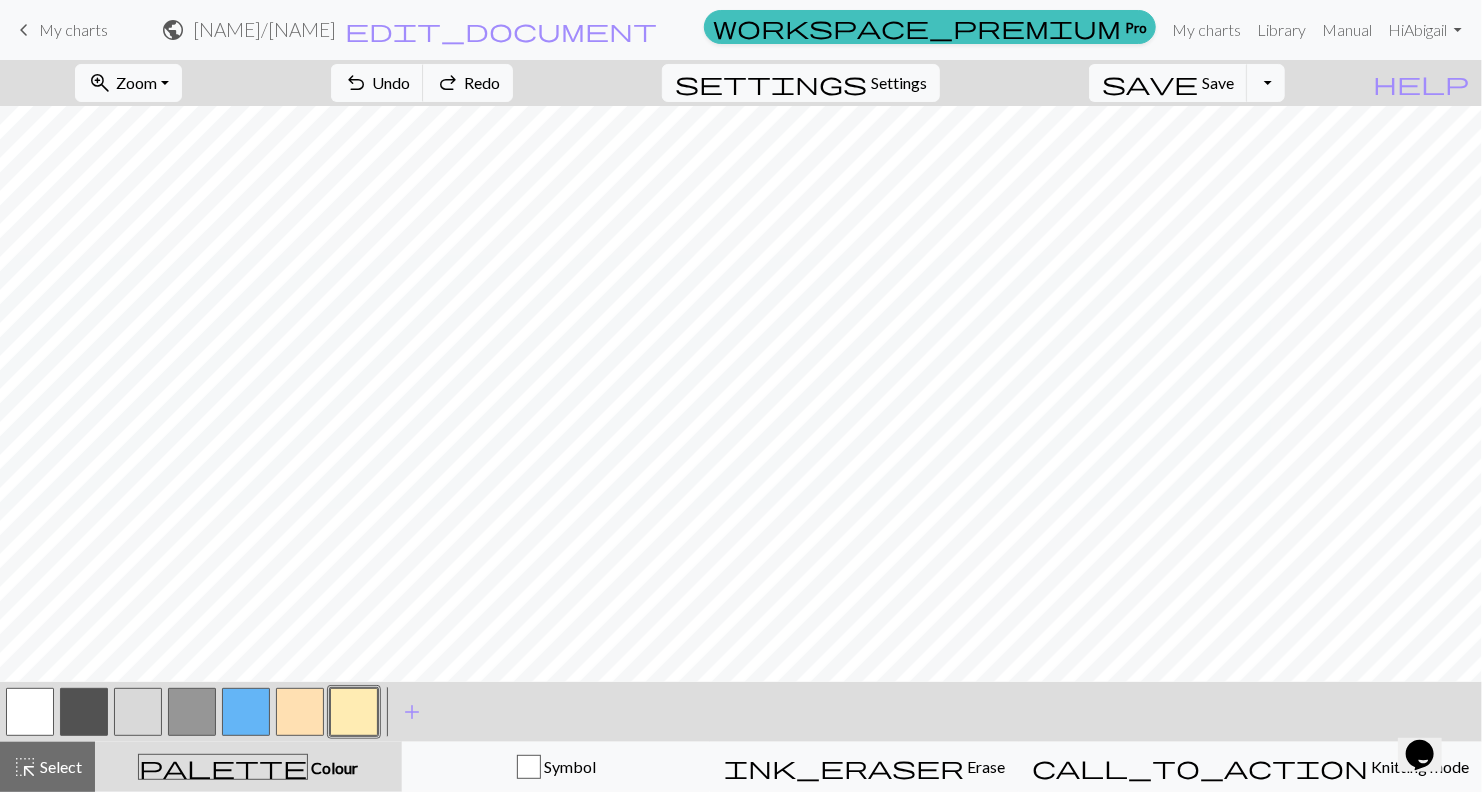 click at bounding box center [300, 712] 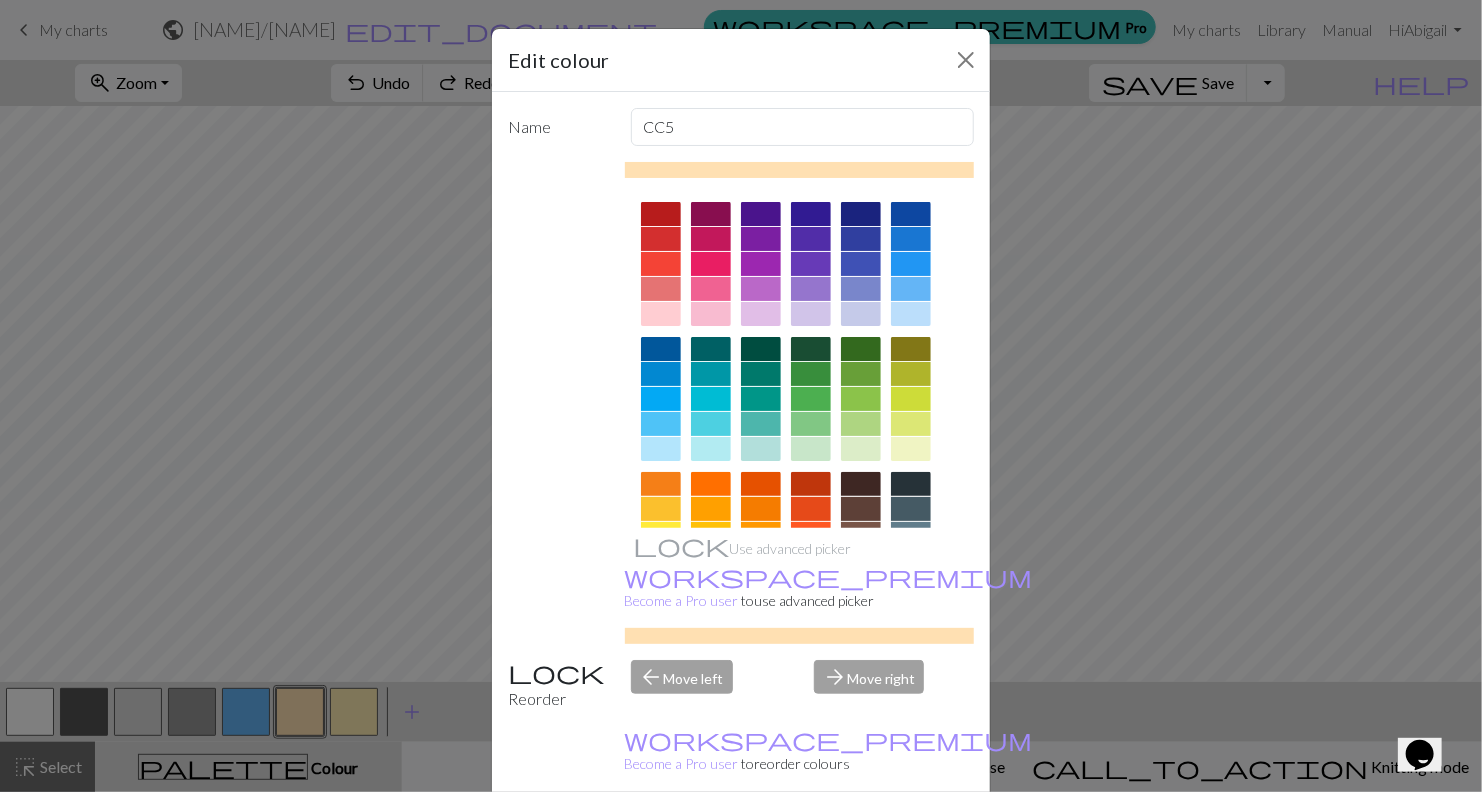 scroll, scrollTop: 114, scrollLeft: 0, axis: vertical 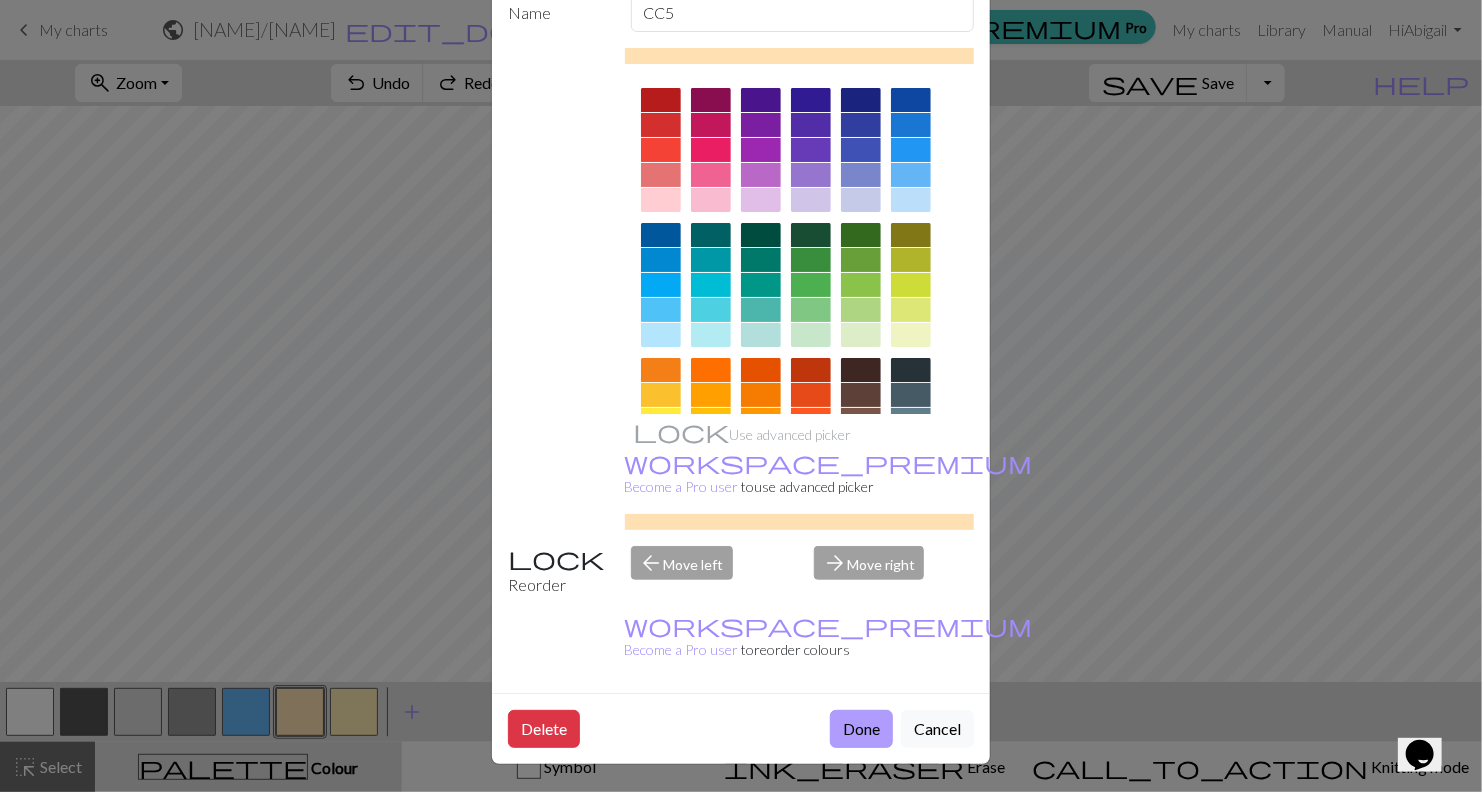 click on "Done" at bounding box center [861, 729] 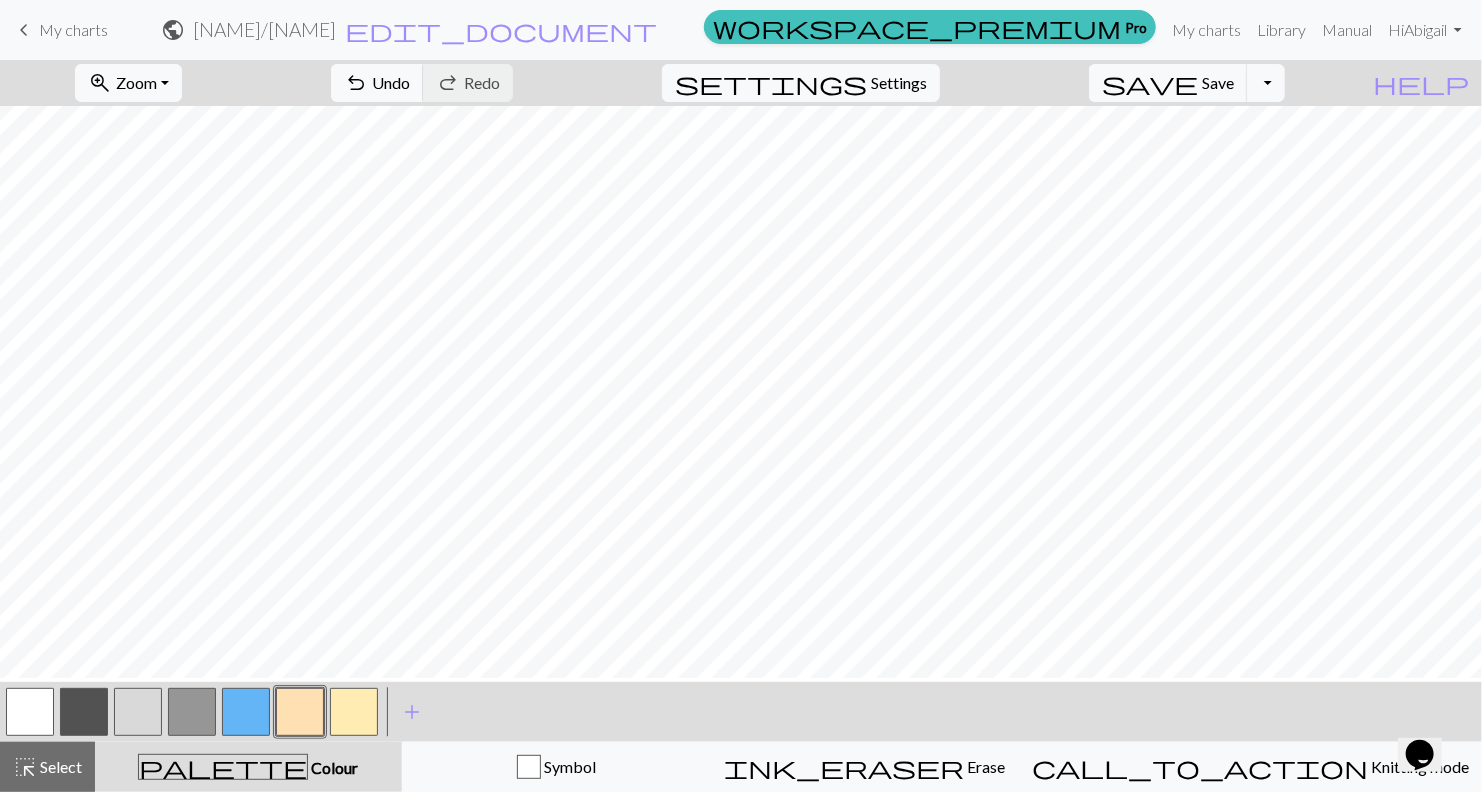 scroll, scrollTop: 556, scrollLeft: 0, axis: vertical 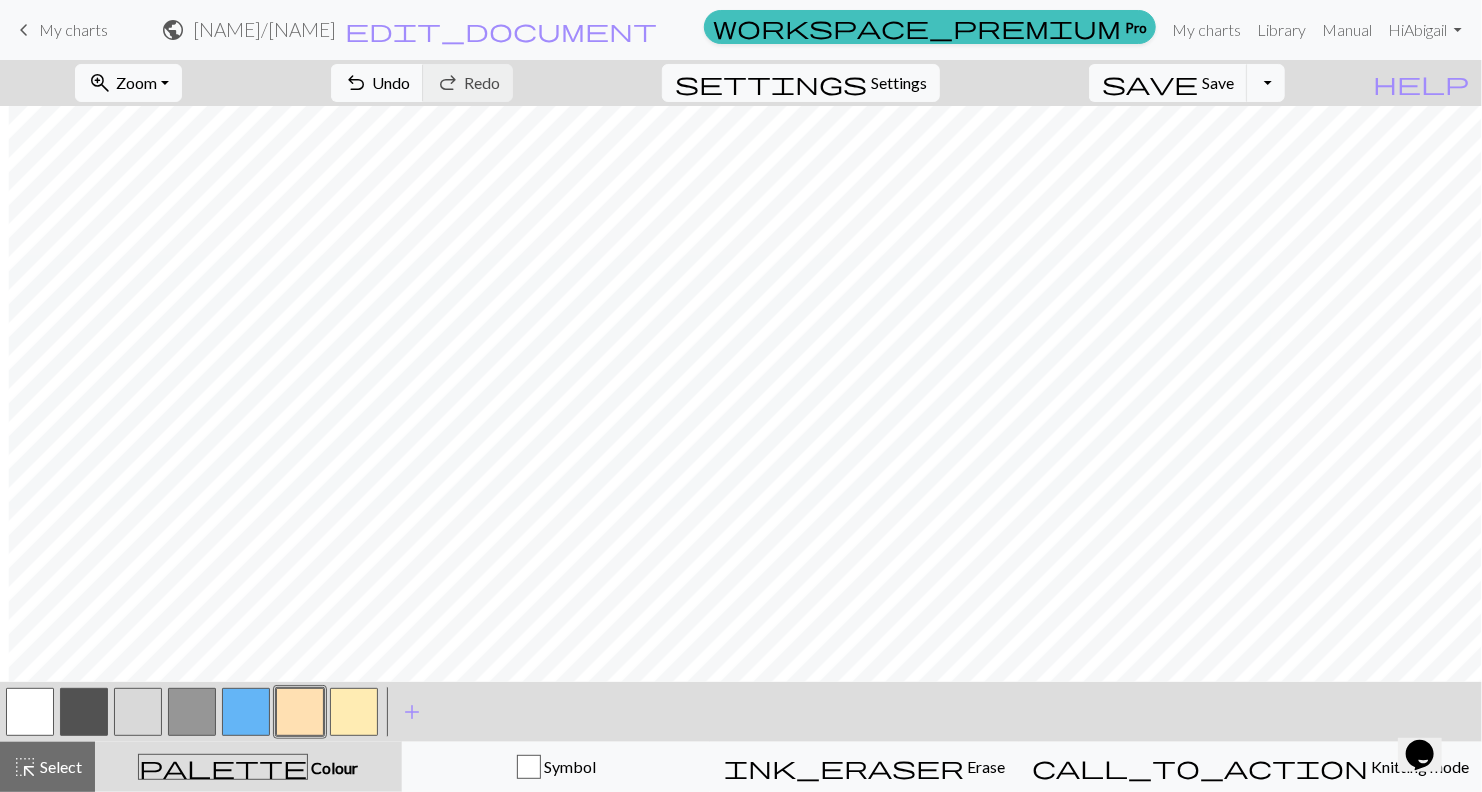 click at bounding box center [138, 712] 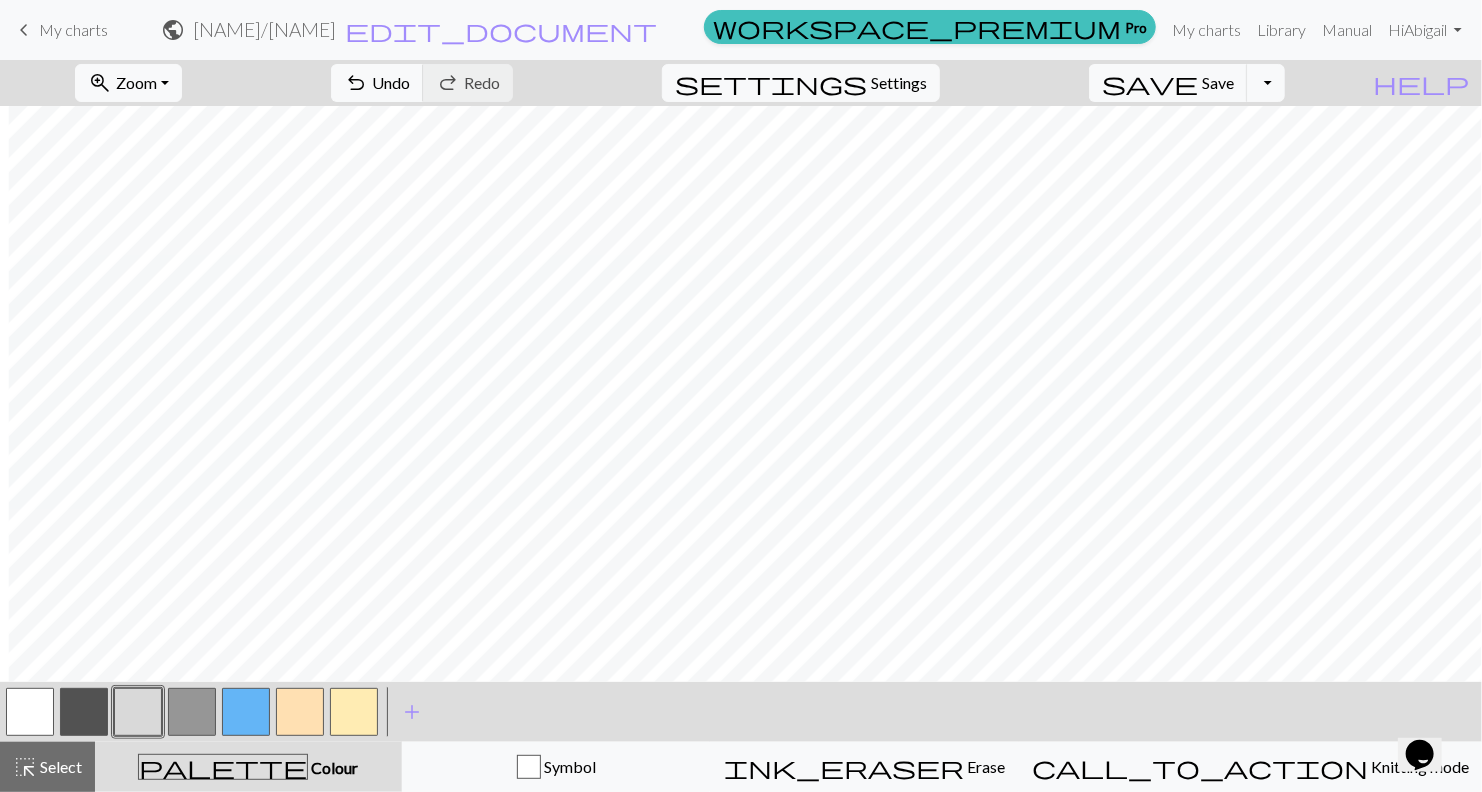 click at bounding box center (138, 712) 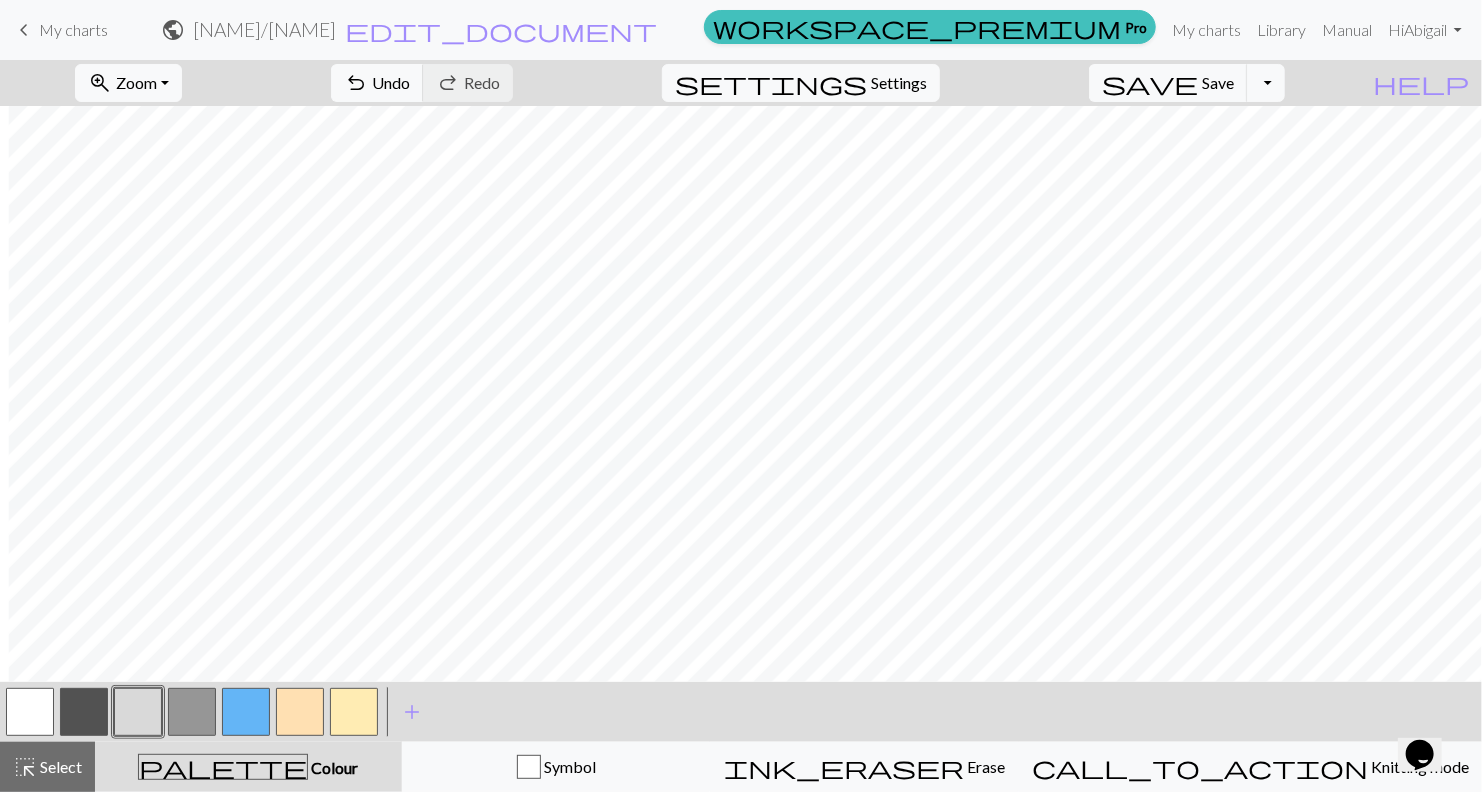click on "Edit colour Name CC2 Use advanced picker workspace_premium Become a Pro user   to  use advanced picker Reorder arrow_back Move left arrow_forward Move right workspace_premium Become a Pro user   to  reorder colours Delete Done Cancel" at bounding box center [741, 396] 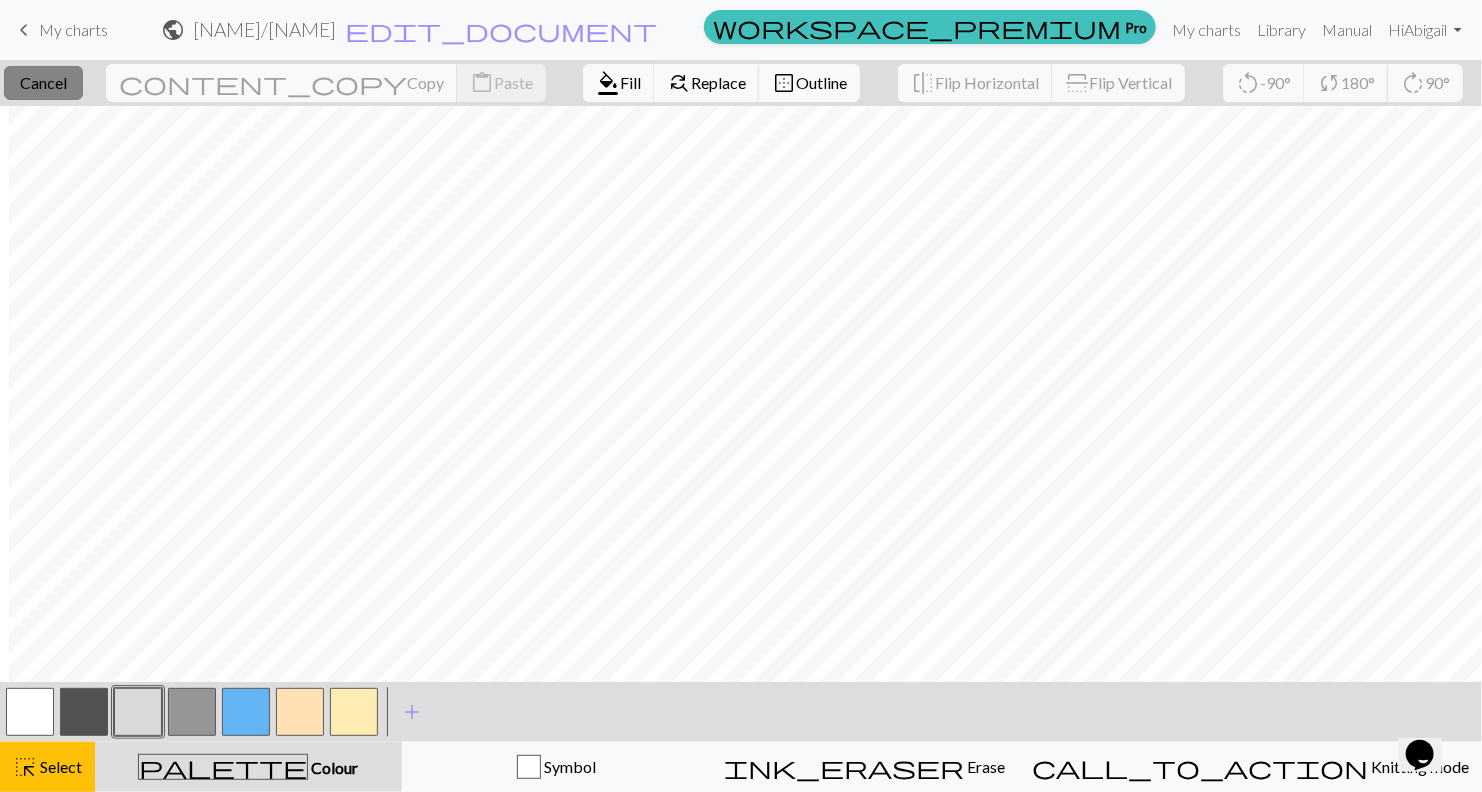 click on "Cancel" at bounding box center (43, 82) 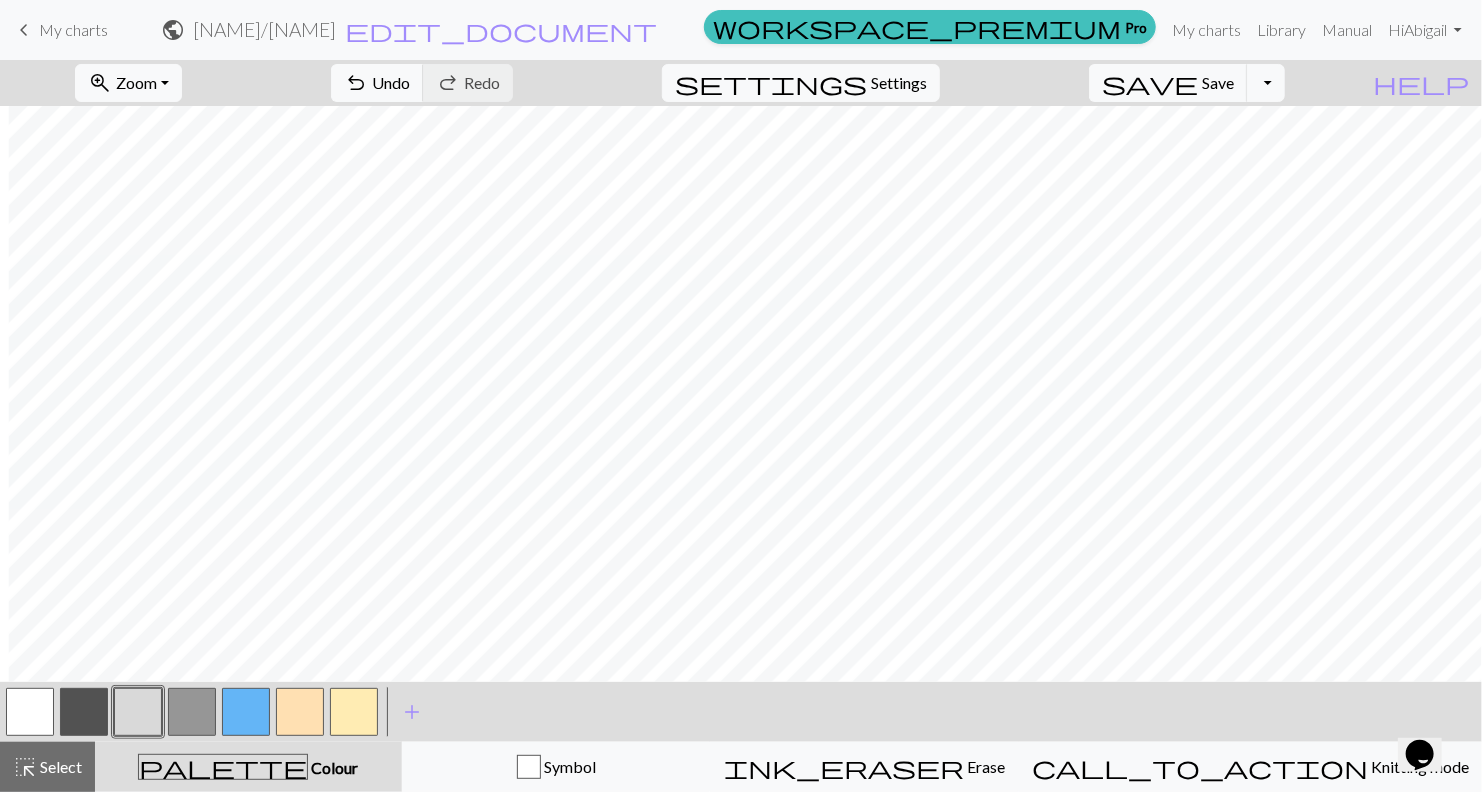 click at bounding box center [192, 712] 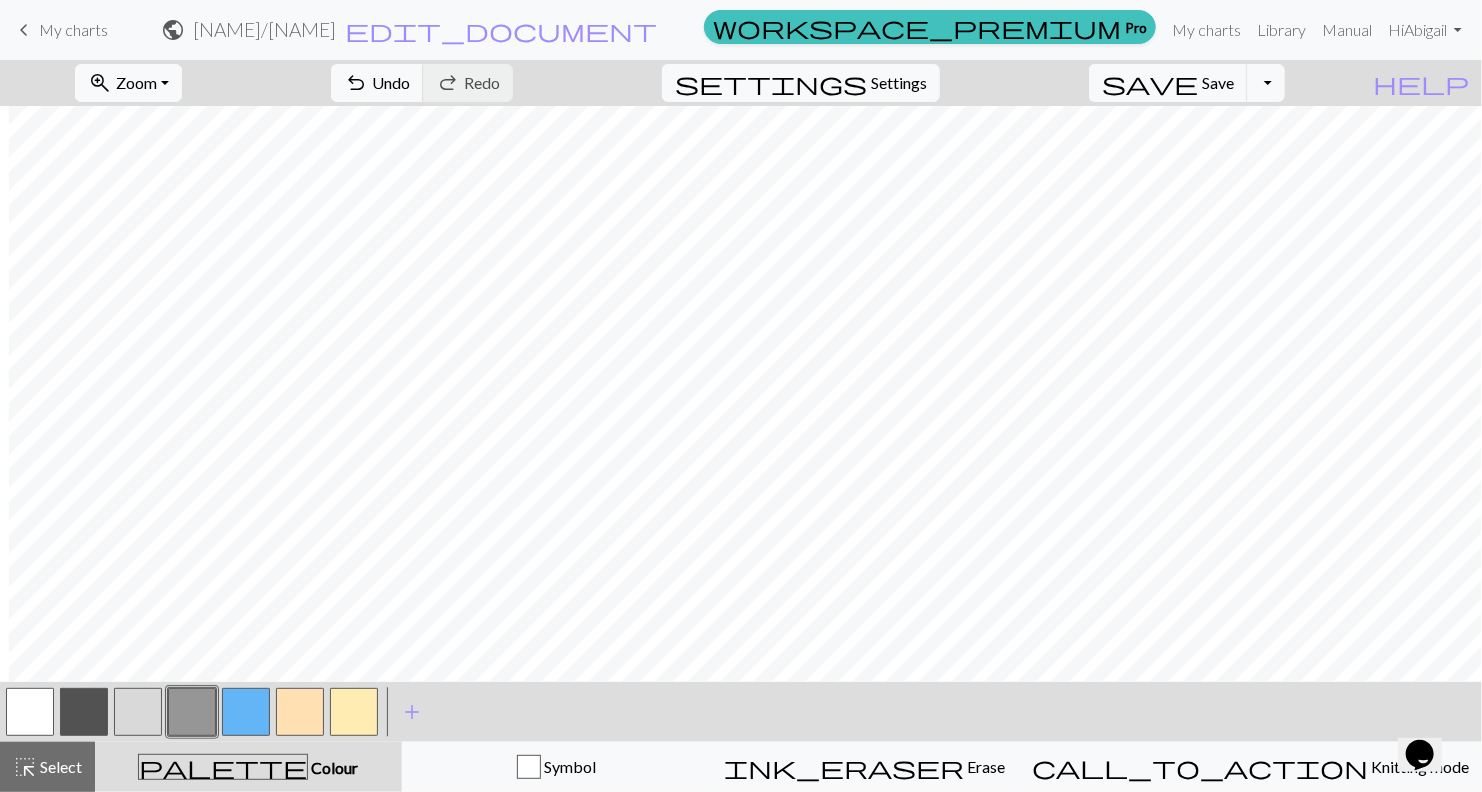 click at bounding box center (192, 712) 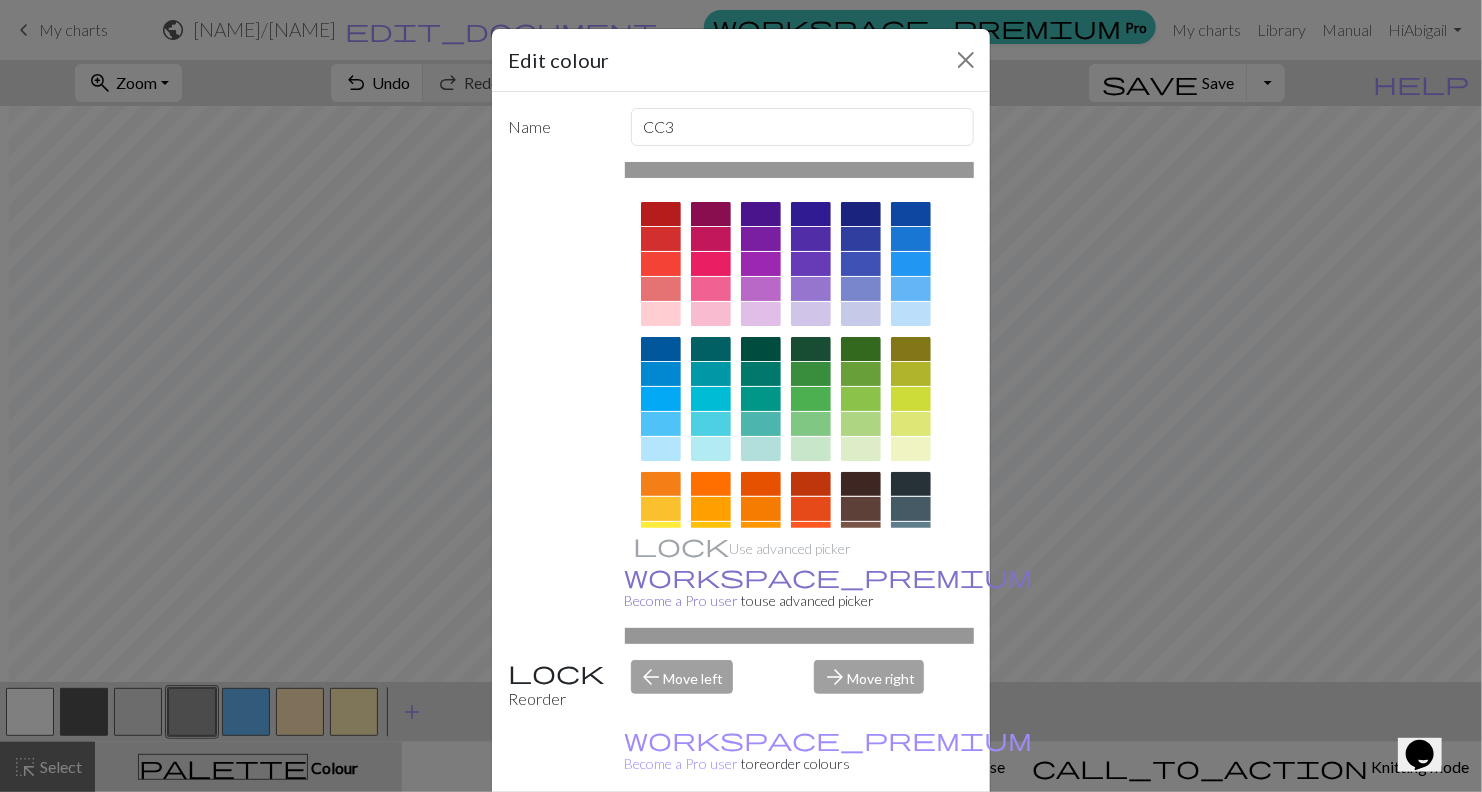 scroll, scrollTop: 114, scrollLeft: 0, axis: vertical 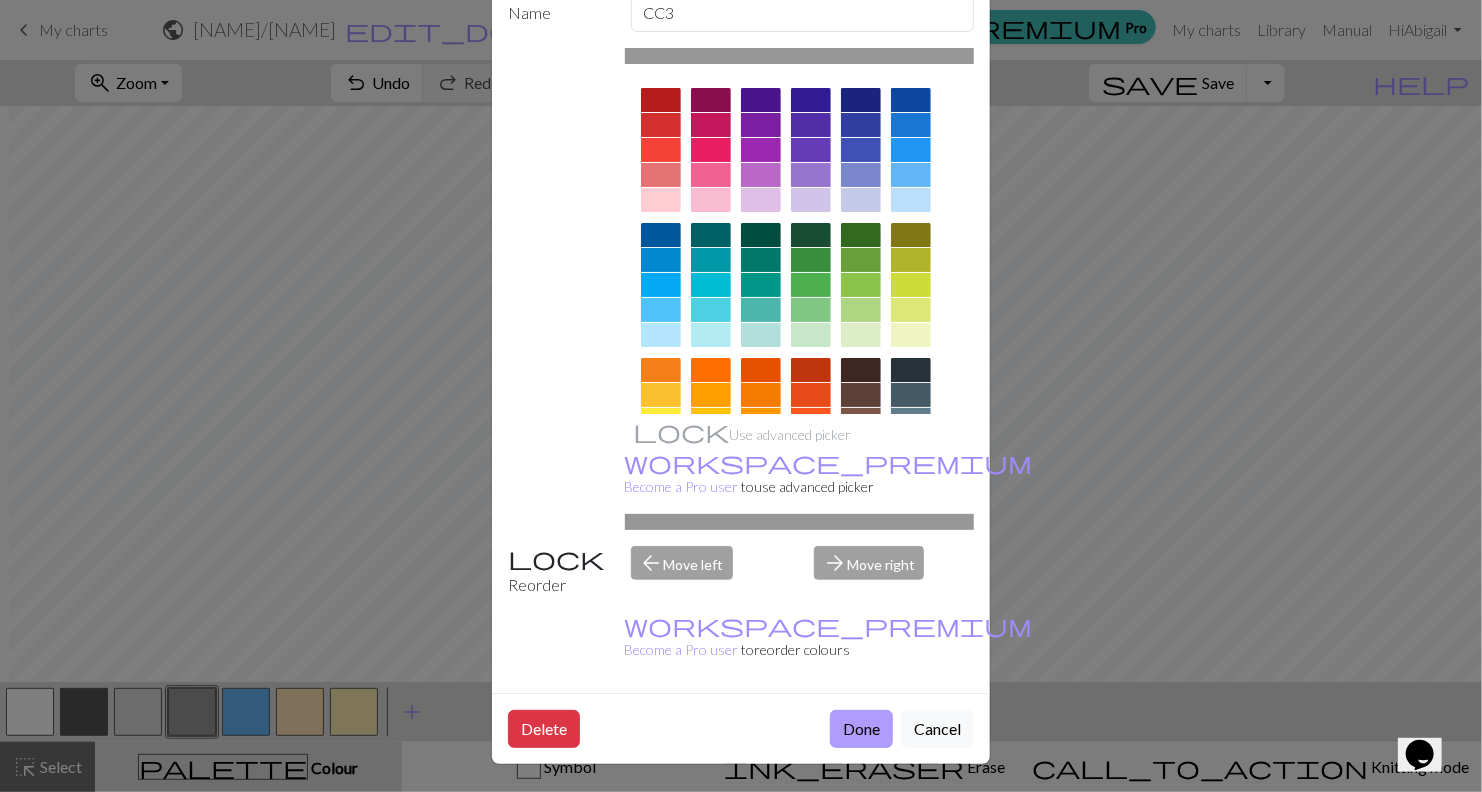 click on "Done" at bounding box center [861, 729] 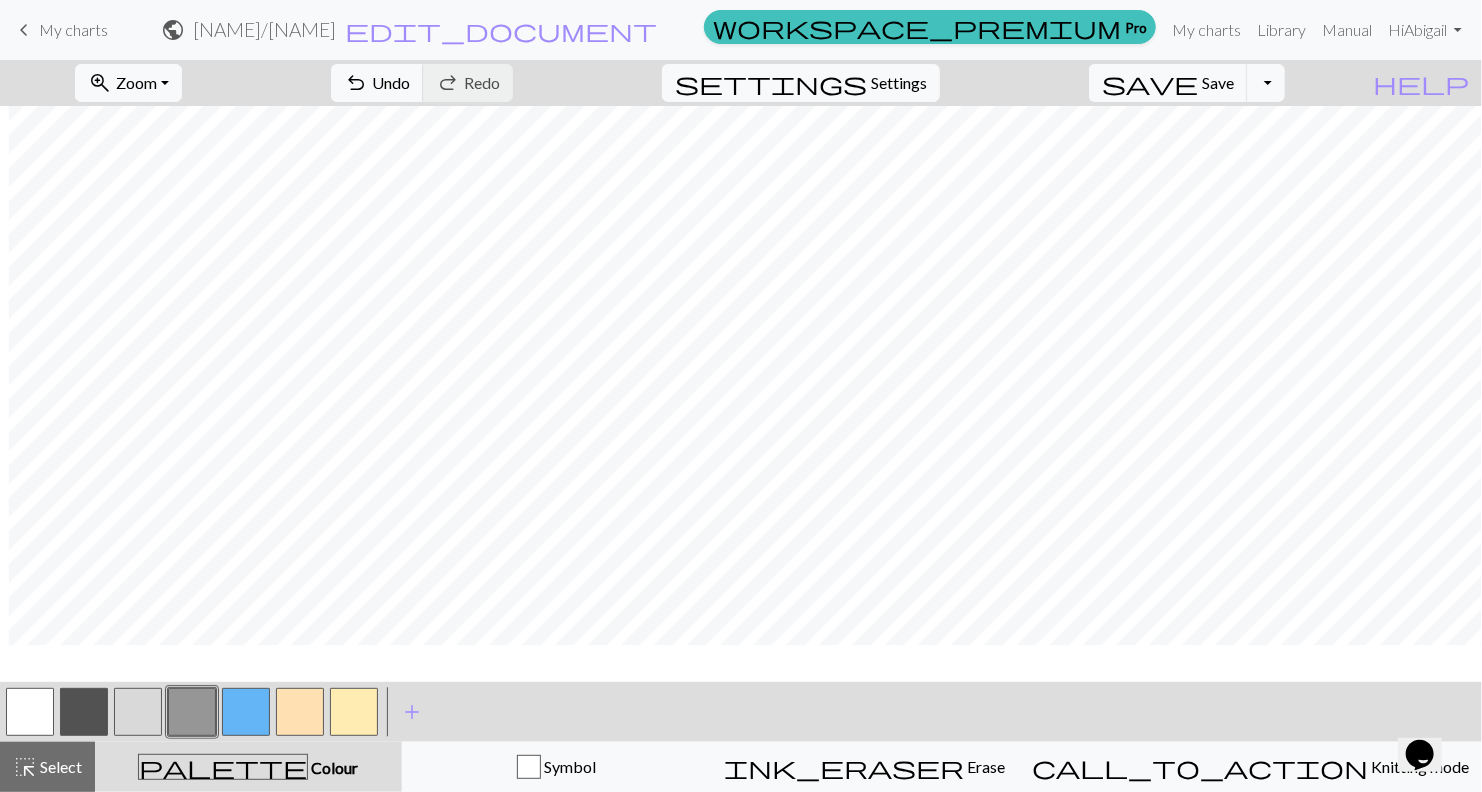 scroll, scrollTop: 0, scrollLeft: 8, axis: horizontal 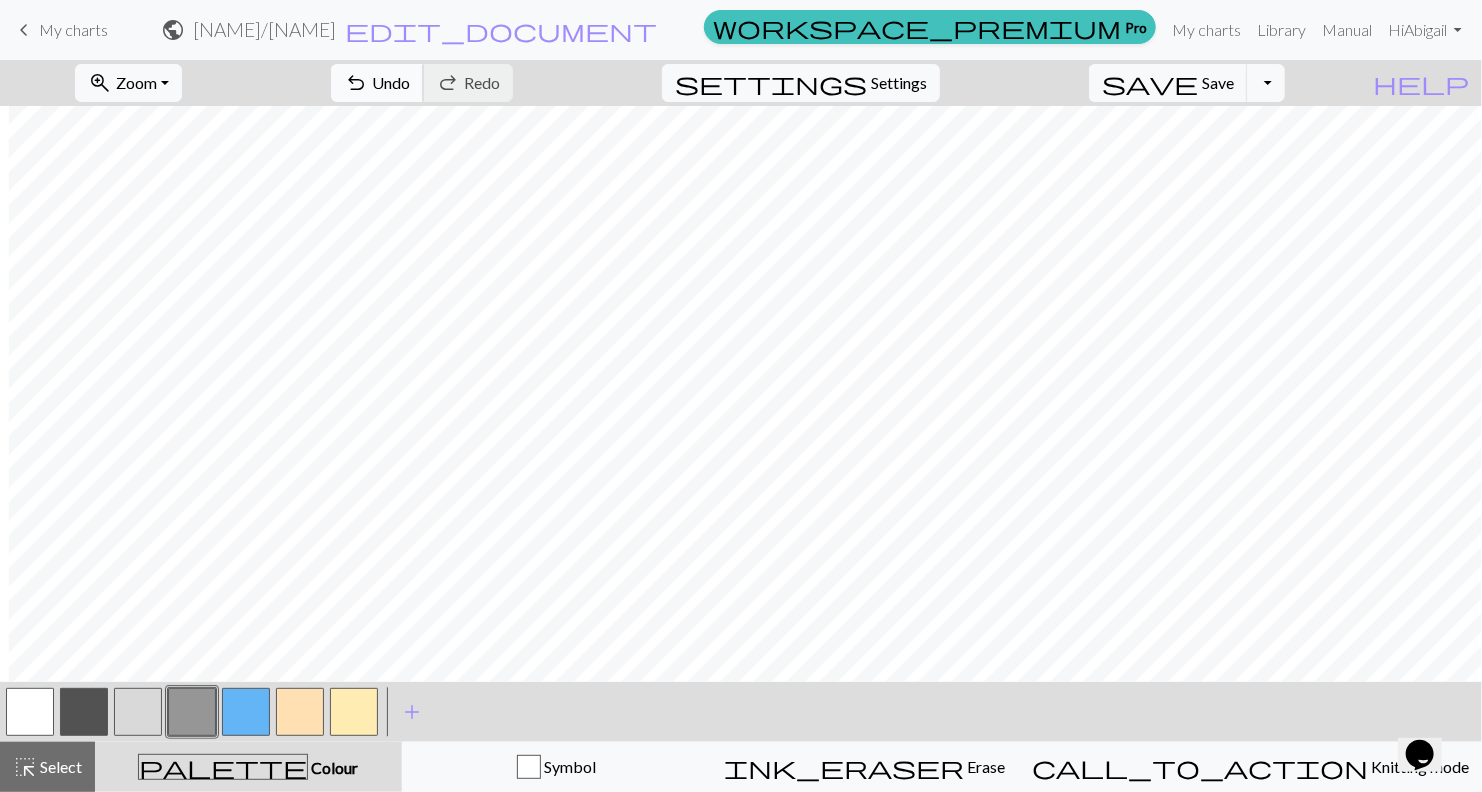 click on "Undo" at bounding box center (391, 82) 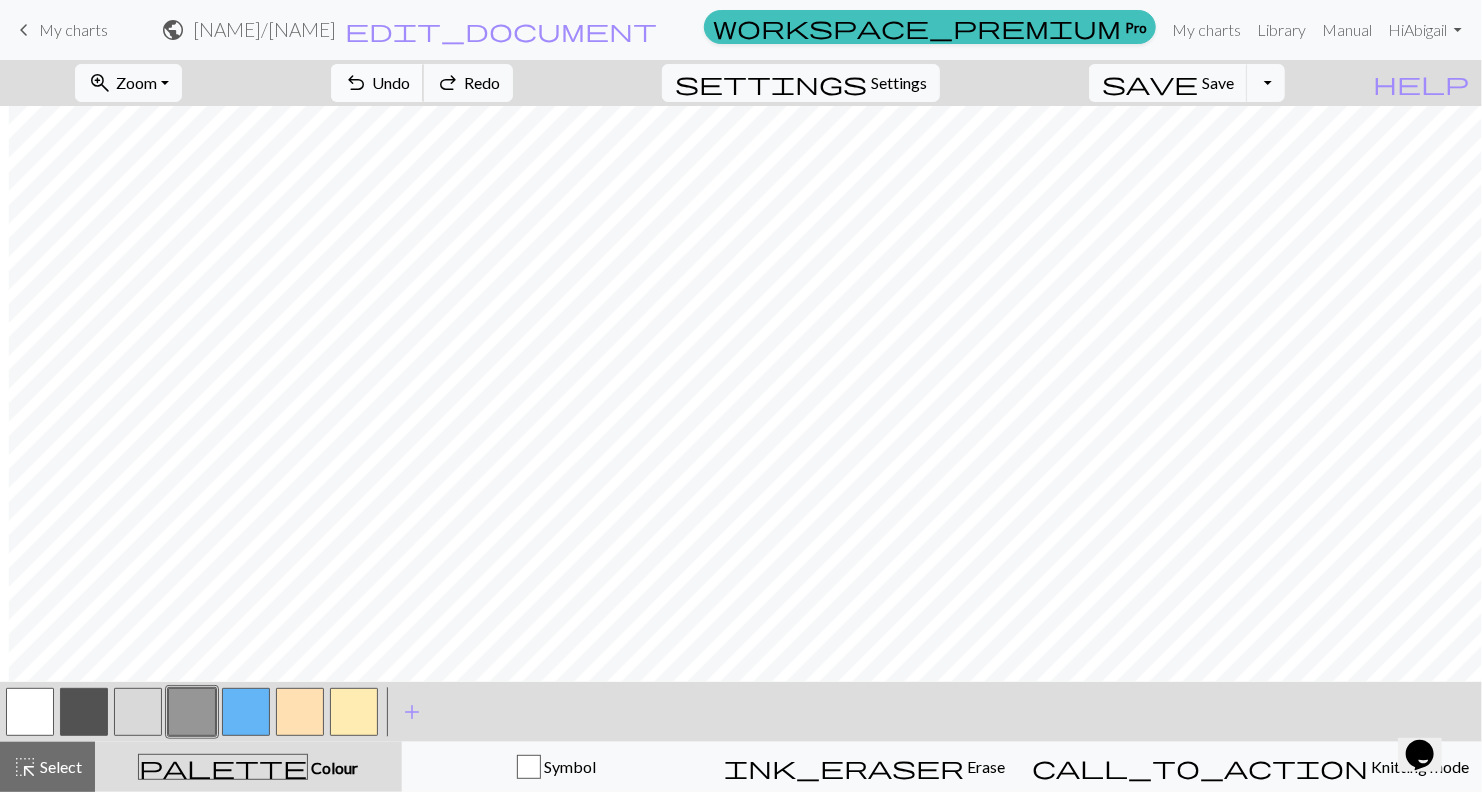 click on "Undo" at bounding box center [391, 82] 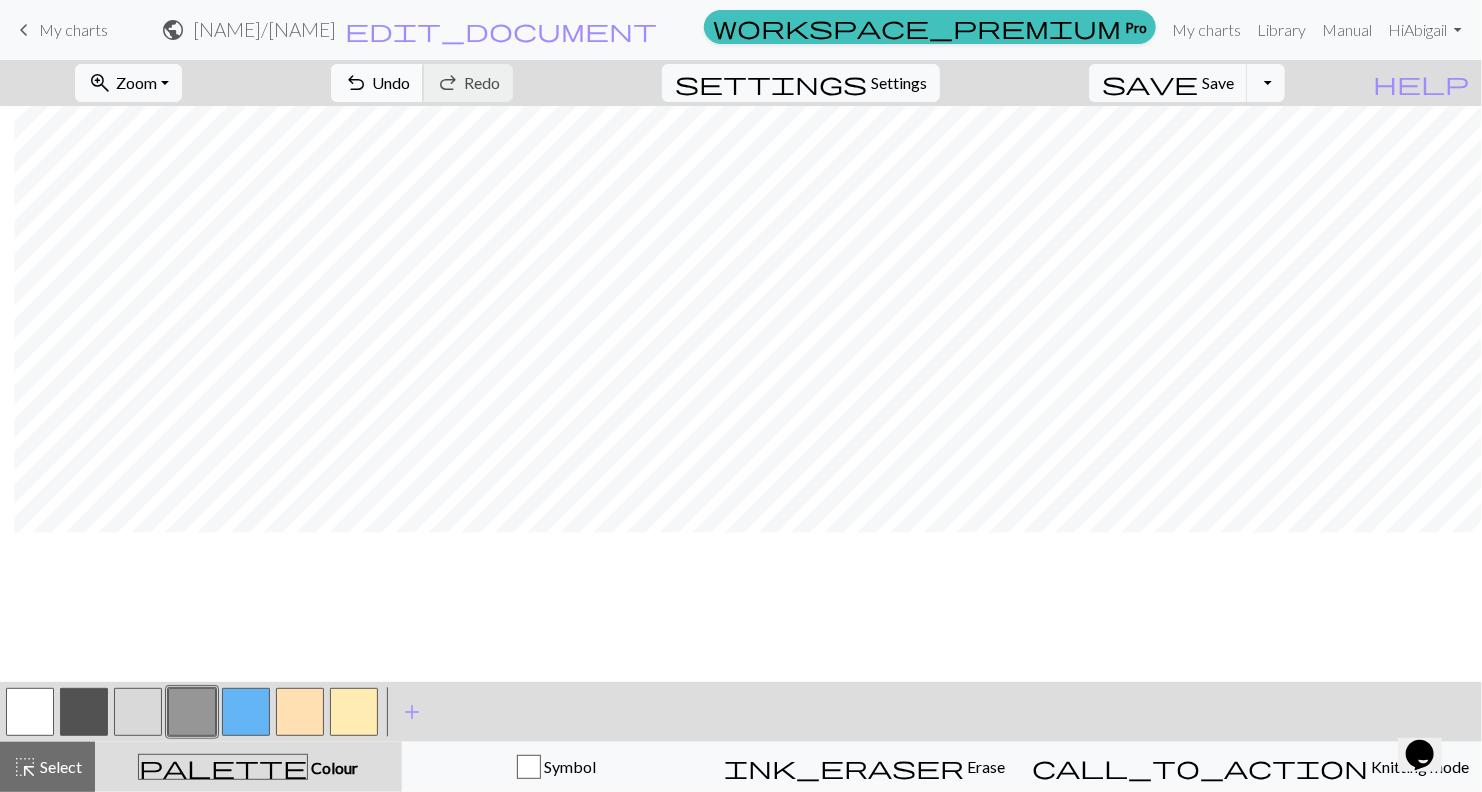 scroll, scrollTop: 14, scrollLeft: 14, axis: both 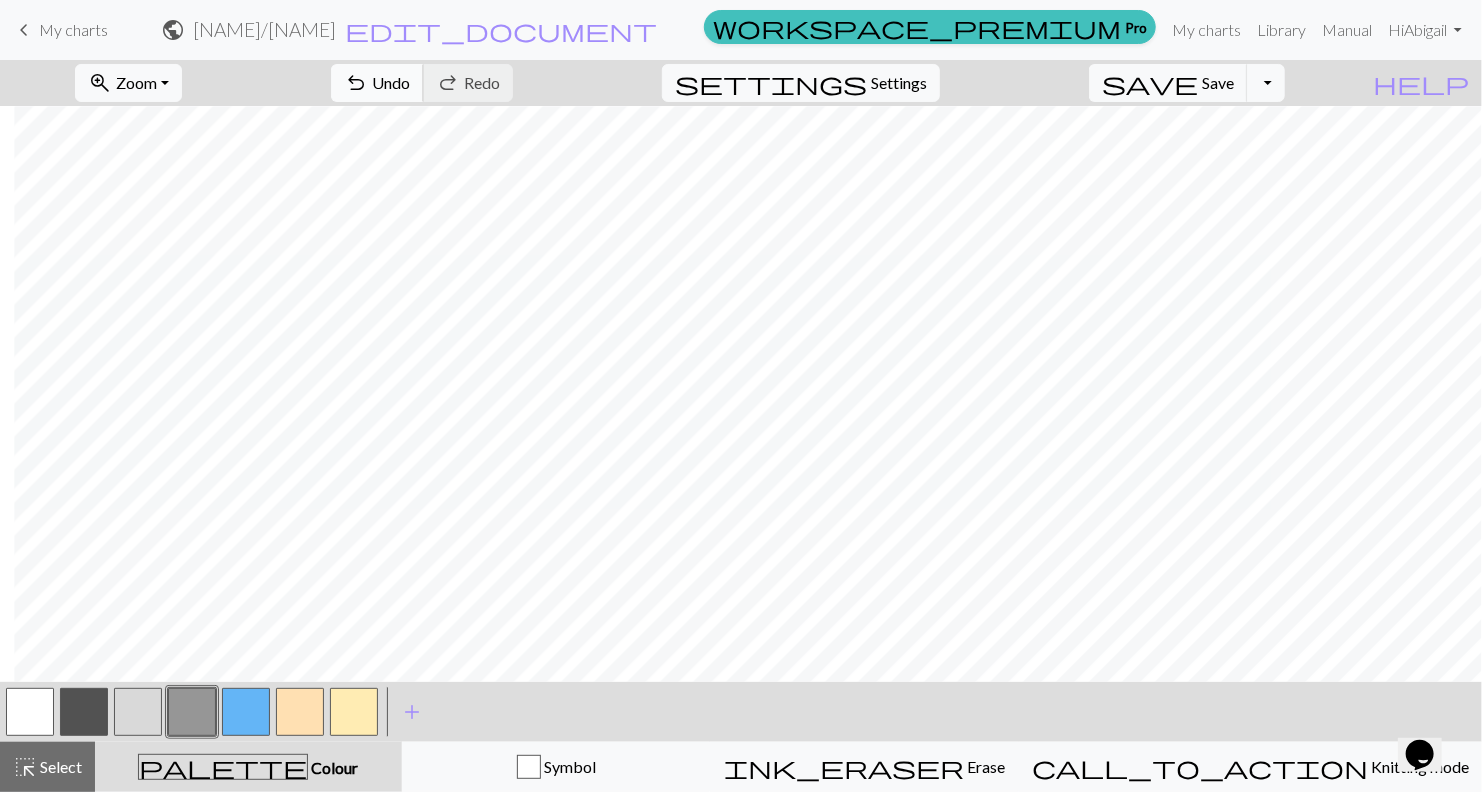 click on "Undo" at bounding box center [391, 82] 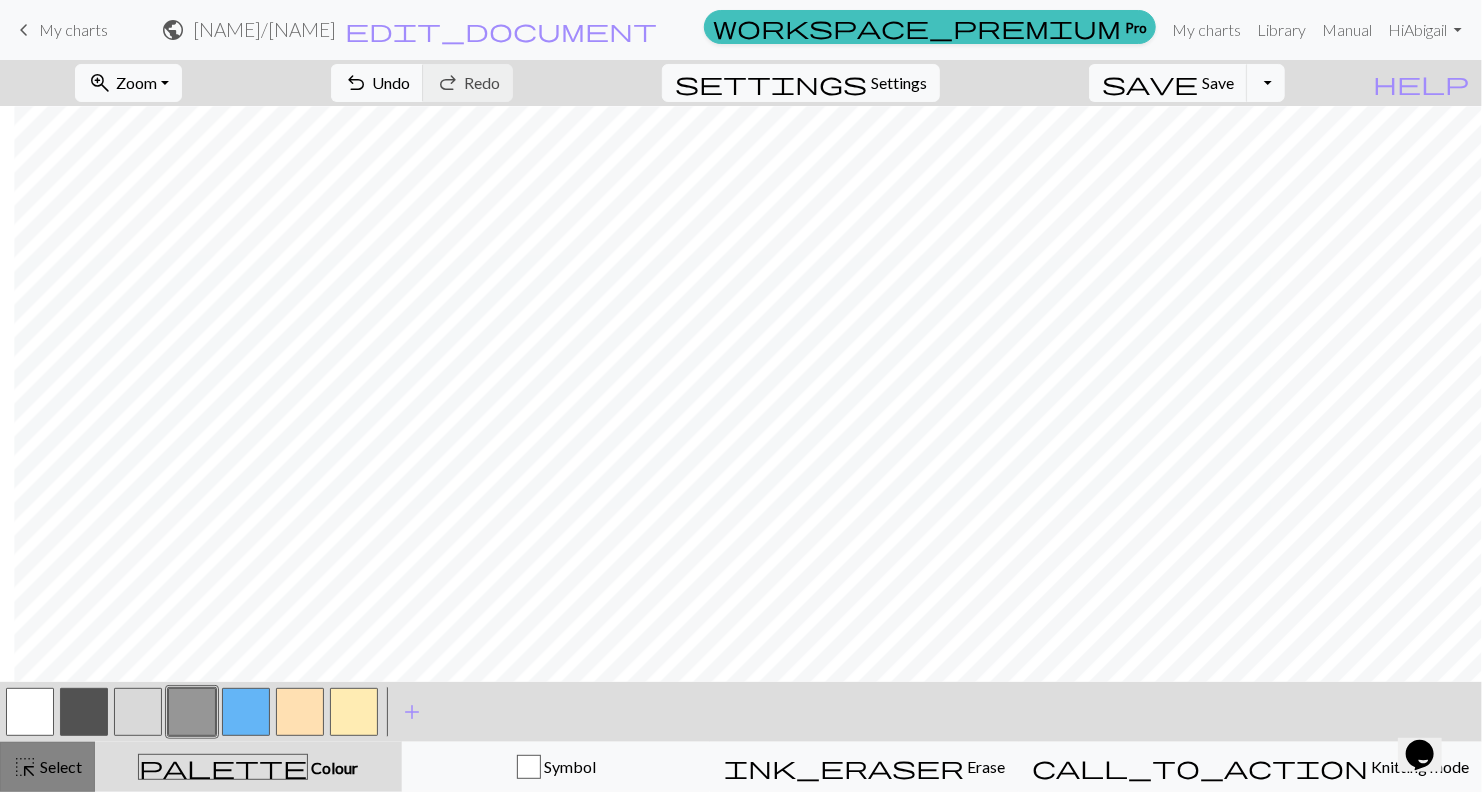 click on "Select" at bounding box center [59, 766] 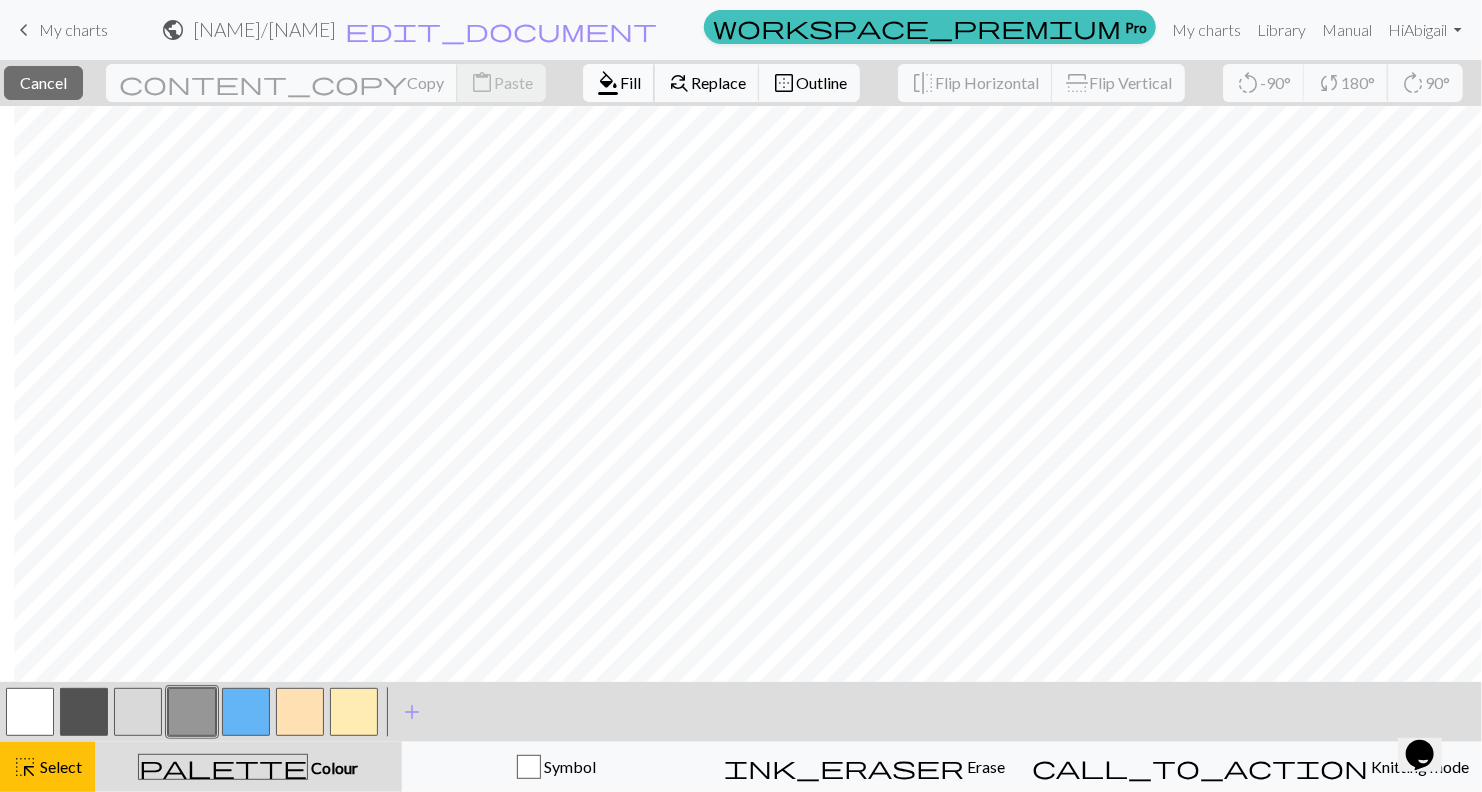 click on "Fill" at bounding box center [630, 82] 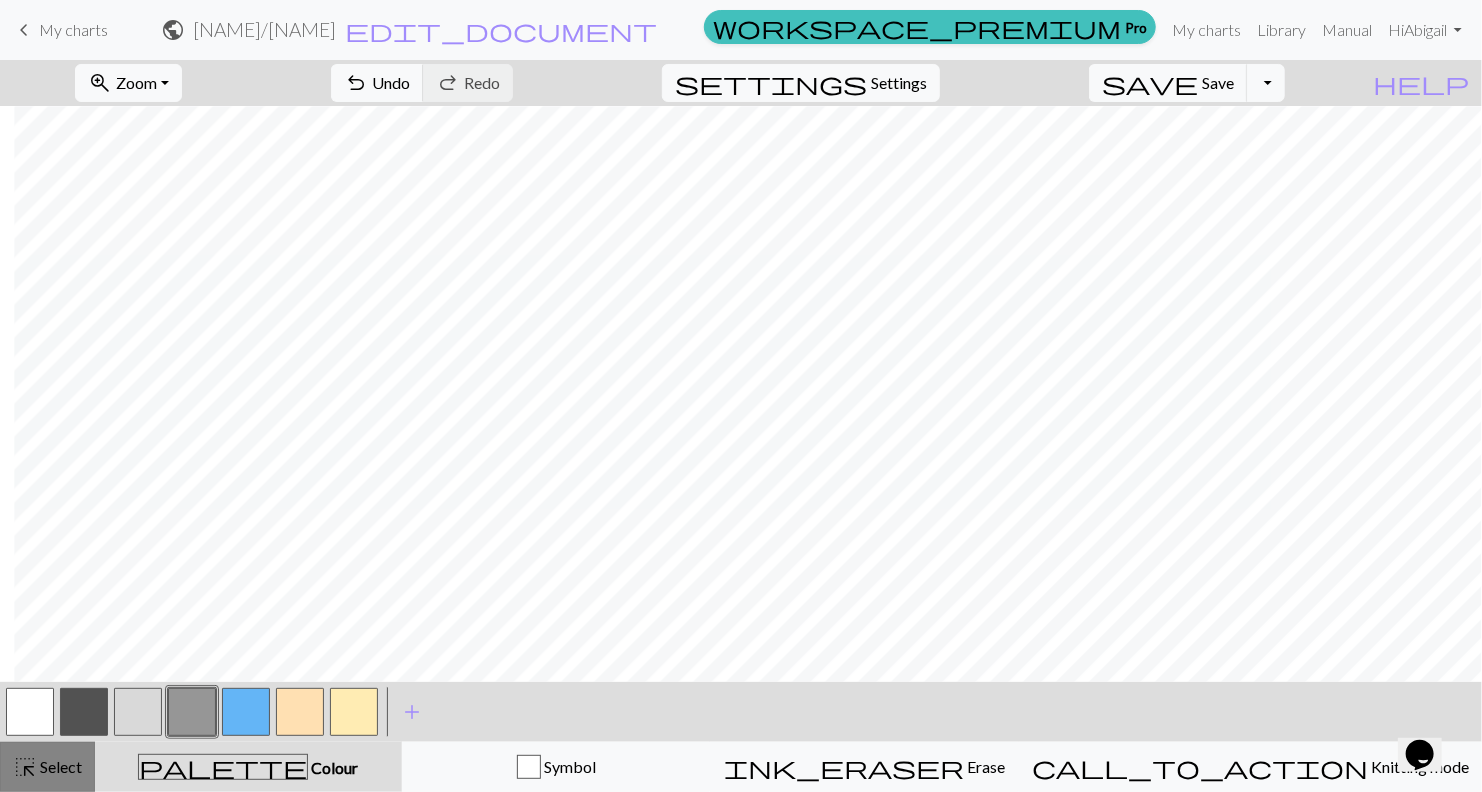 click on "Select" at bounding box center [59, 766] 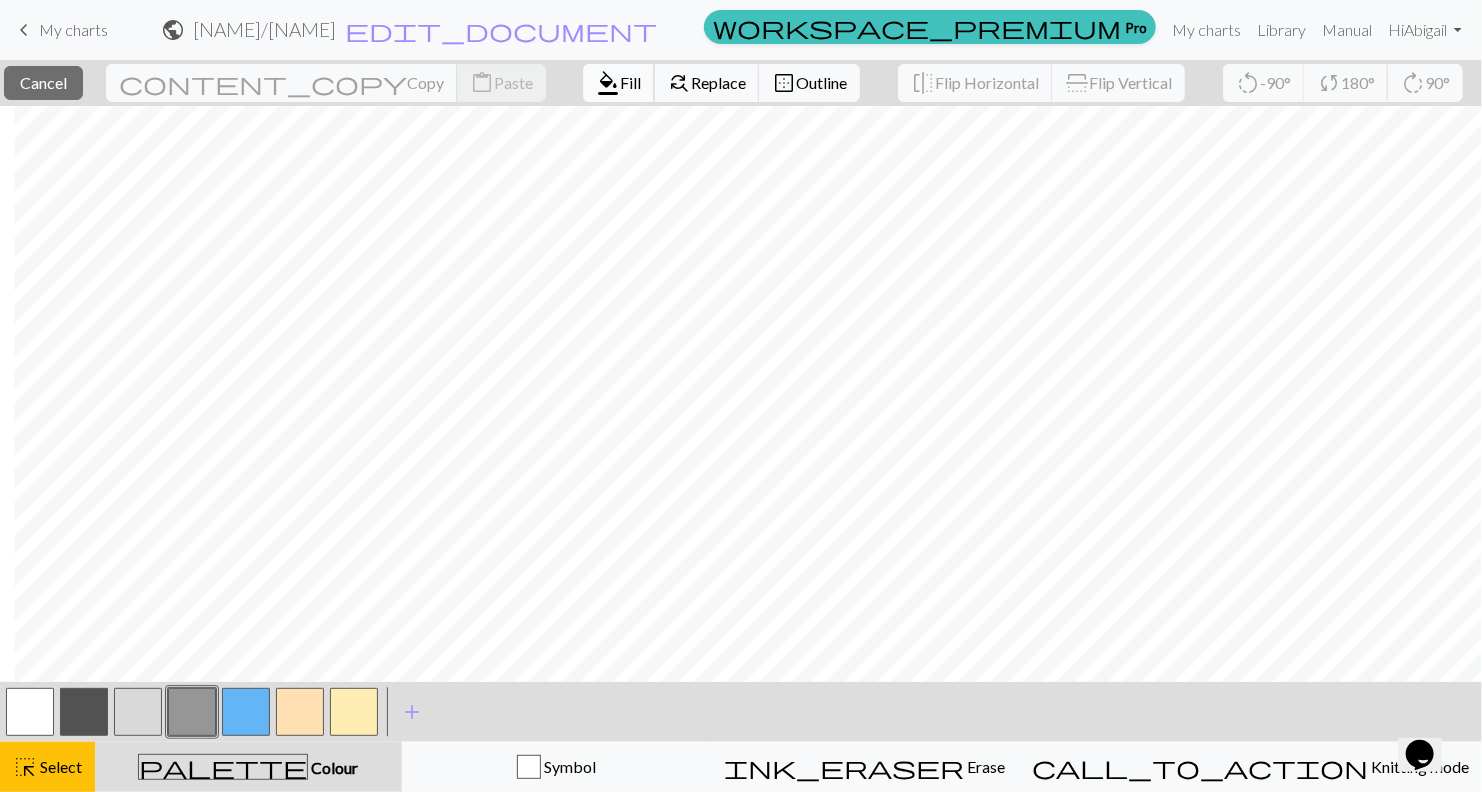 click on "Fill" at bounding box center [630, 82] 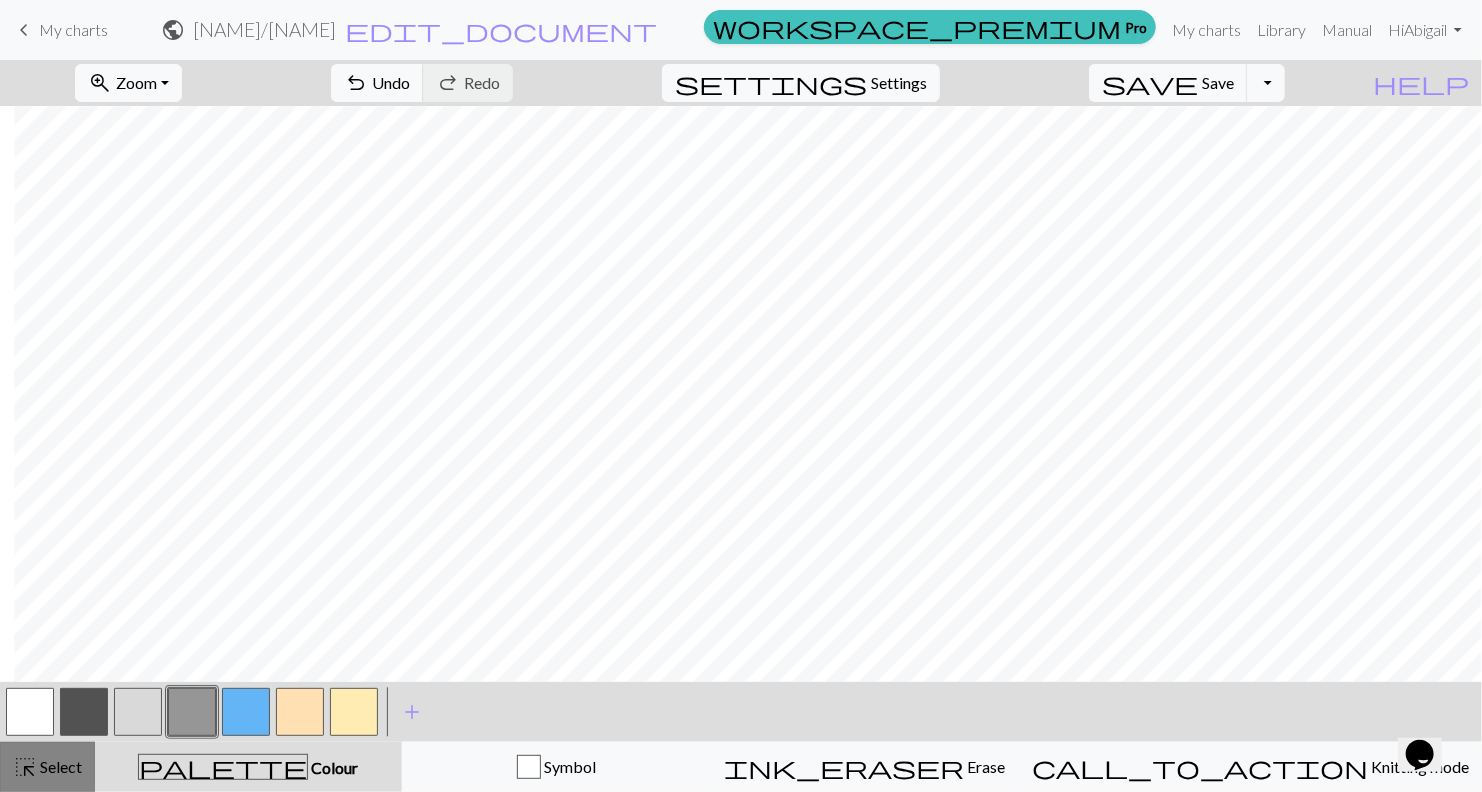 click on "highlight_alt   Select   Select" at bounding box center (47, 767) 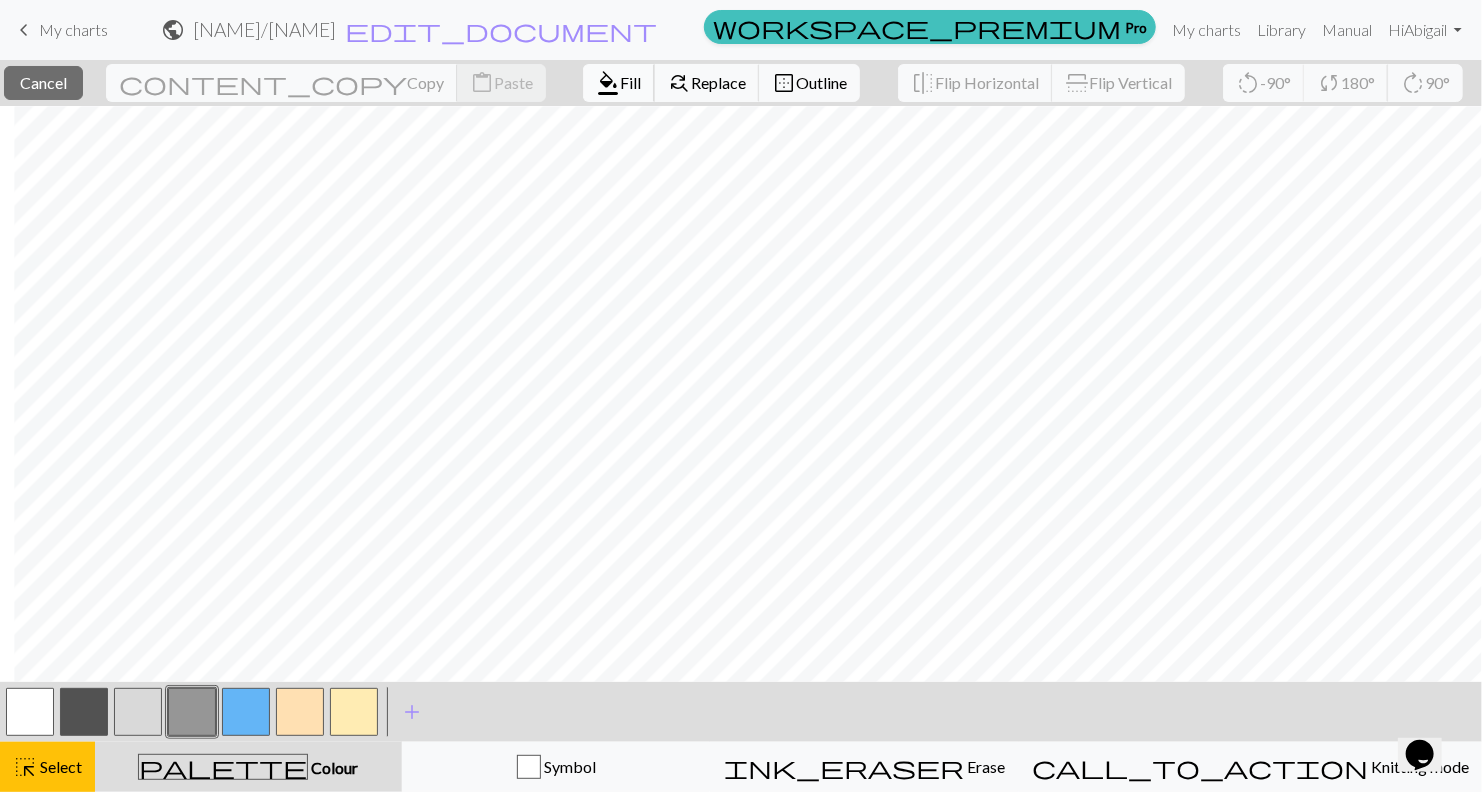 click on "format_color_fill" at bounding box center [608, 83] 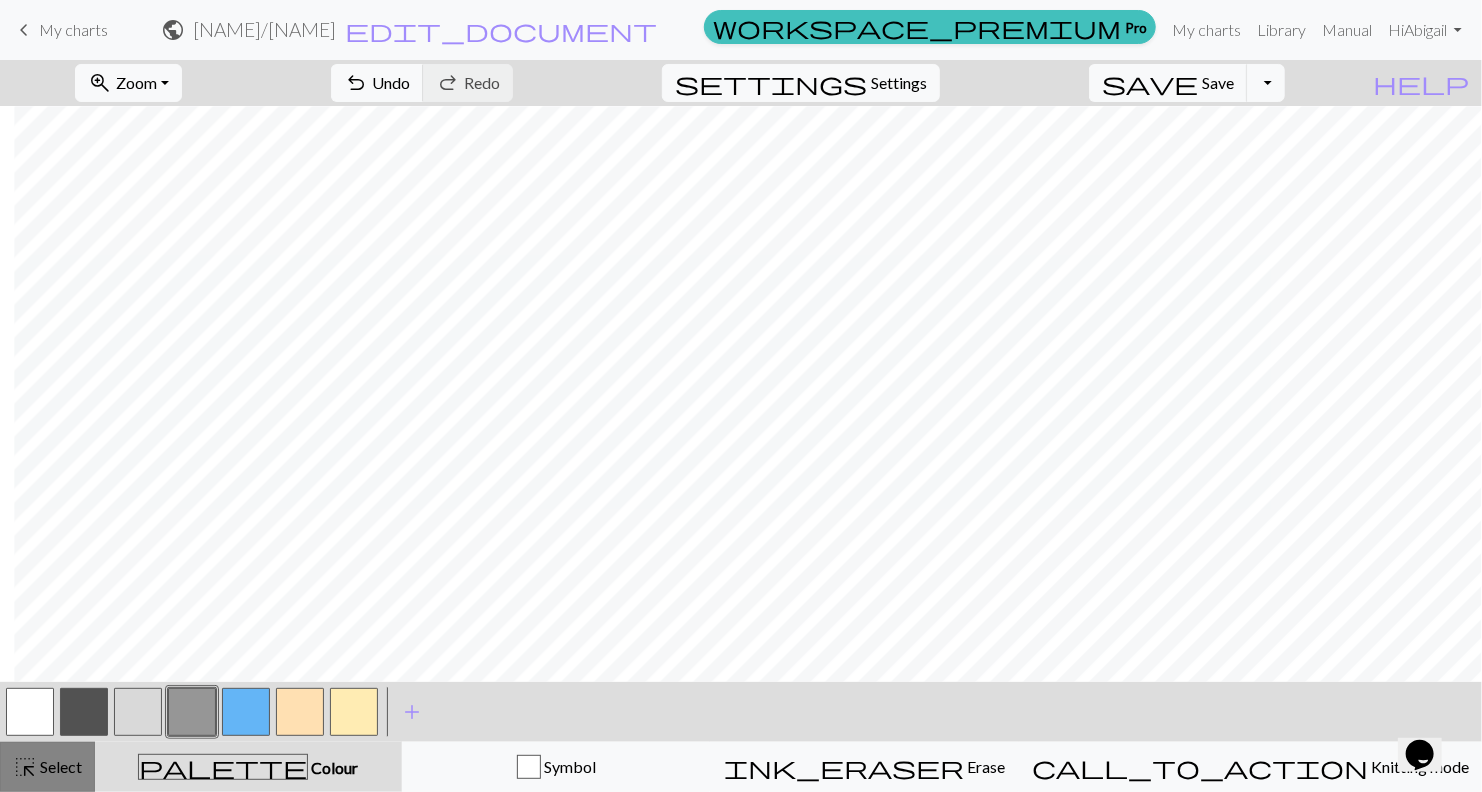 click on "Select" at bounding box center (59, 766) 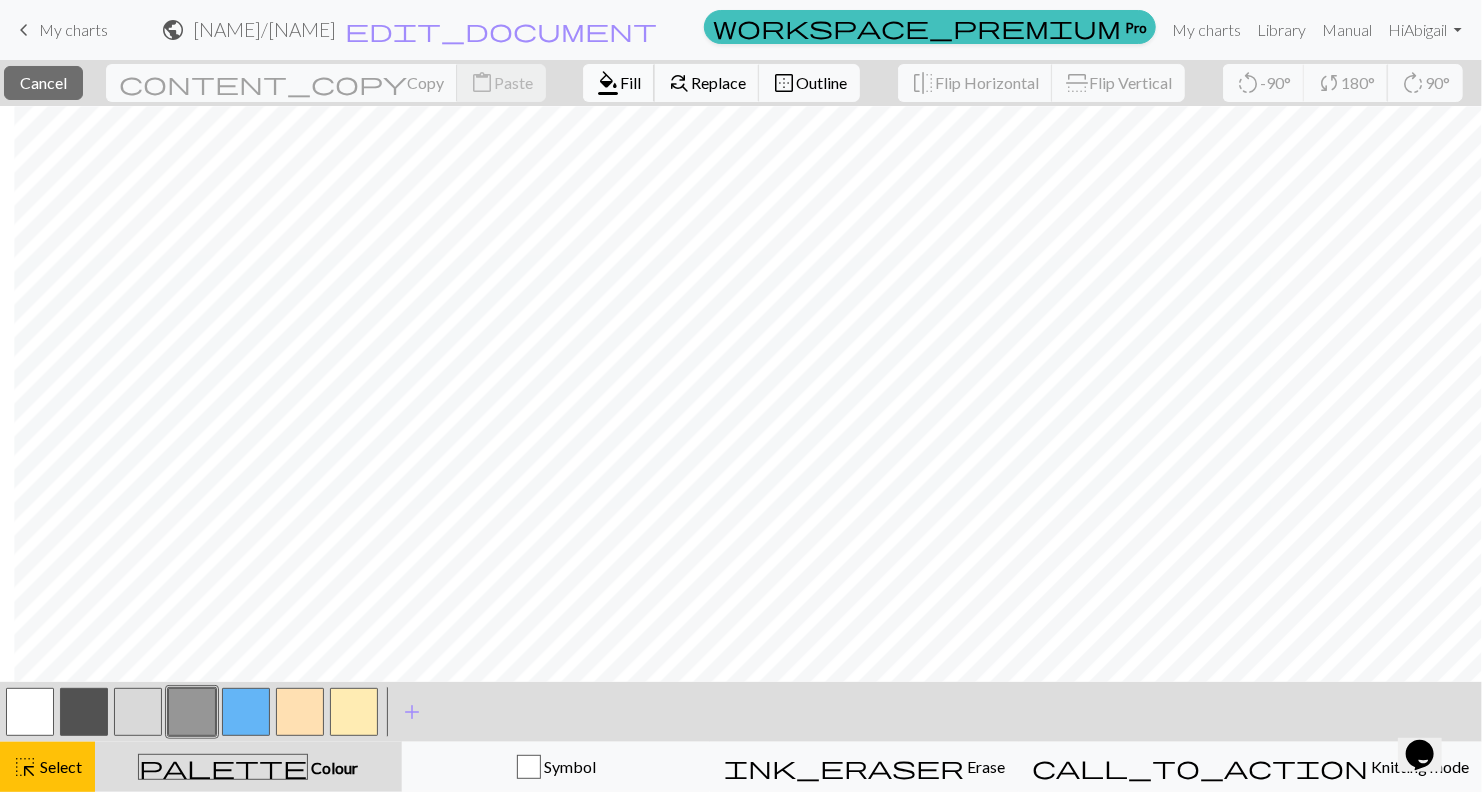 click on "Fill" at bounding box center [630, 82] 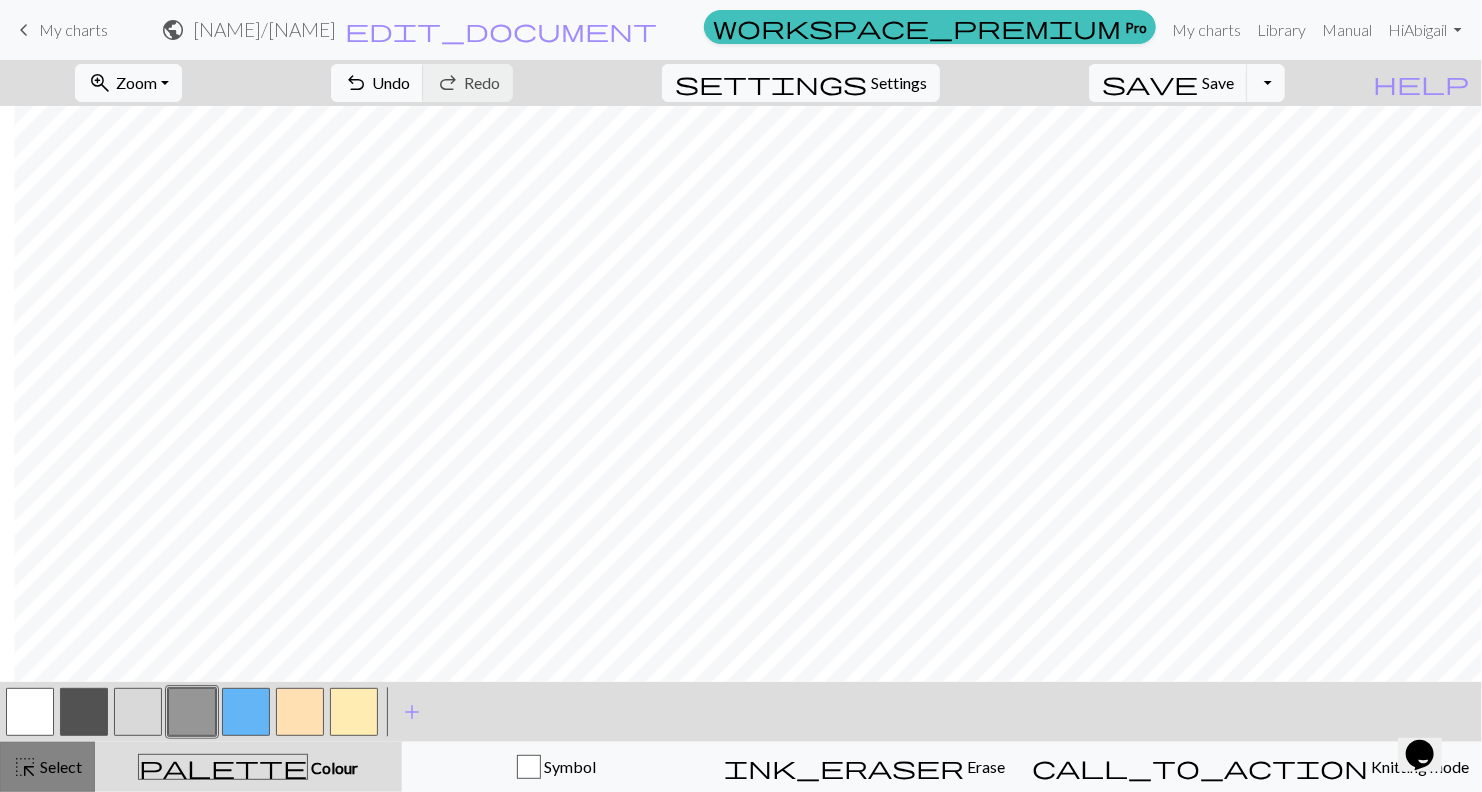 click on "Select" at bounding box center (59, 766) 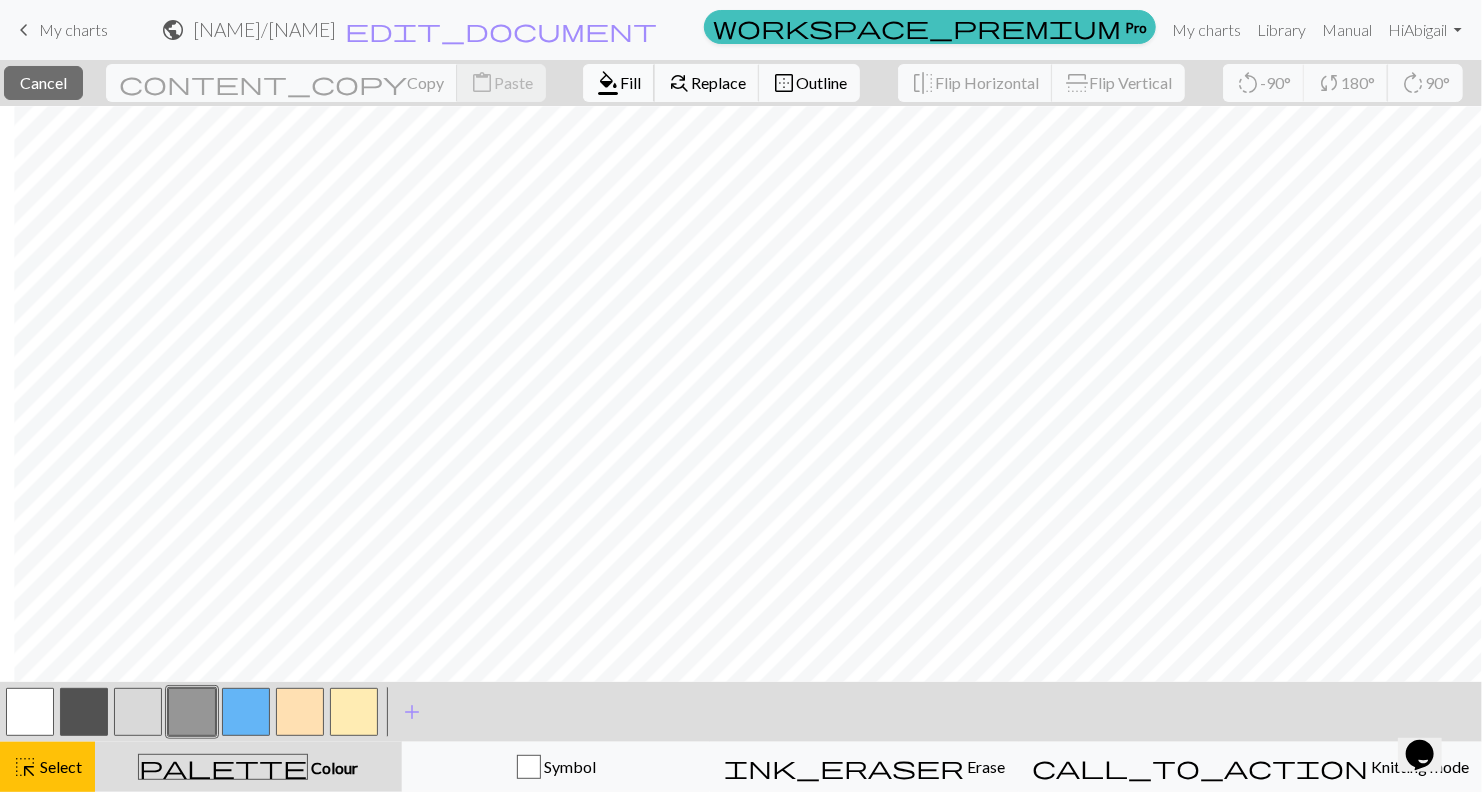 click on "format_color_fill" at bounding box center (608, 83) 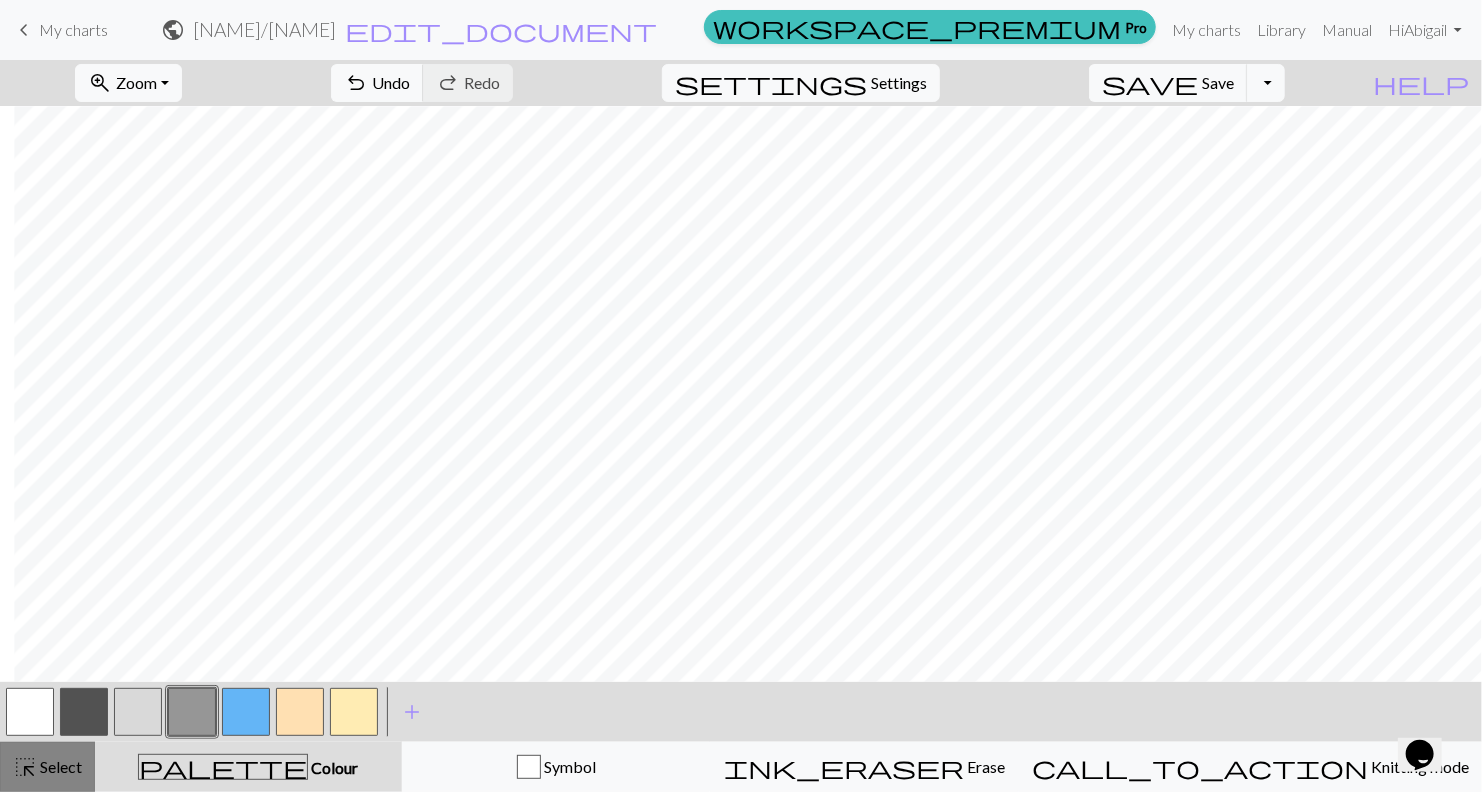 click on "Select" at bounding box center (59, 766) 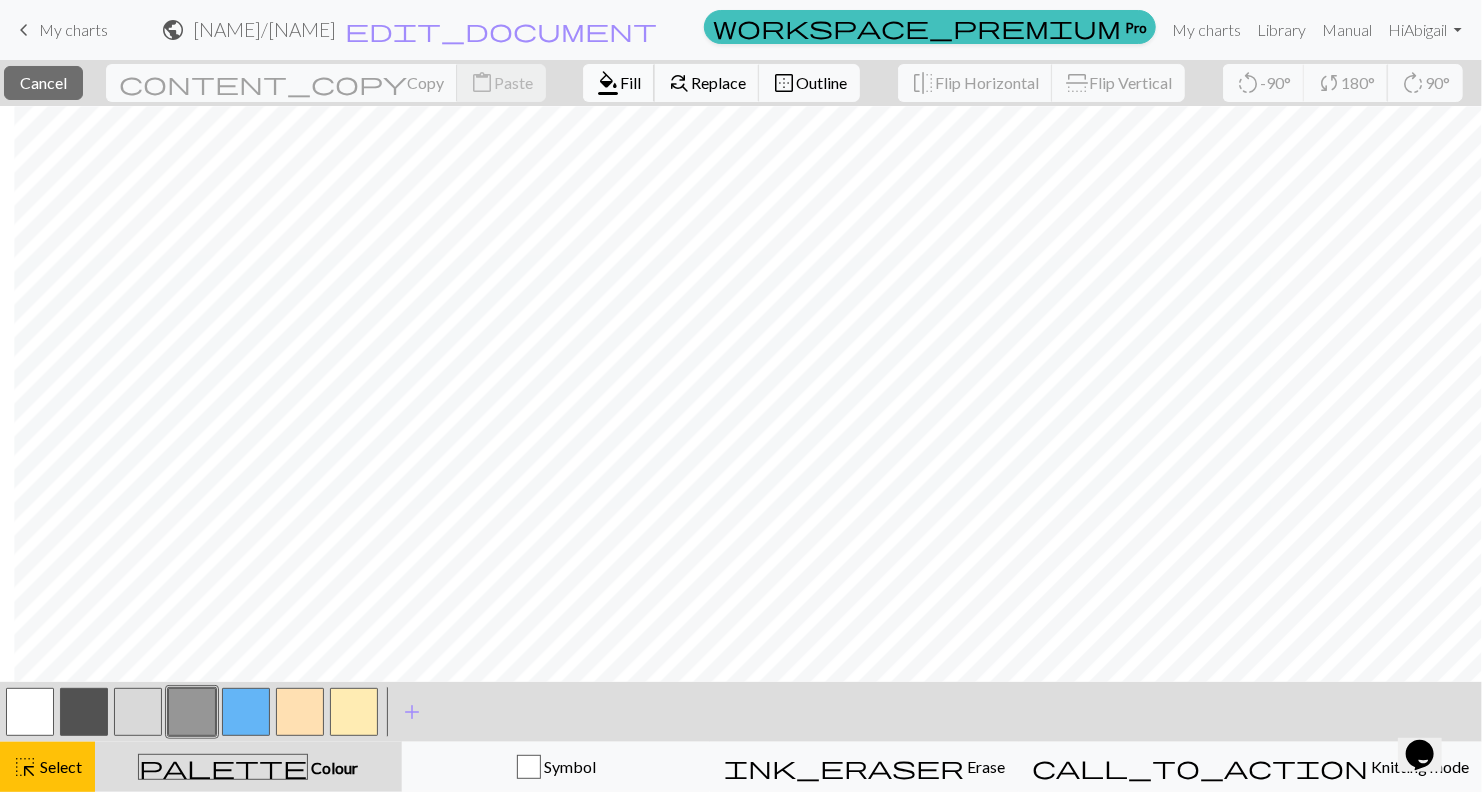 click on "Fill" at bounding box center (630, 82) 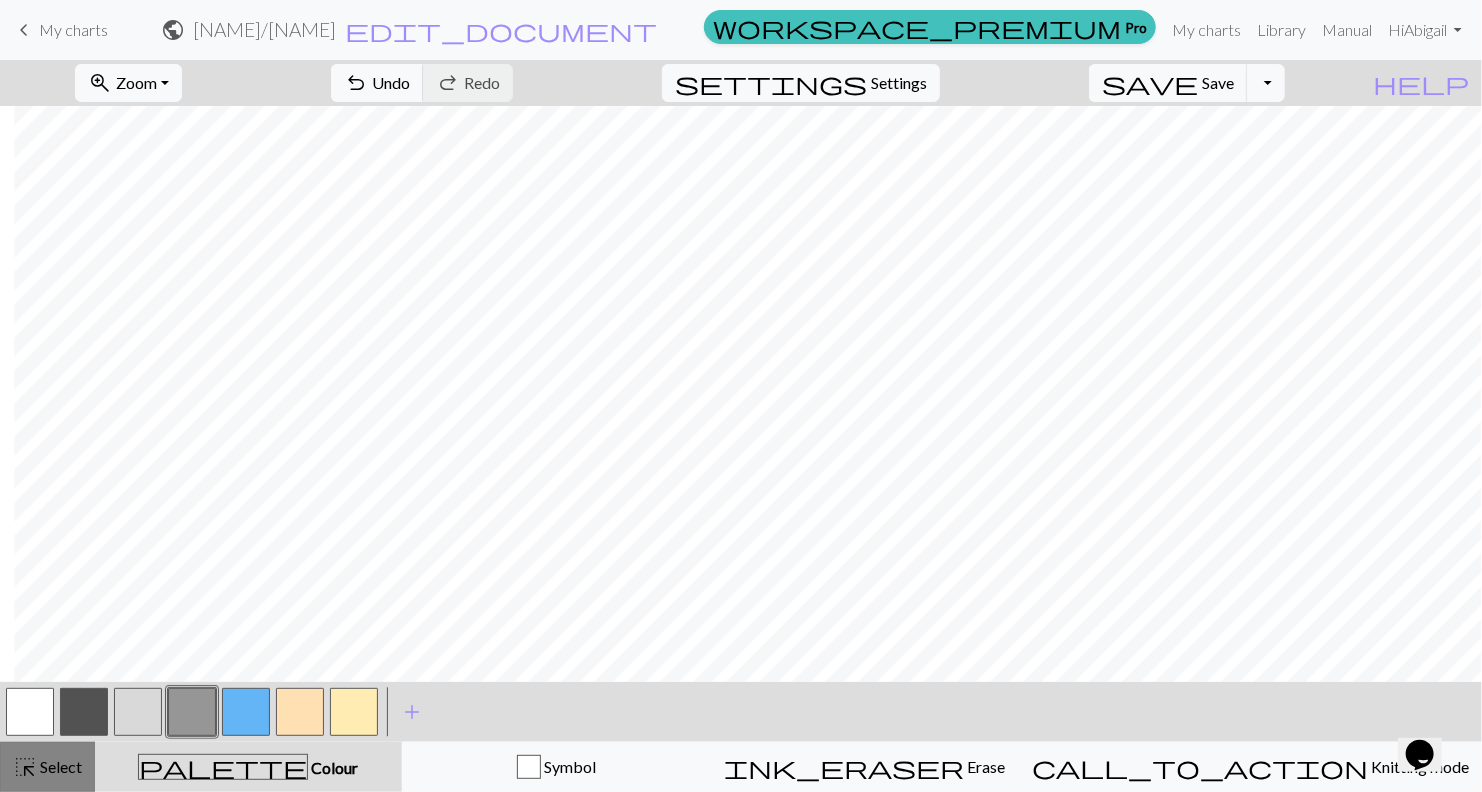 click on "Select" at bounding box center (59, 766) 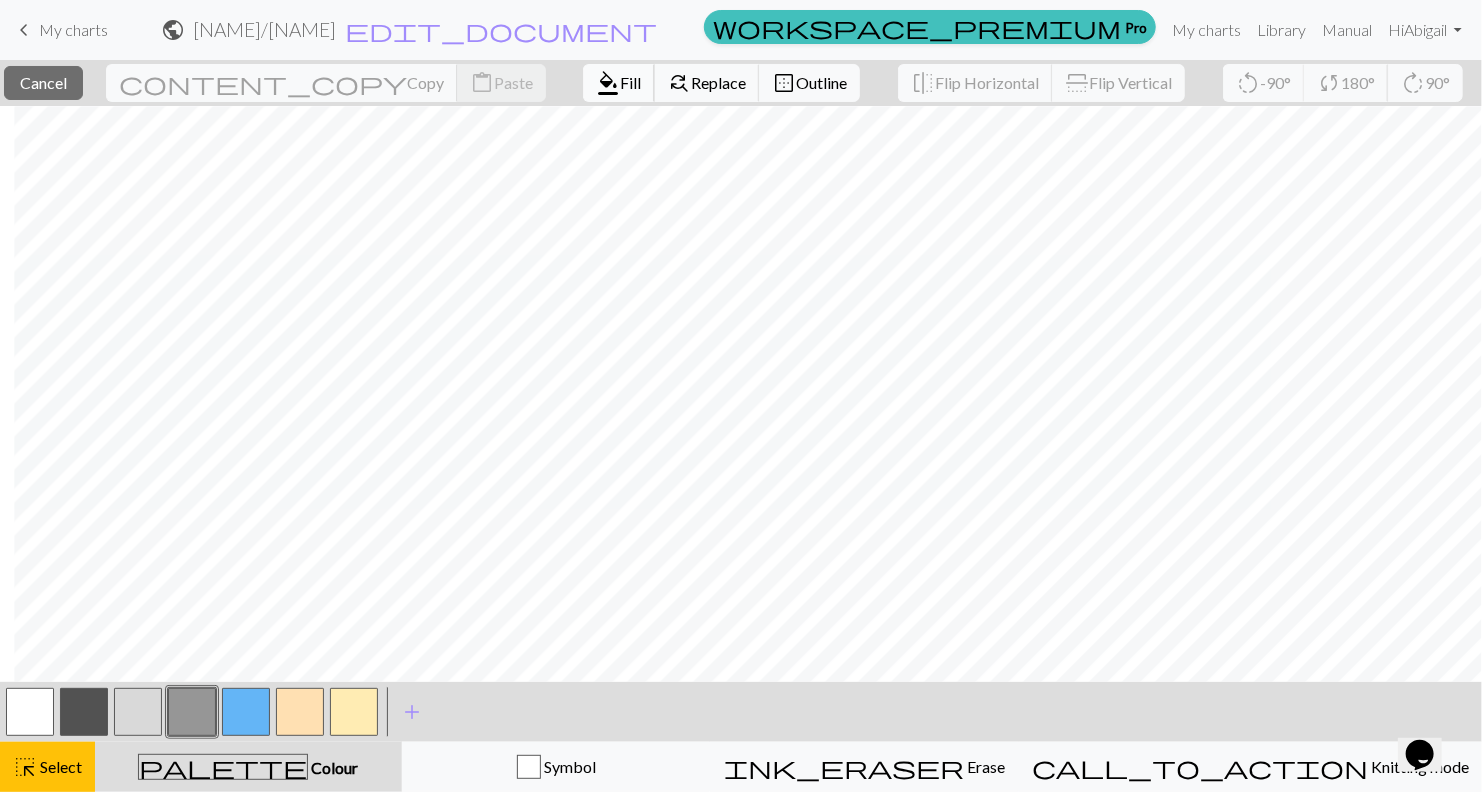 click on "Fill" at bounding box center [630, 82] 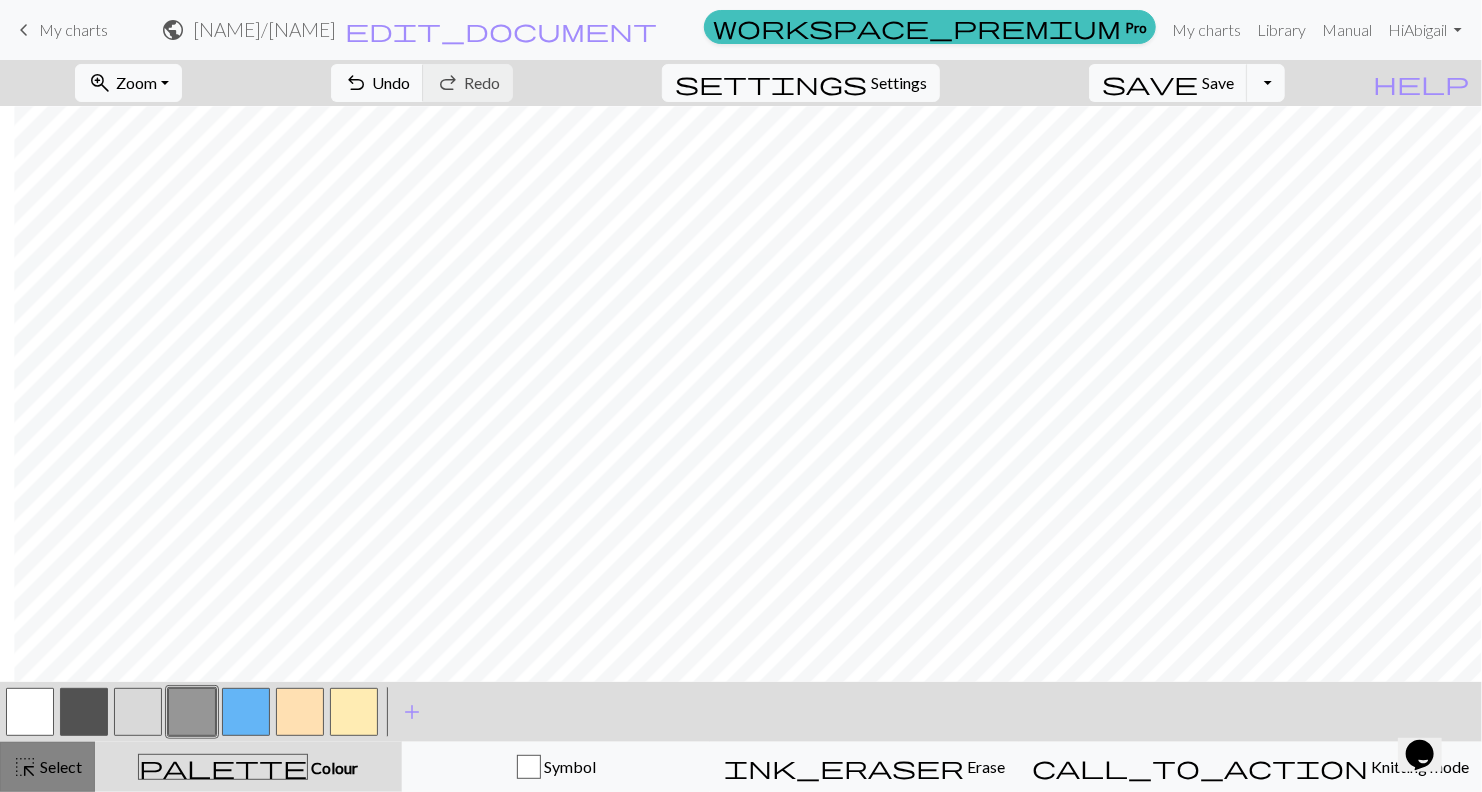 click on "Select" at bounding box center [59, 766] 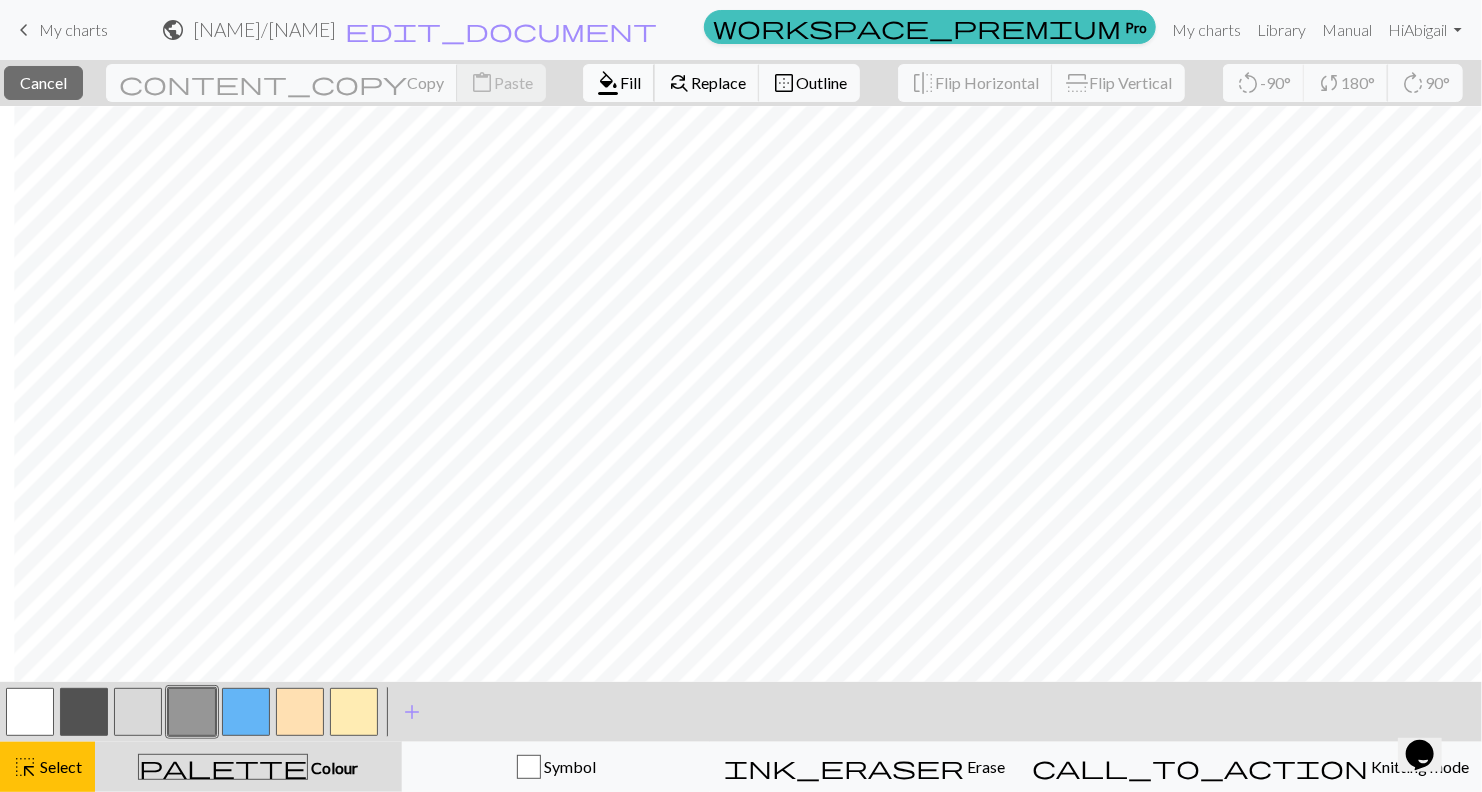 click on "format_color_fill" at bounding box center (608, 83) 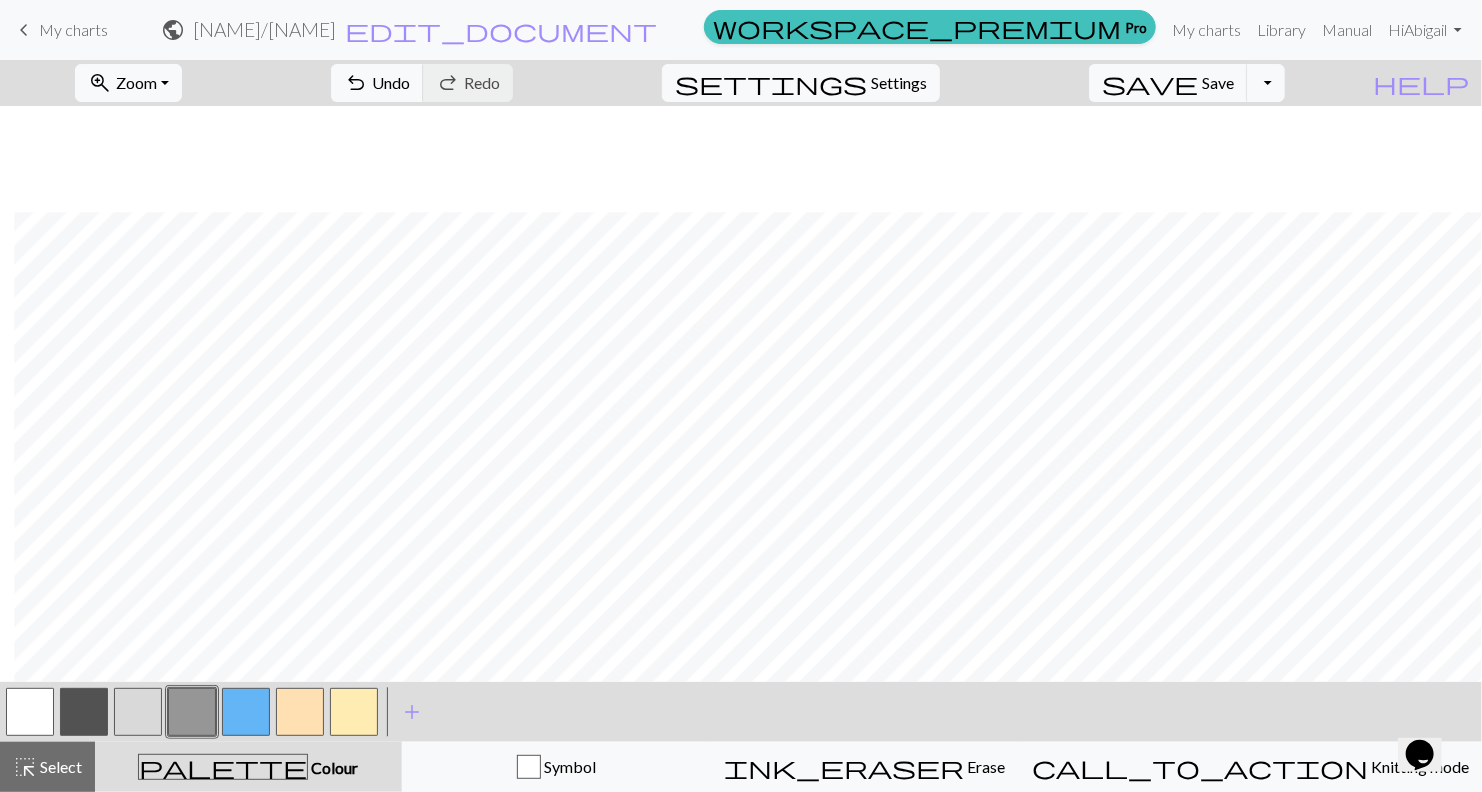 scroll, scrollTop: 236, scrollLeft: 14, axis: both 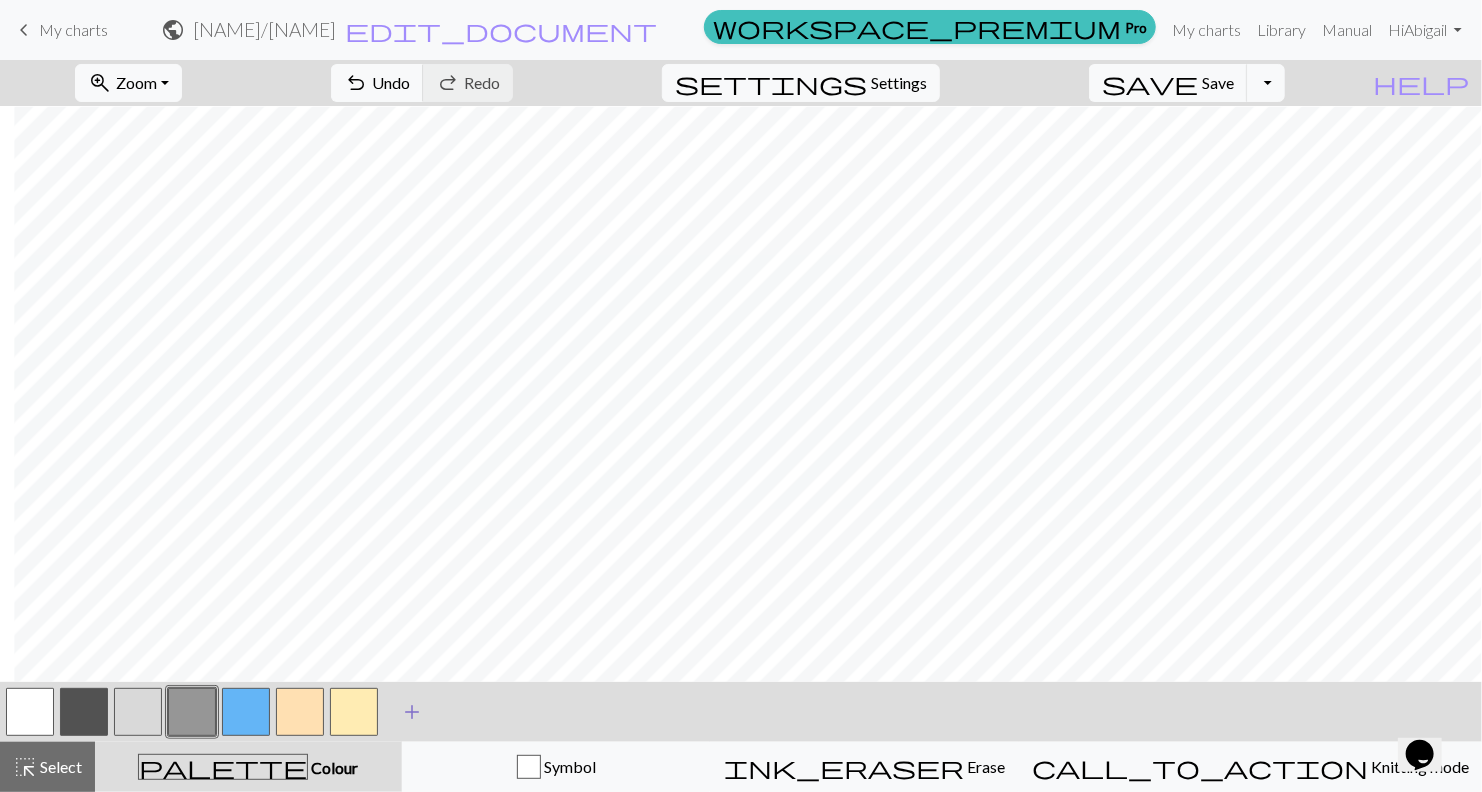 click on "add" at bounding box center [412, 712] 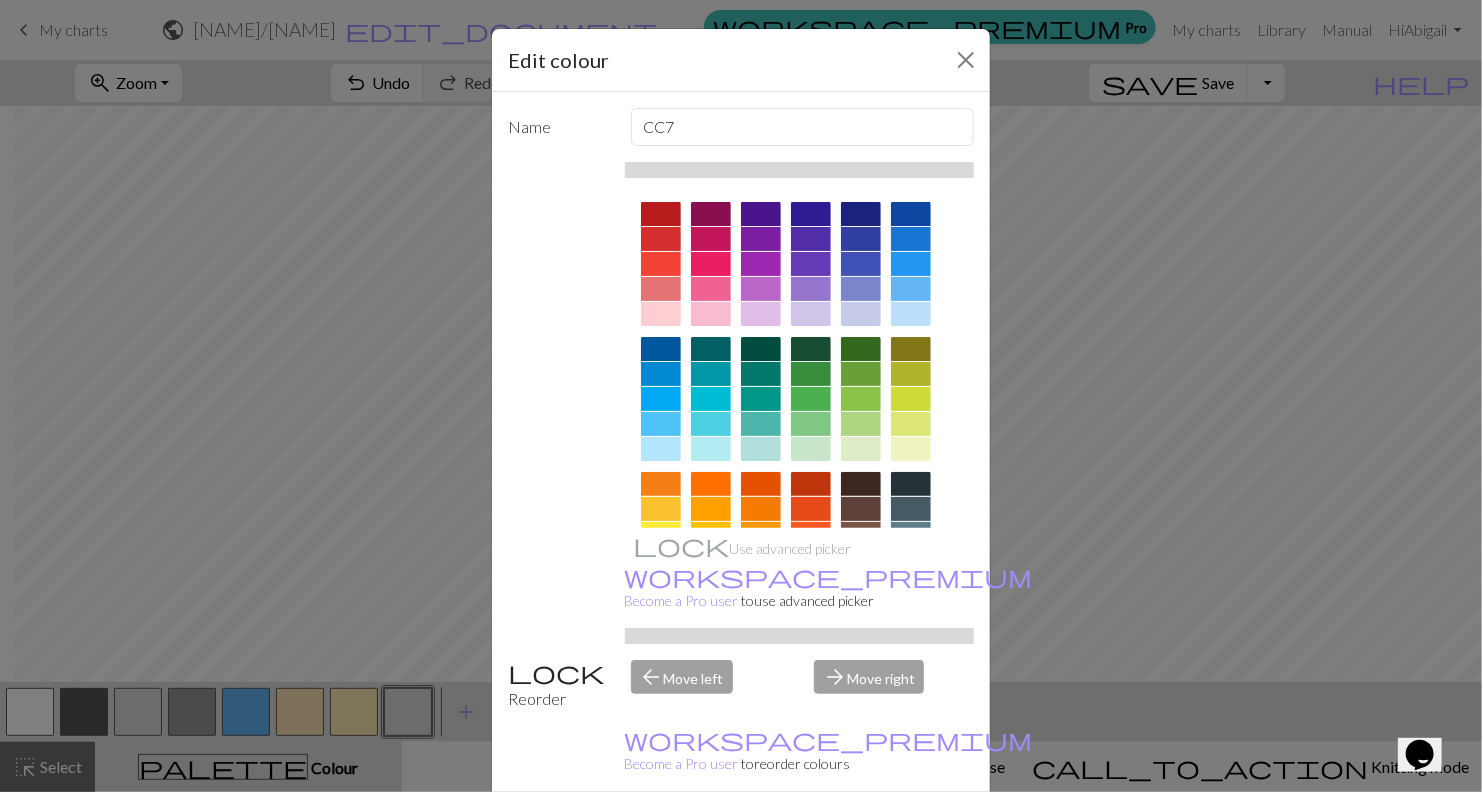 click at bounding box center (661, 289) 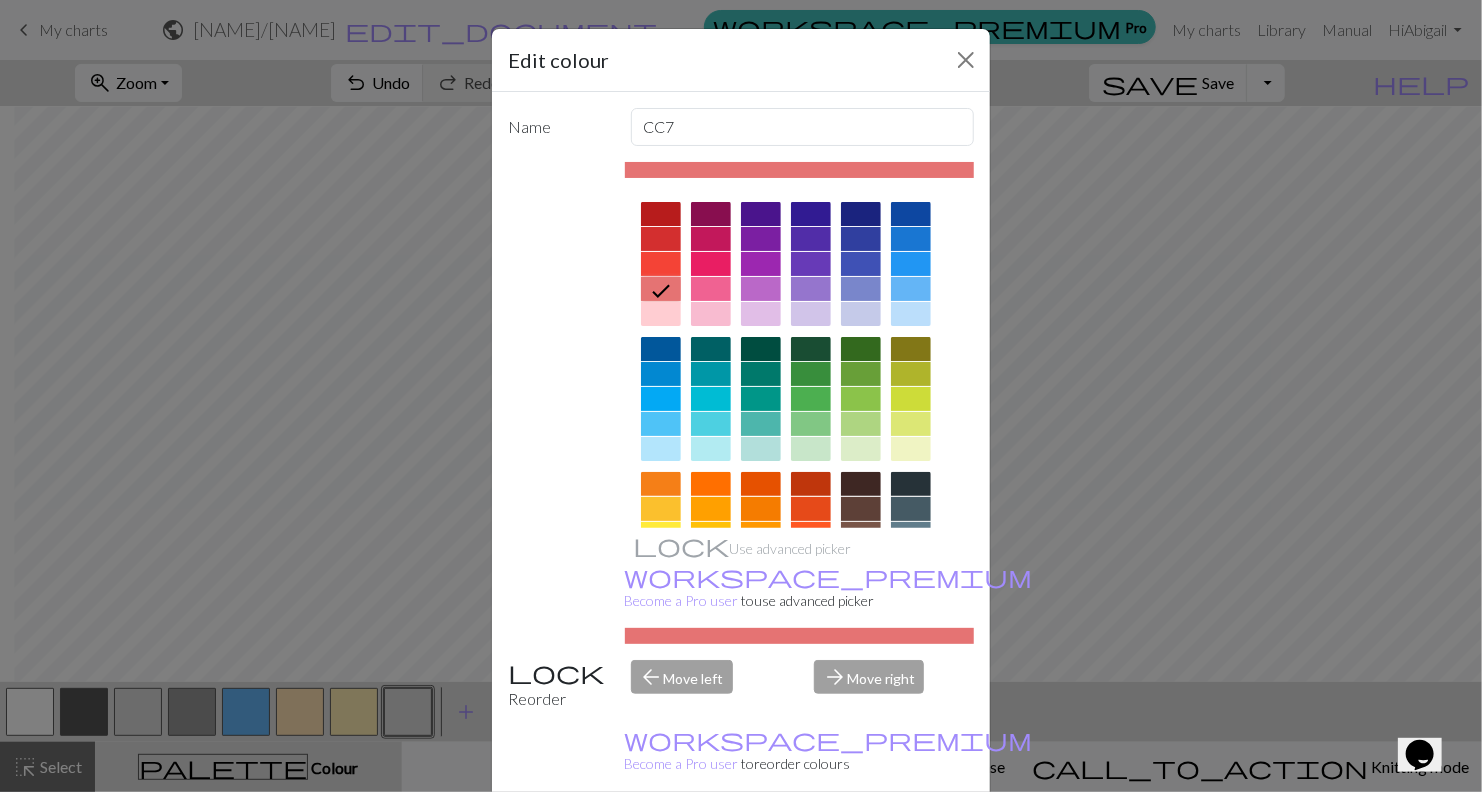 scroll, scrollTop: 114, scrollLeft: 0, axis: vertical 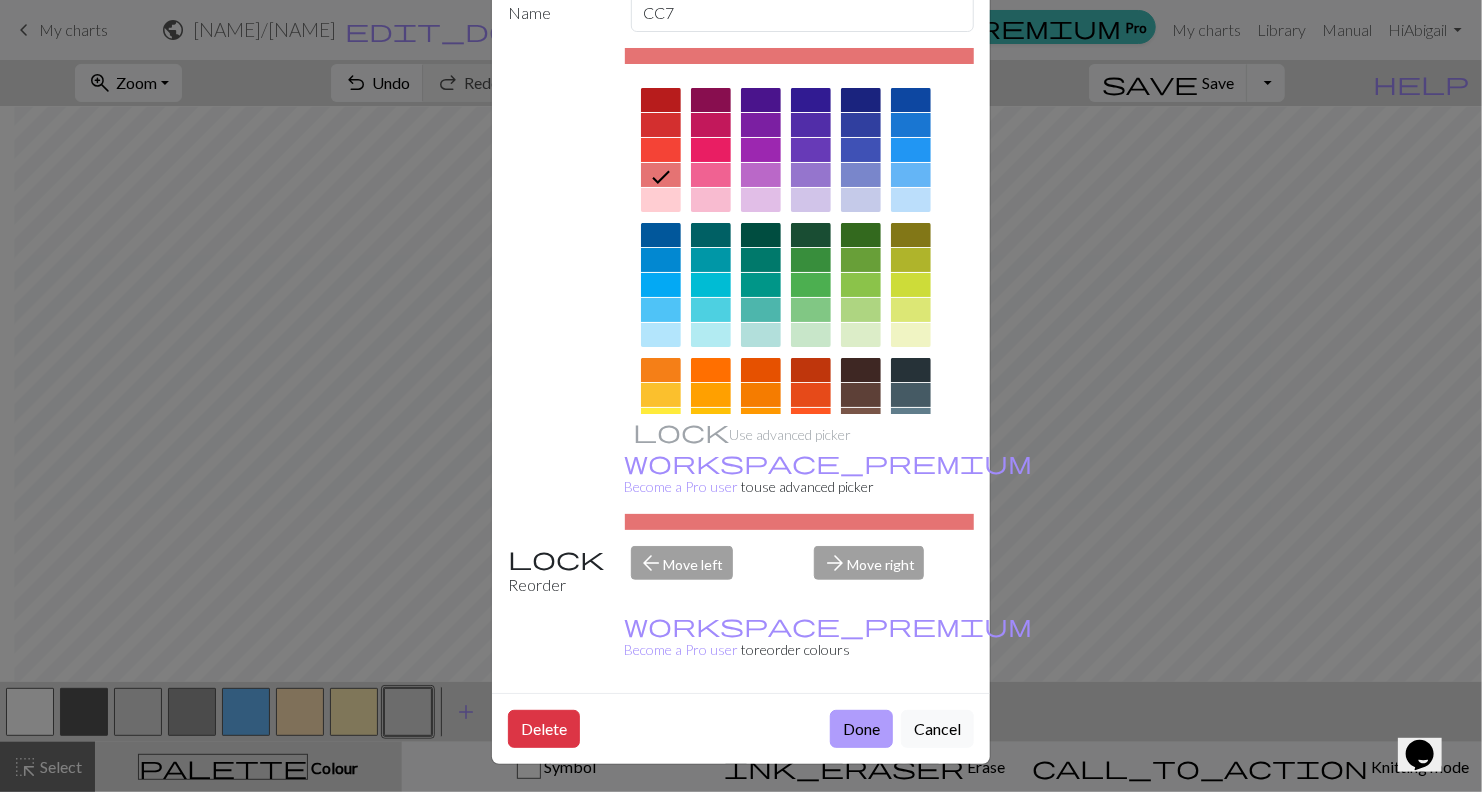 click on "Done" at bounding box center [861, 729] 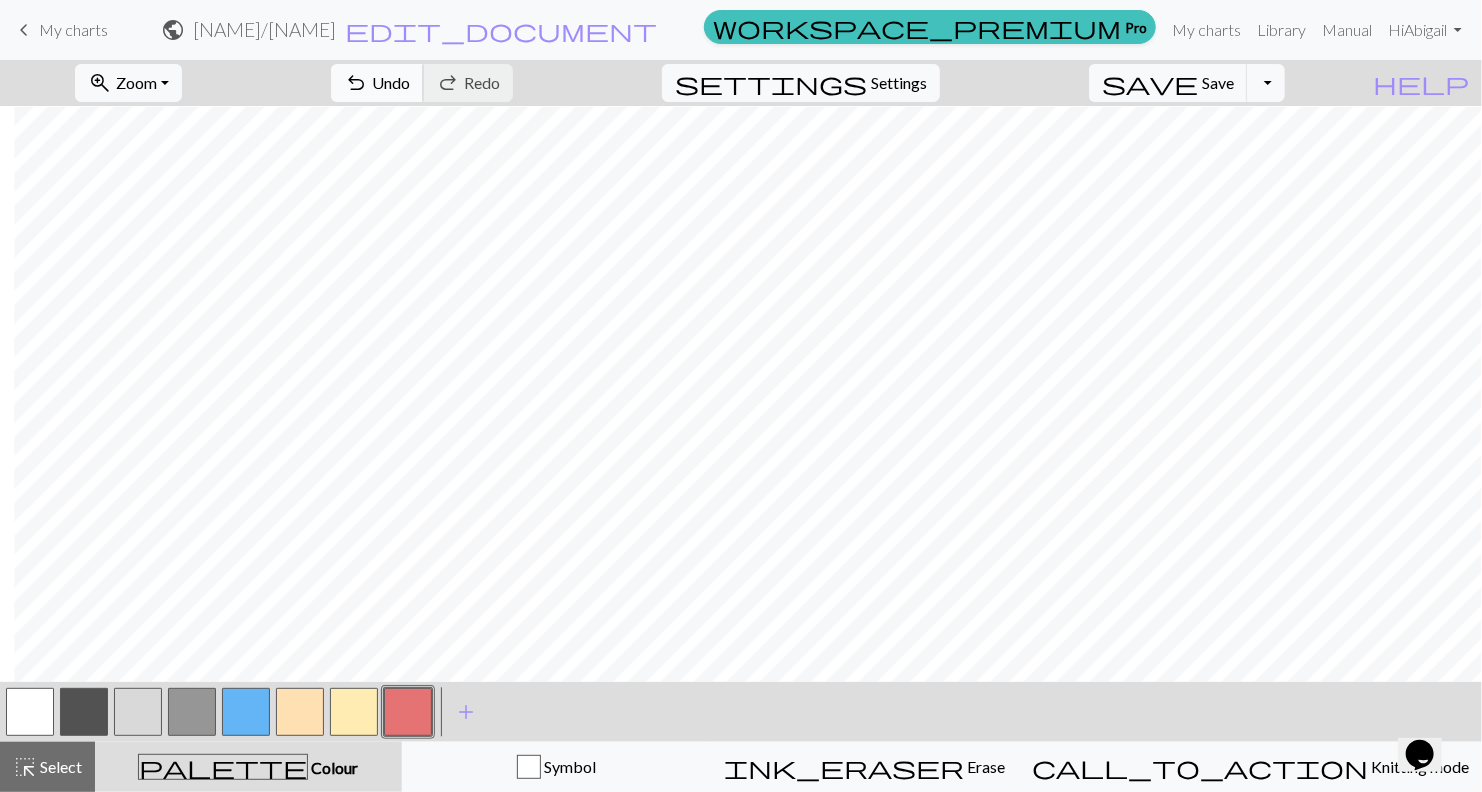 click on "undo" at bounding box center (356, 83) 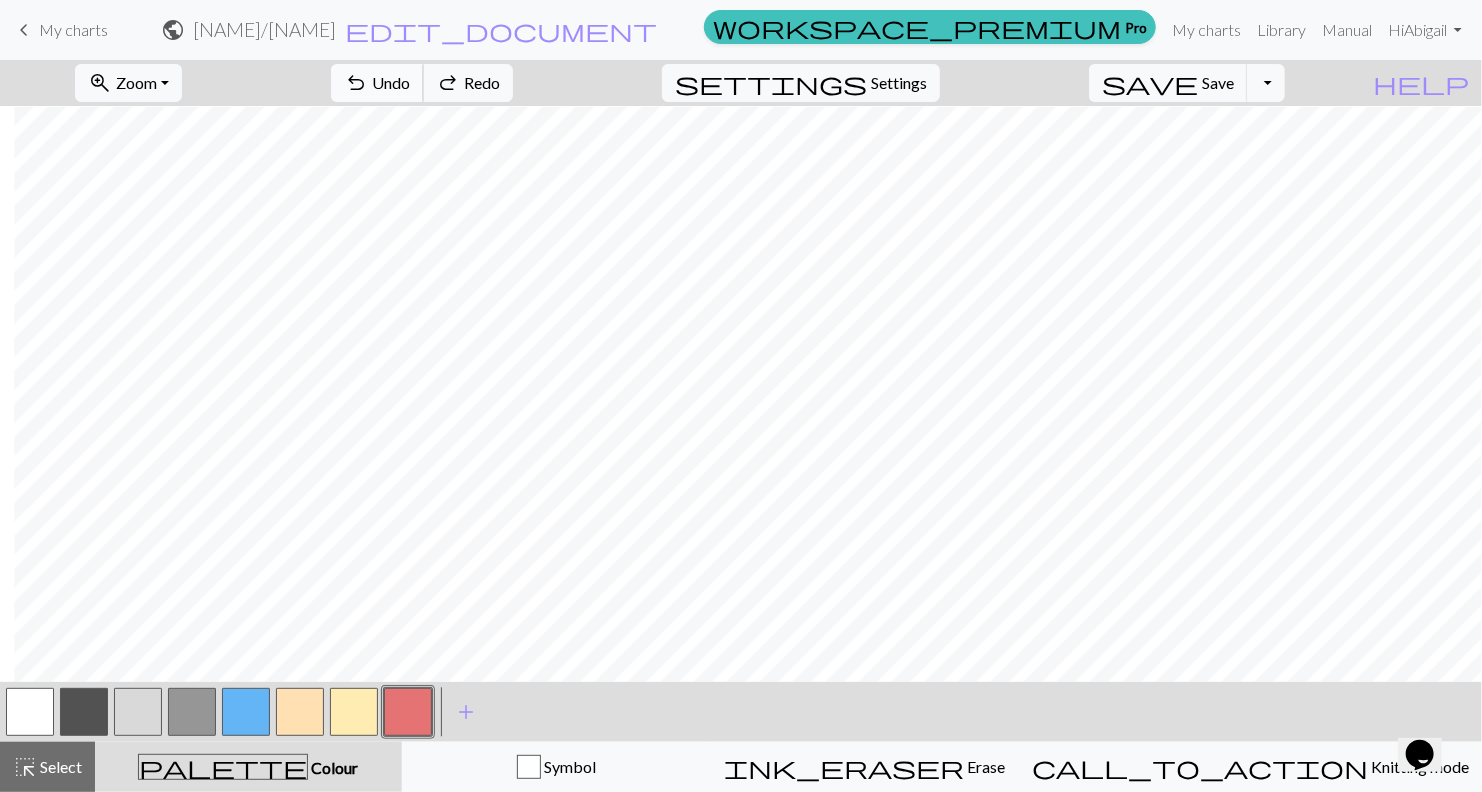 click on "undo" at bounding box center [356, 83] 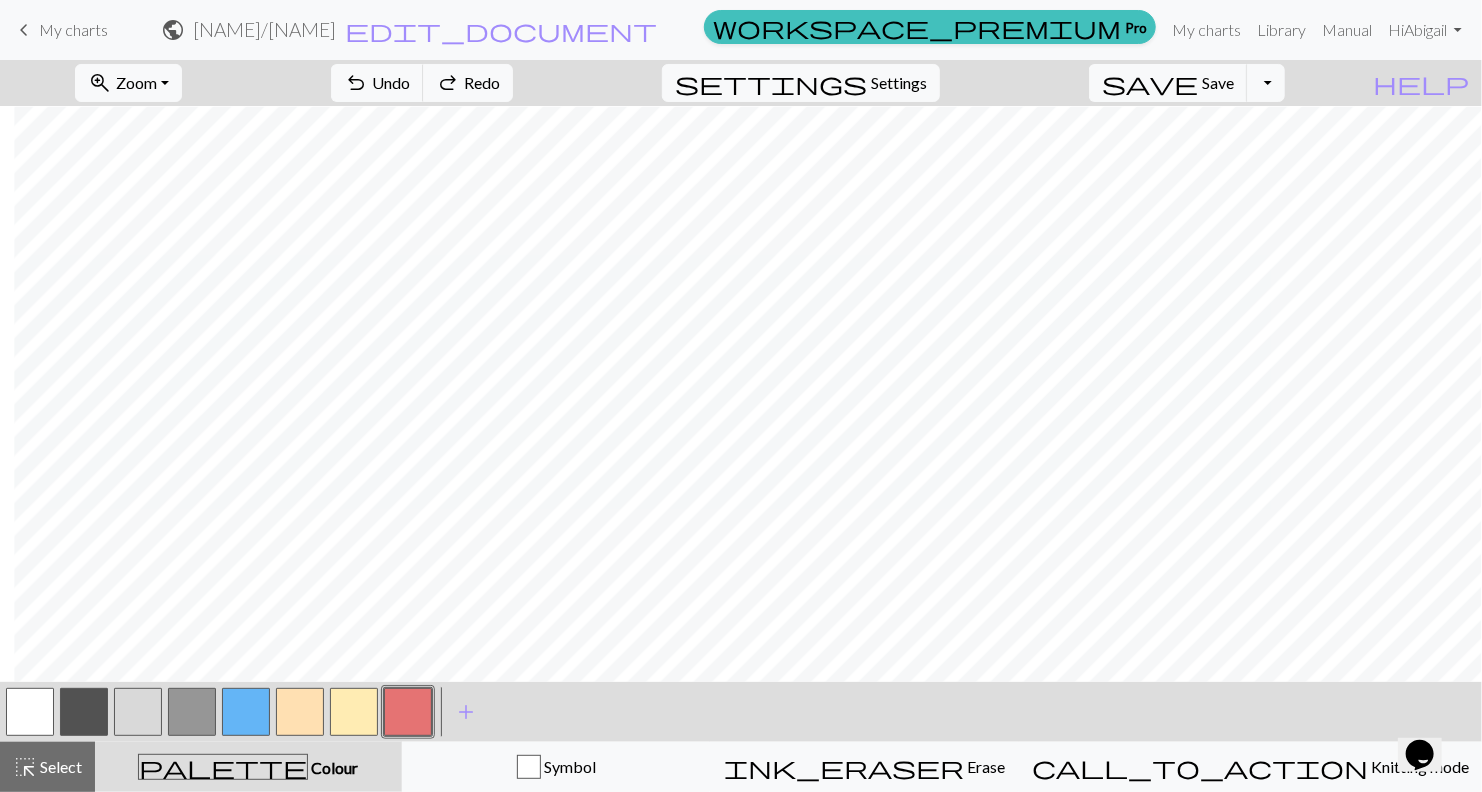 click at bounding box center [408, 712] 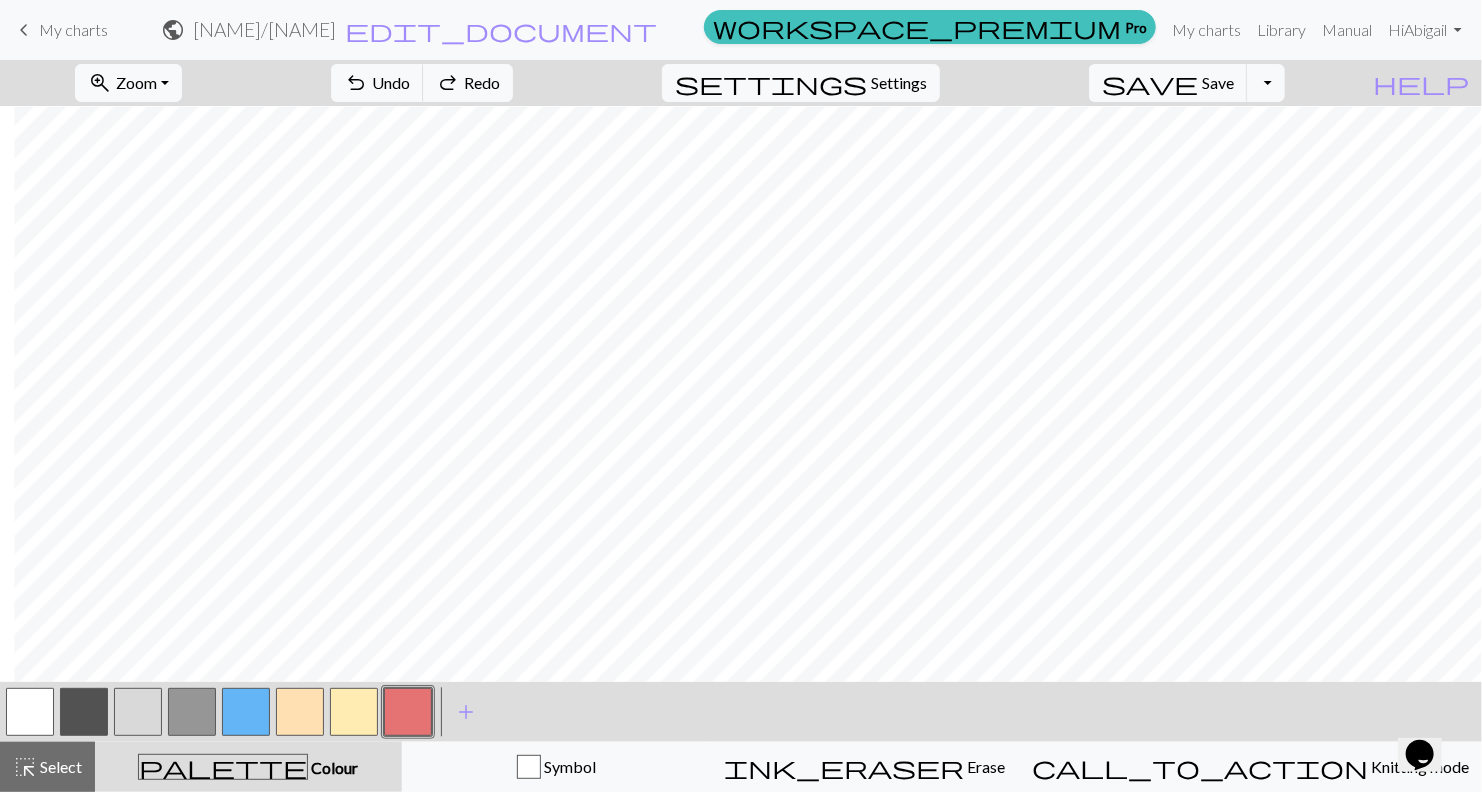 click on "Edit colour Name CC7 Use advanced picker workspace_premium Become a Pro user   to  use advanced picker Reorder arrow_back Move left arrow_forward Move right workspace_premium Become a Pro user   to  reorder colours Delete Done Cancel" at bounding box center (741, 396) 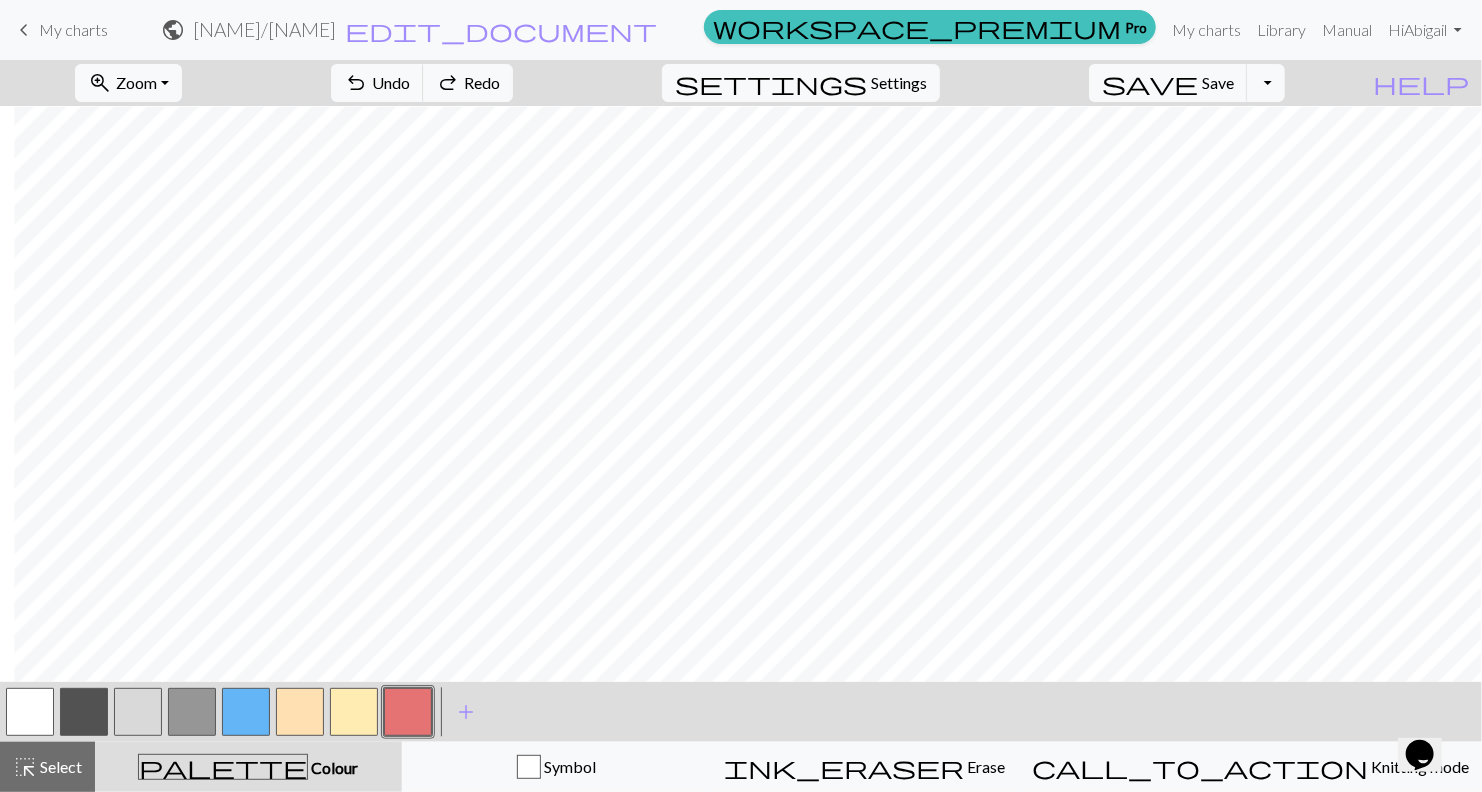 click at bounding box center (408, 712) 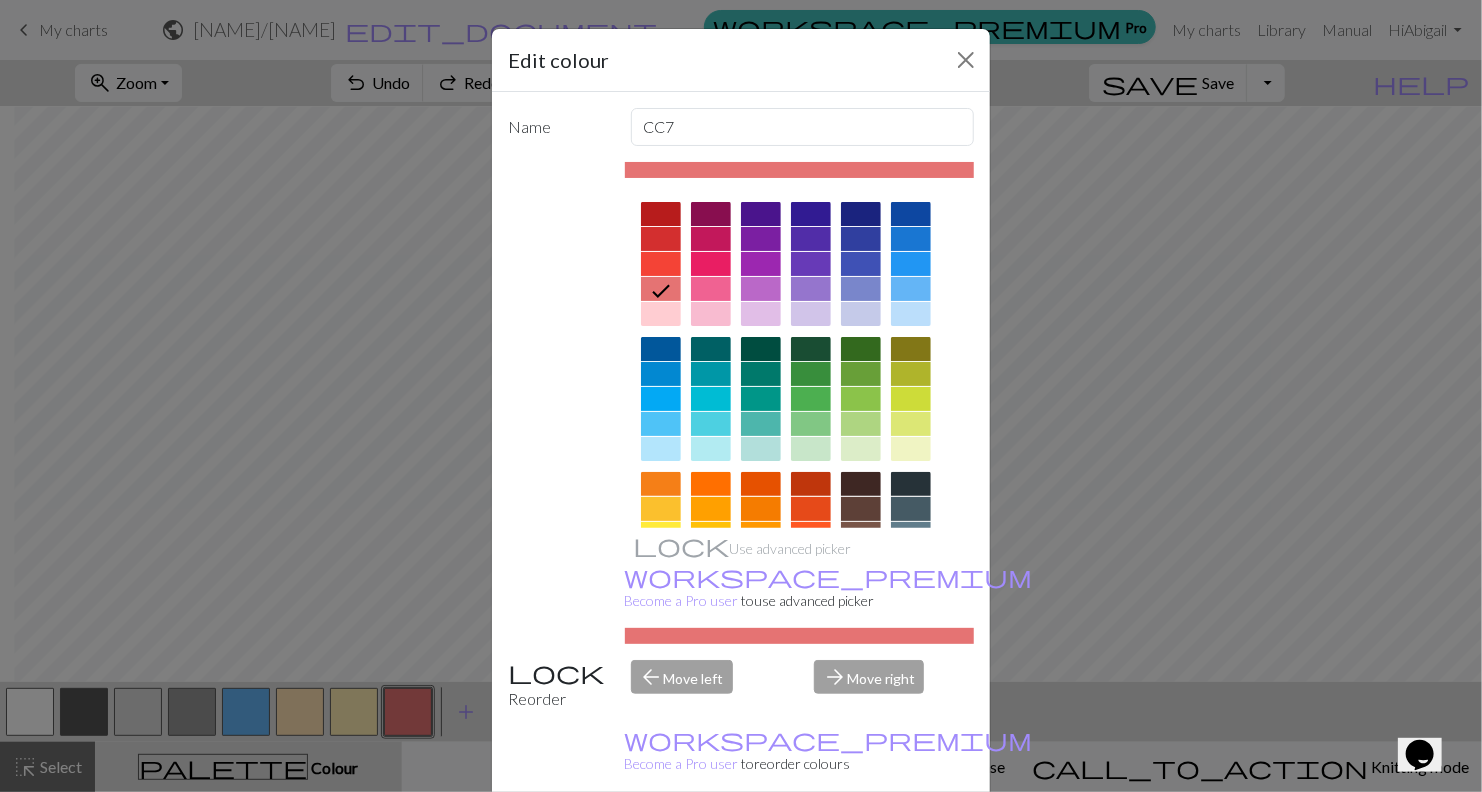 click on "Edit colour Name CC7 Use advanced picker workspace_premium Become a Pro user   to  use advanced picker Reorder arrow_back Move left arrow_forward Move right workspace_premium Become a Pro user   to  reorder colours Delete Done Cancel" at bounding box center (741, 396) 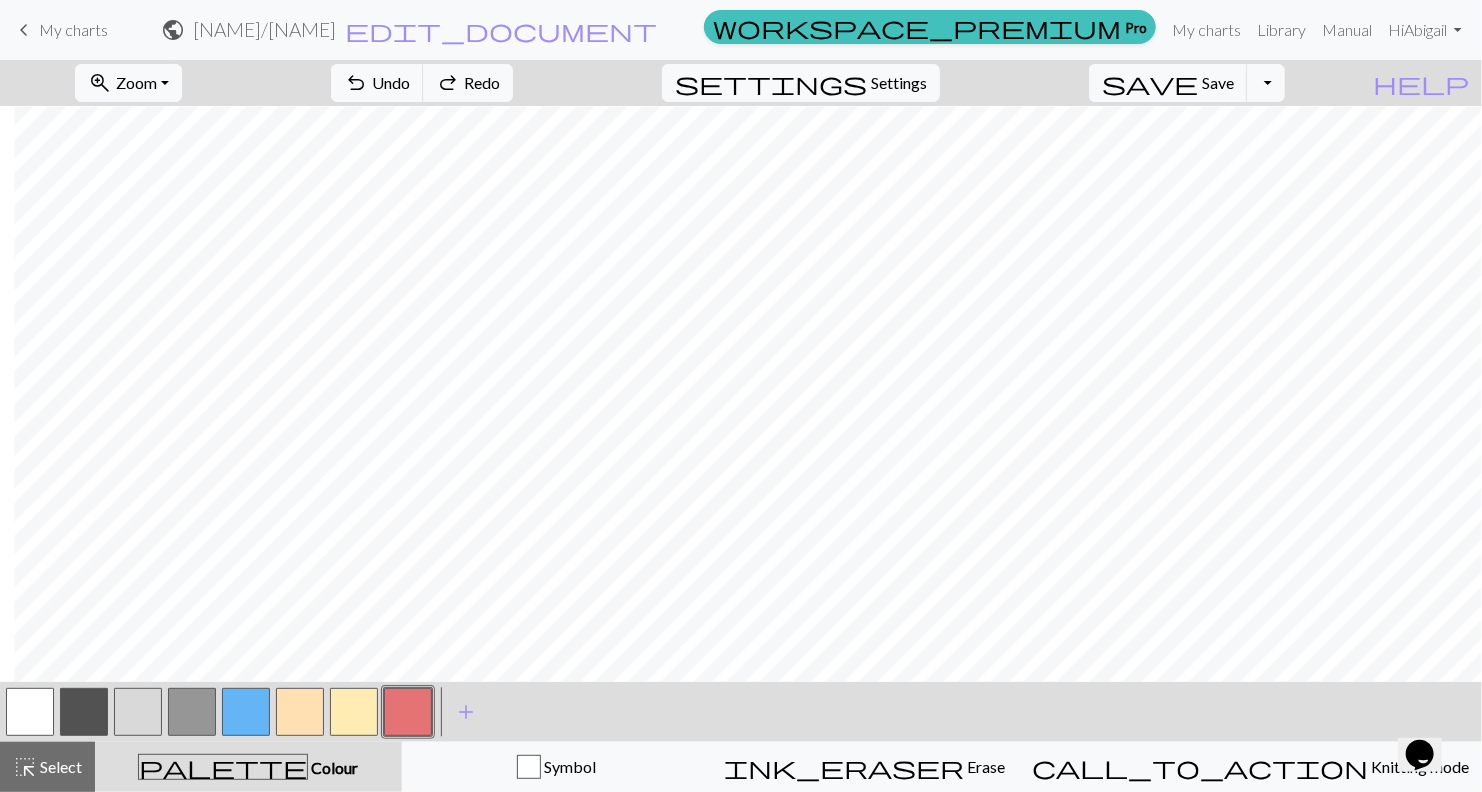 click at bounding box center [408, 712] 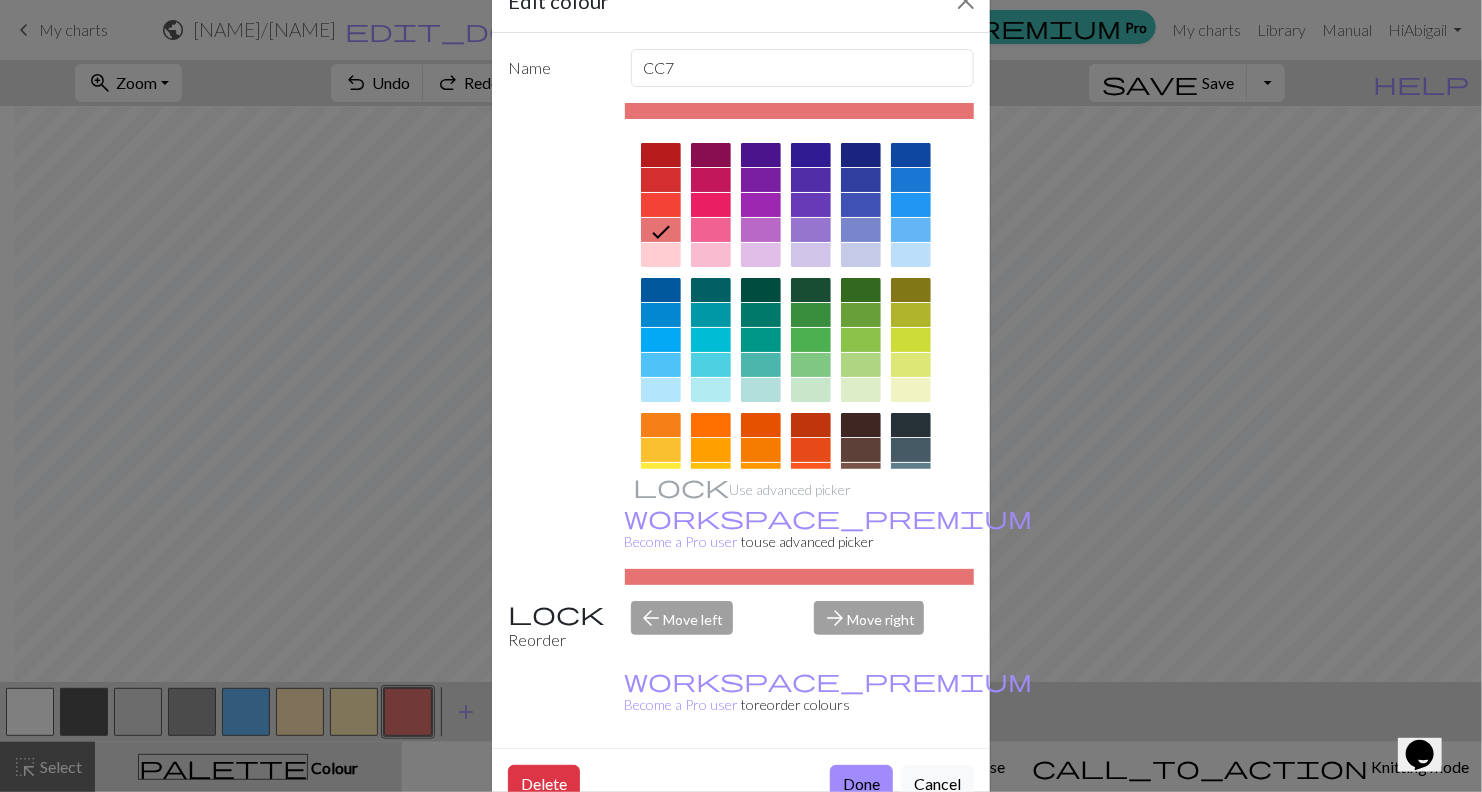 scroll, scrollTop: 60, scrollLeft: 0, axis: vertical 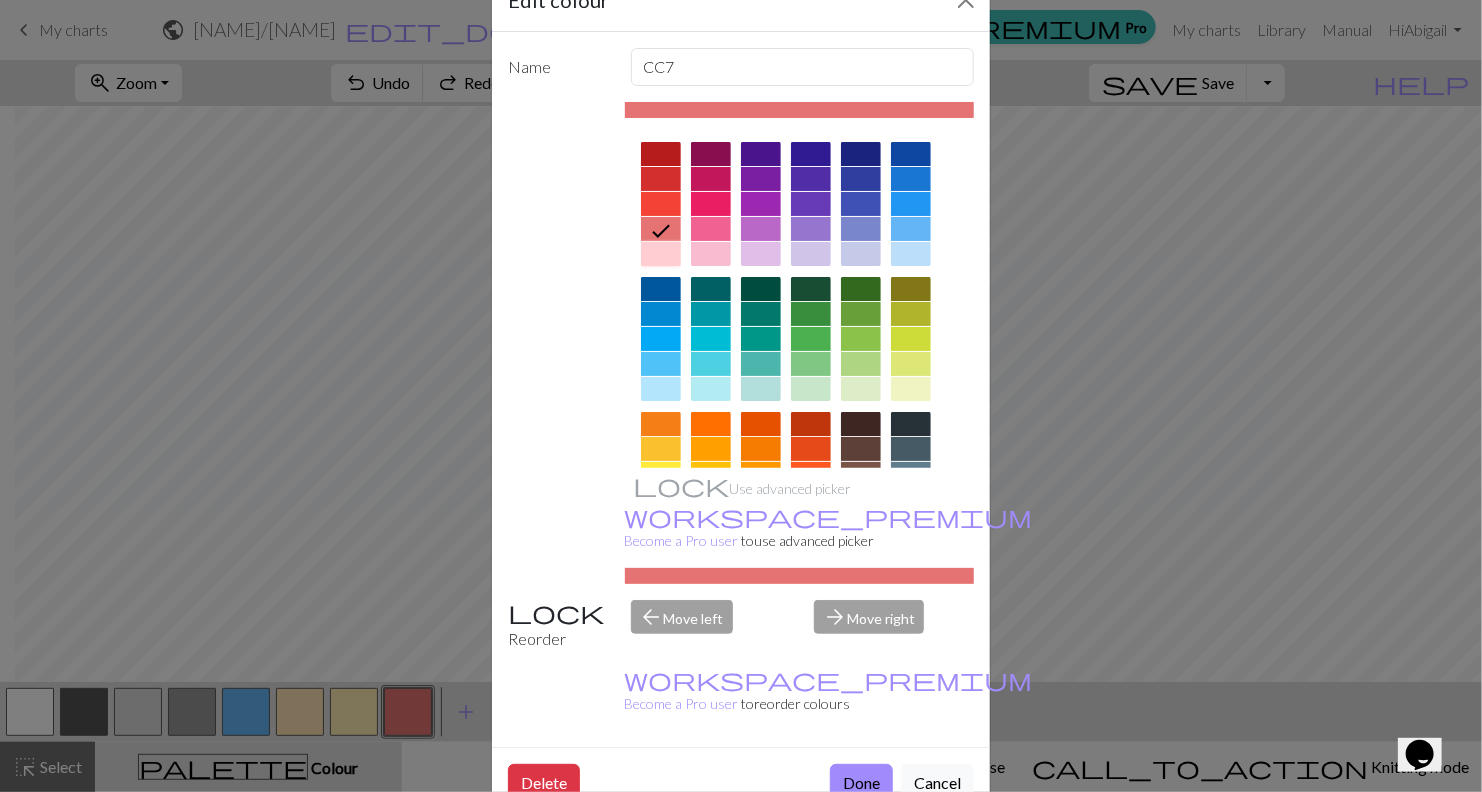 click at bounding box center (661, 254) 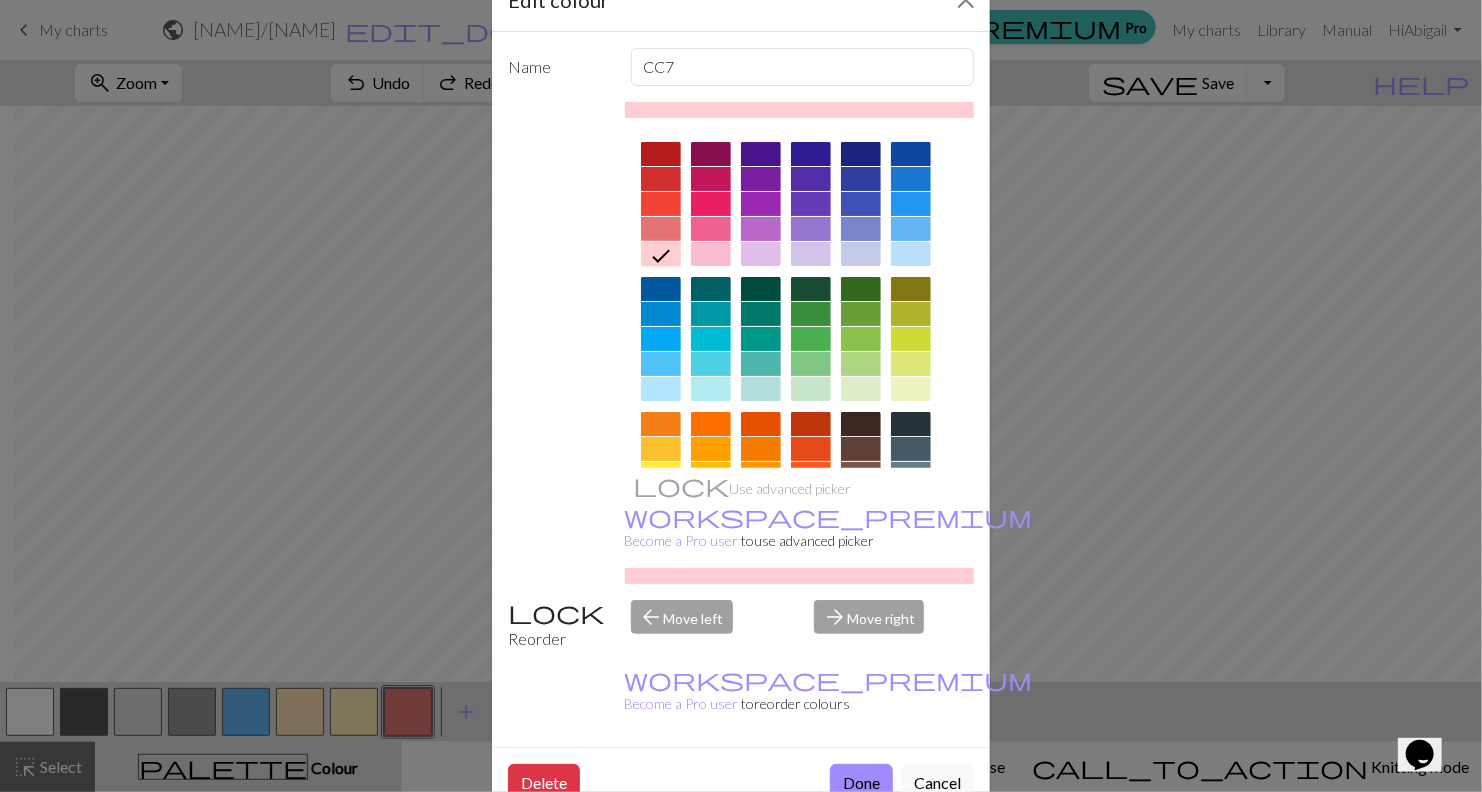 scroll, scrollTop: 114, scrollLeft: 0, axis: vertical 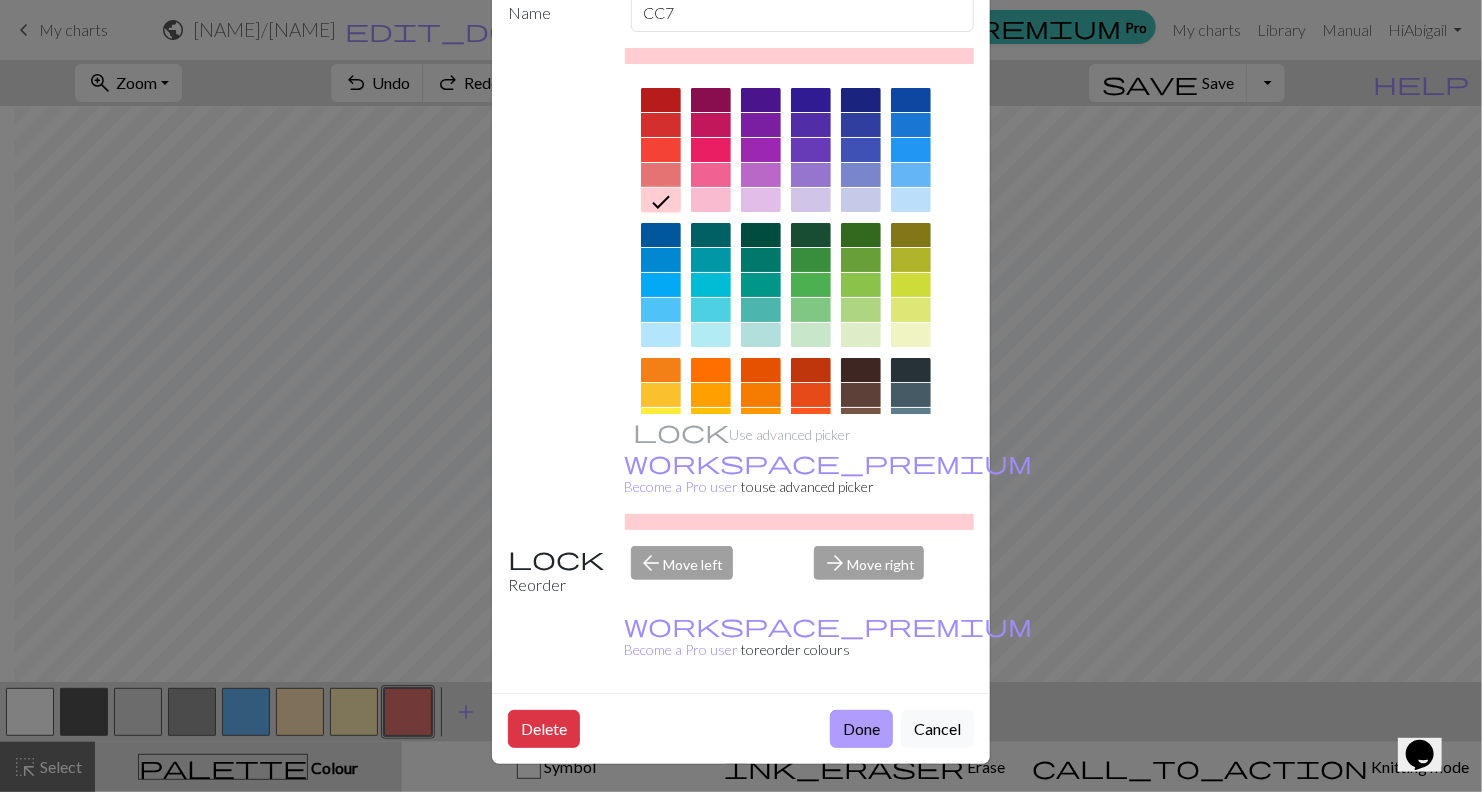 click on "Done" at bounding box center (861, 729) 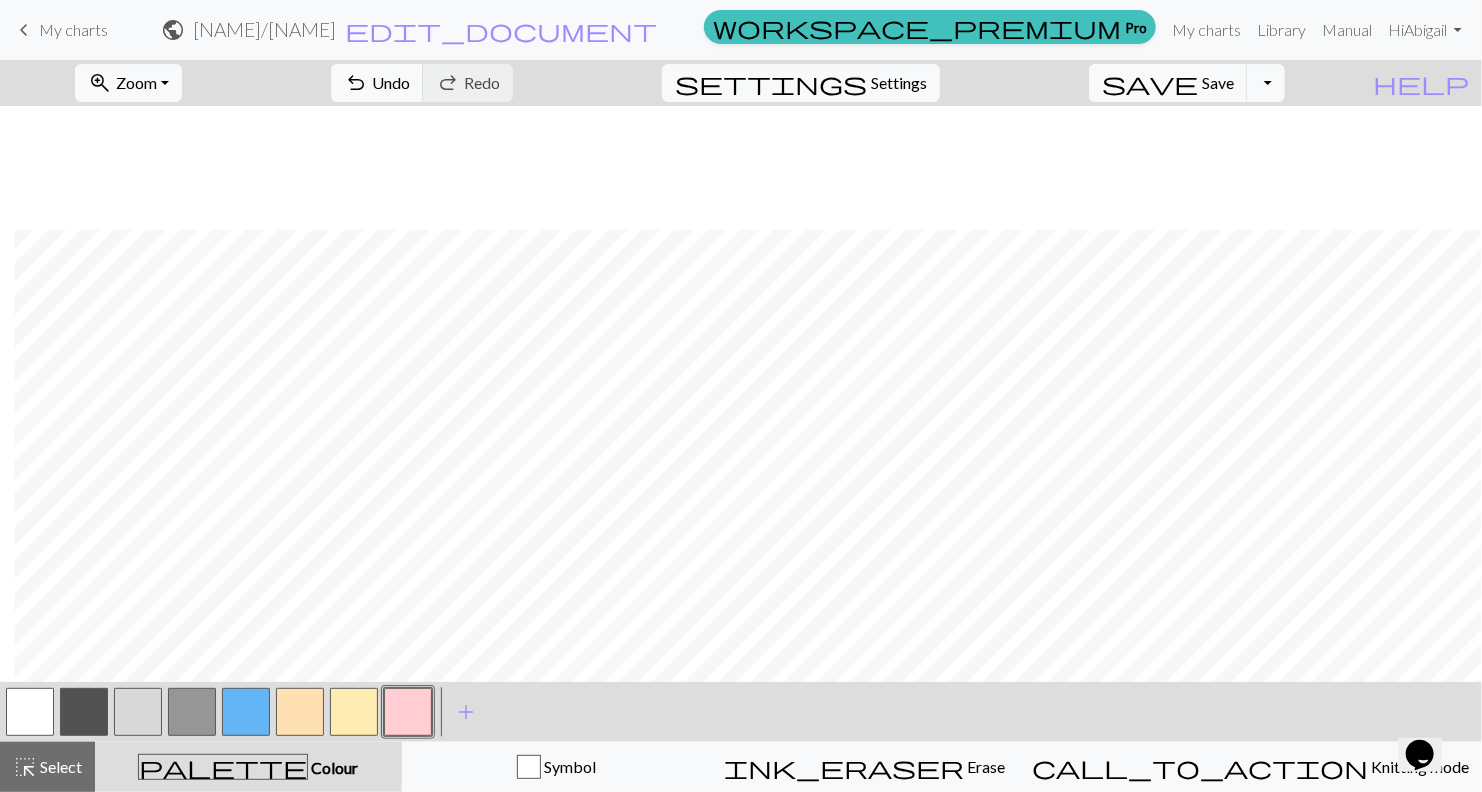 scroll, scrollTop: 360, scrollLeft: 14, axis: both 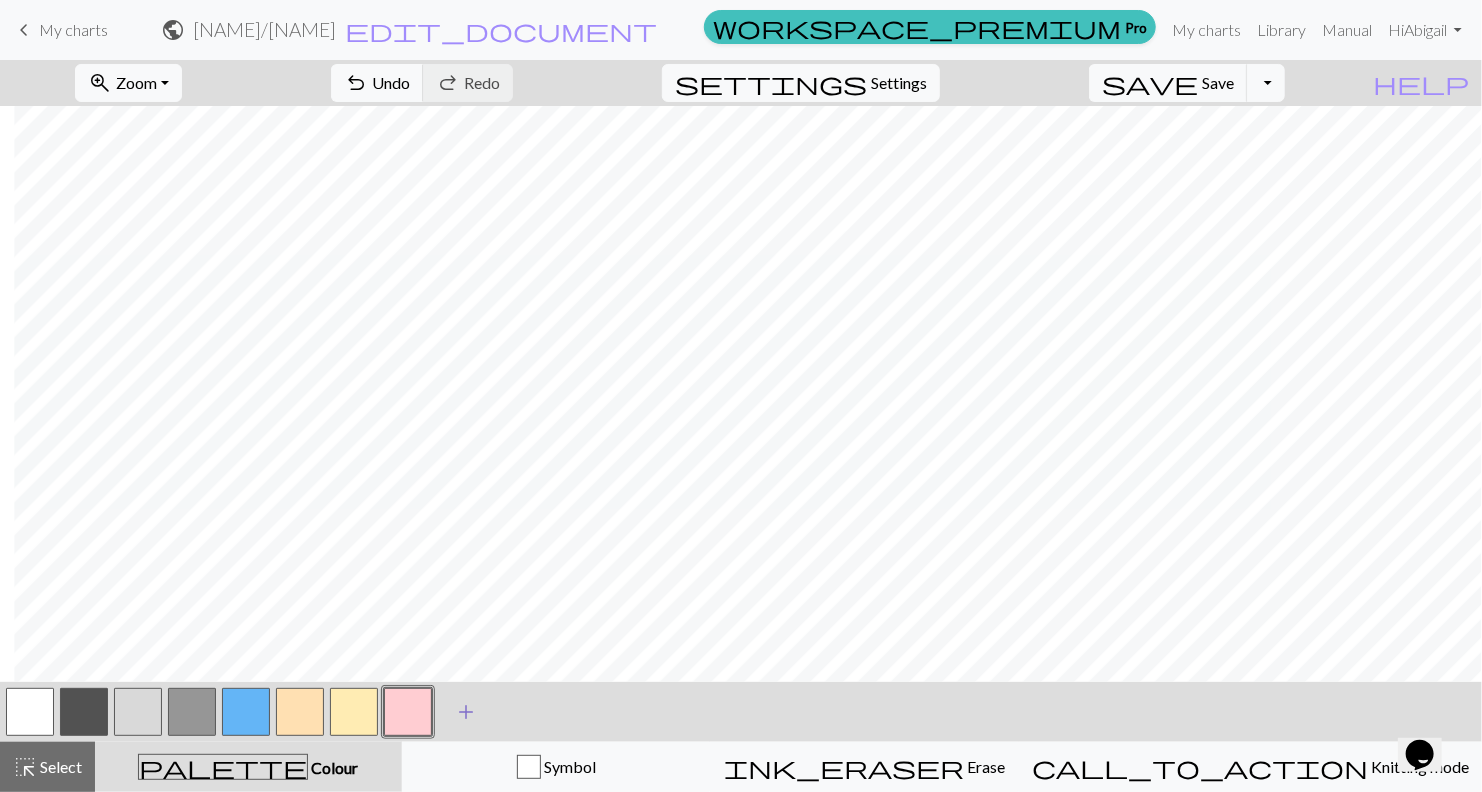click on "add" at bounding box center [466, 712] 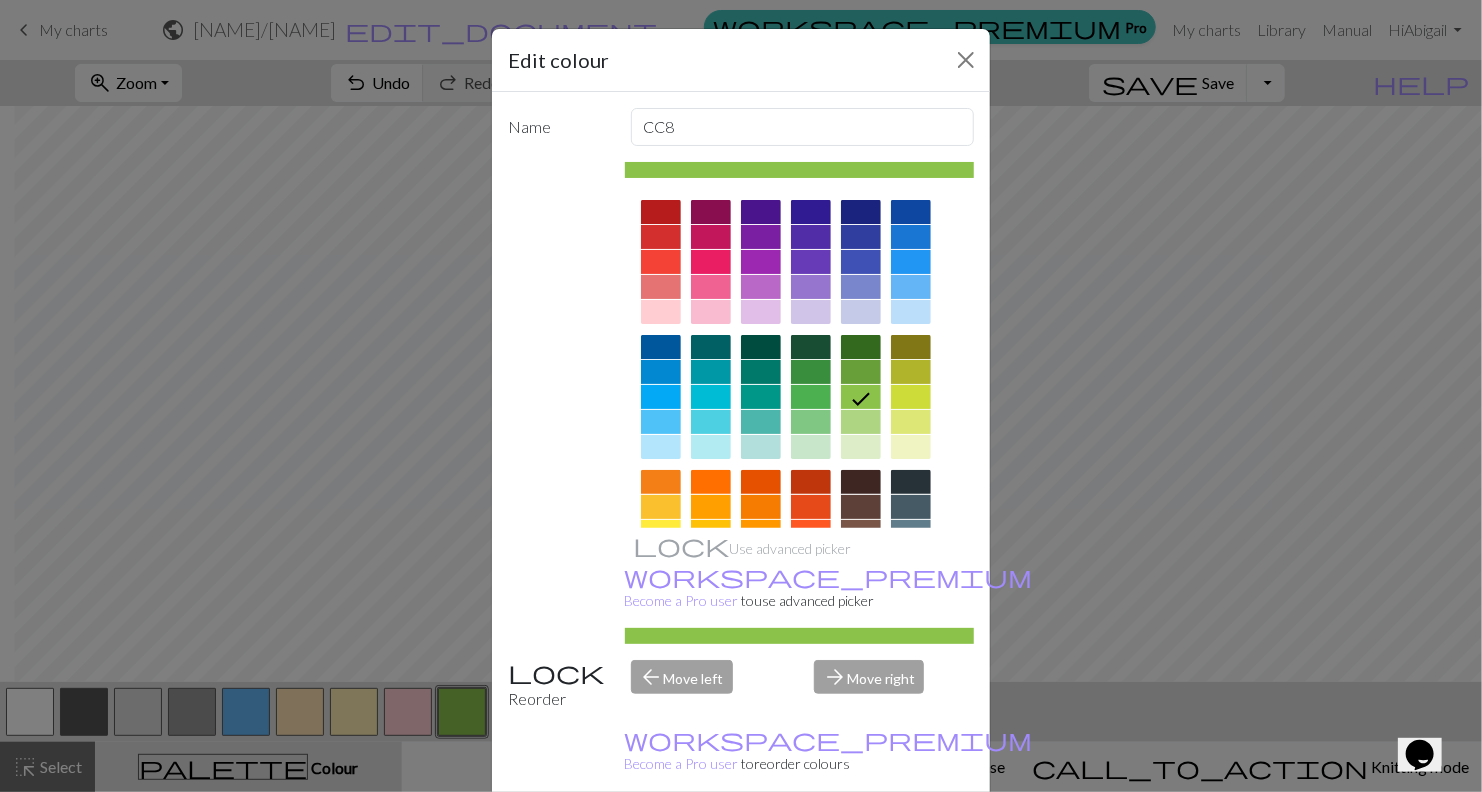 scroll, scrollTop: 0, scrollLeft: 0, axis: both 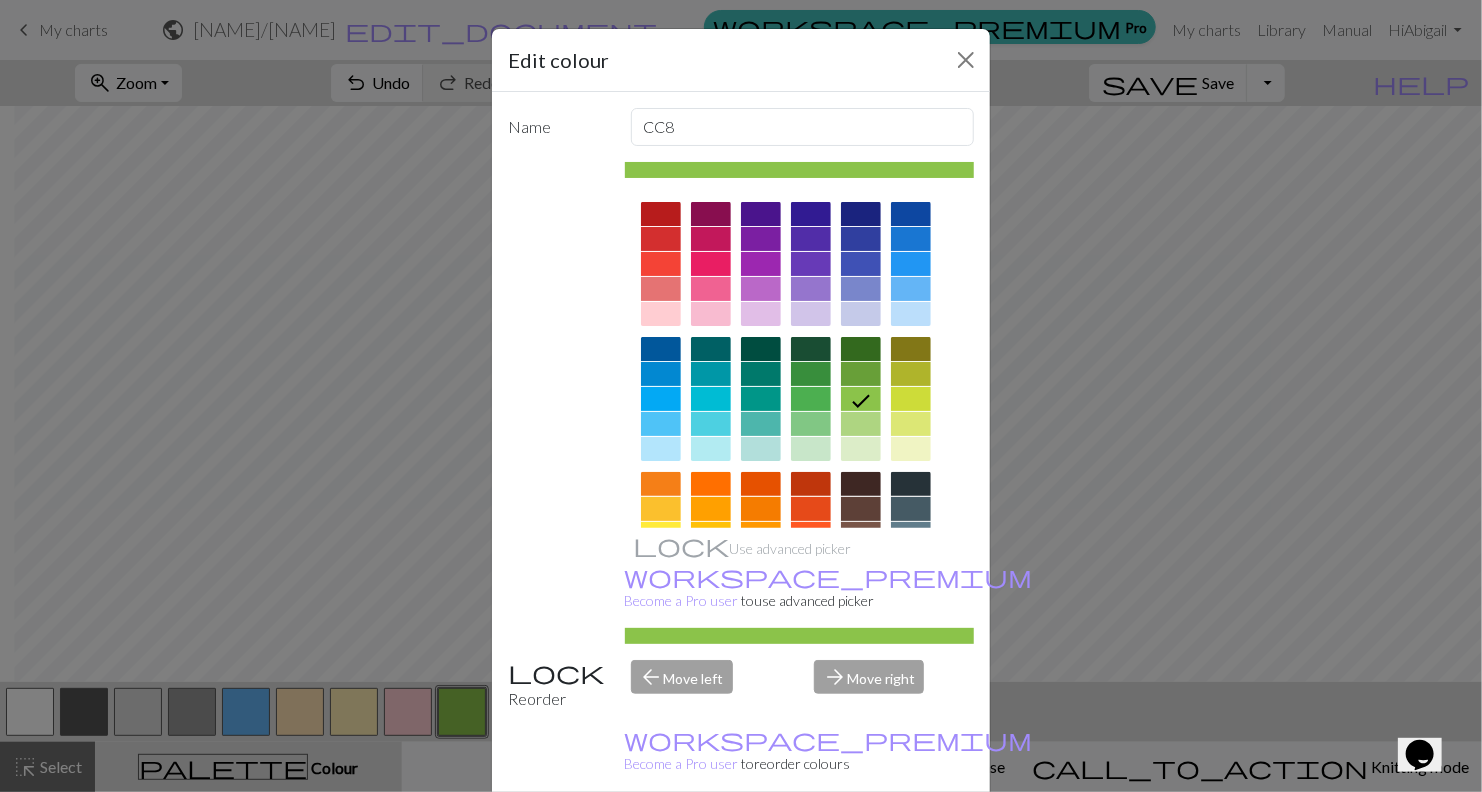 click at bounding box center [661, 239] 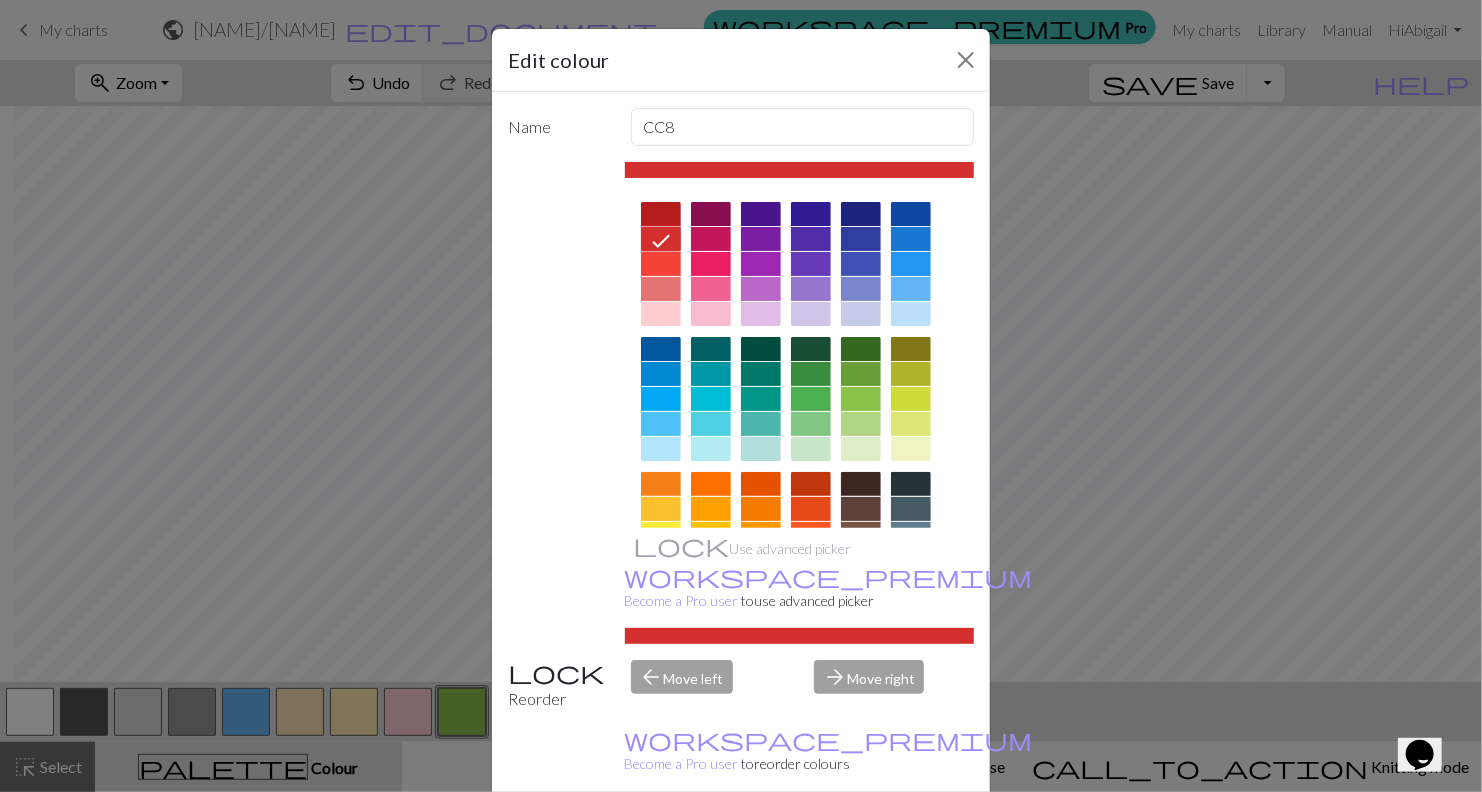 scroll, scrollTop: 114, scrollLeft: 0, axis: vertical 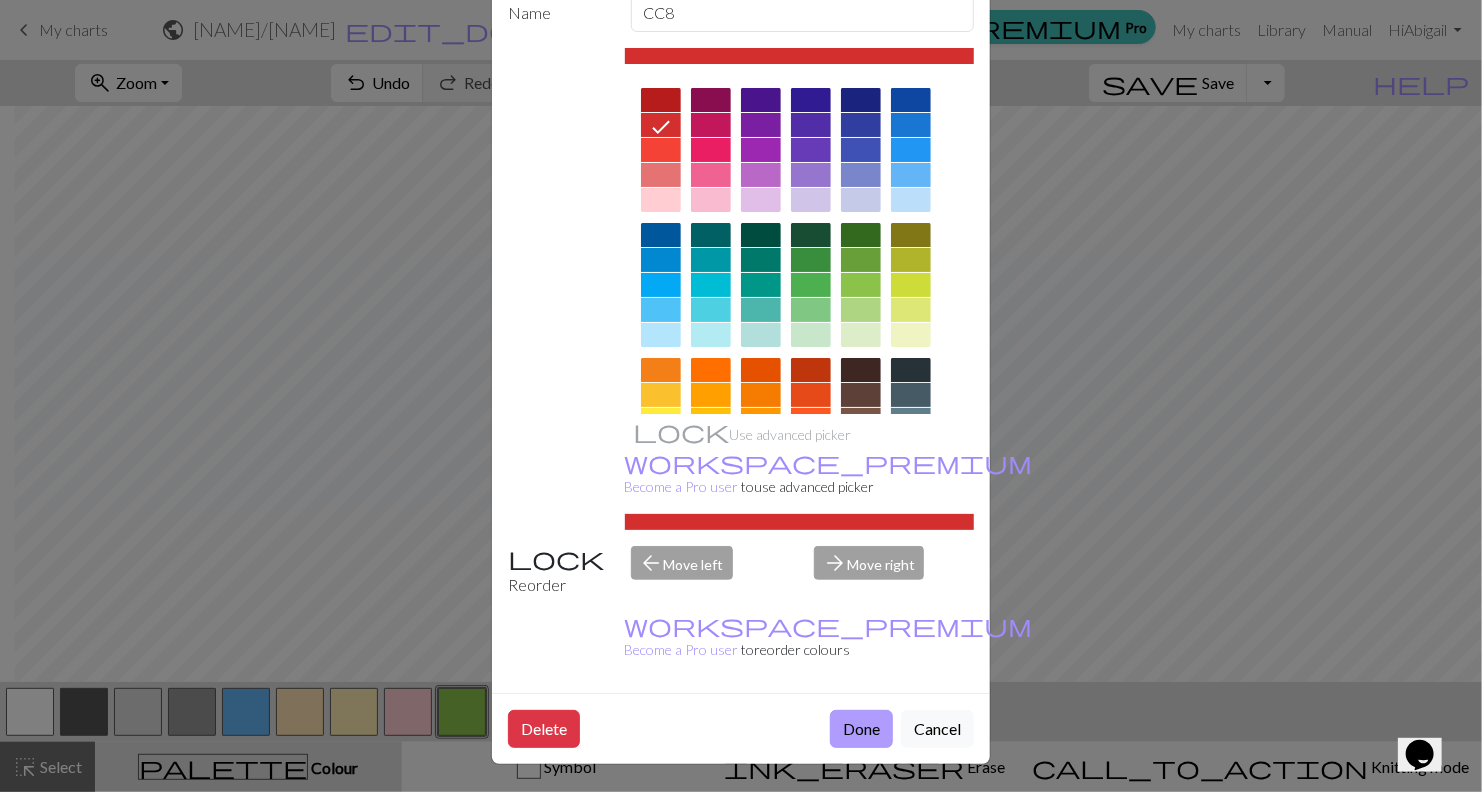 click on "Done" at bounding box center (861, 729) 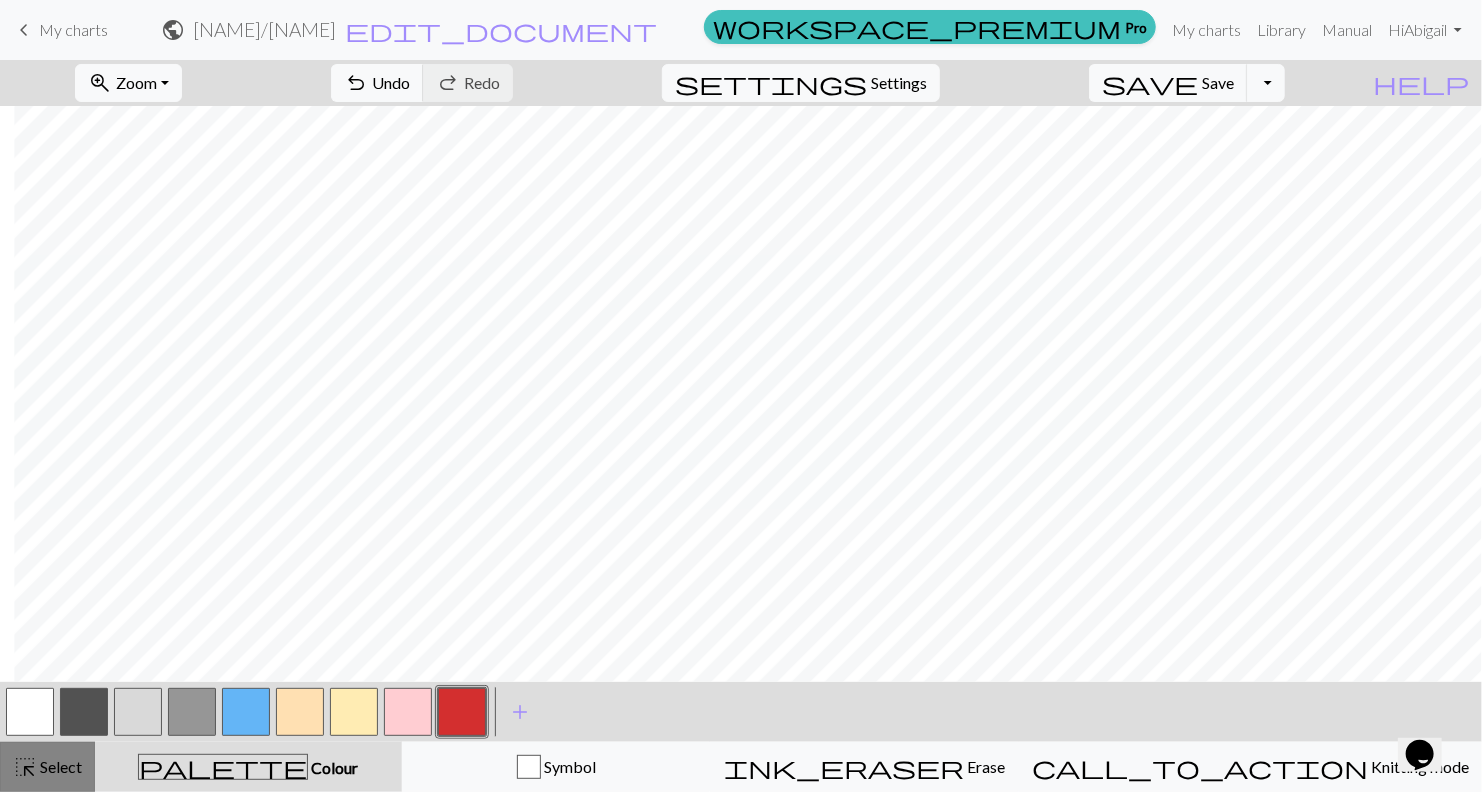 click on "Select" at bounding box center (59, 766) 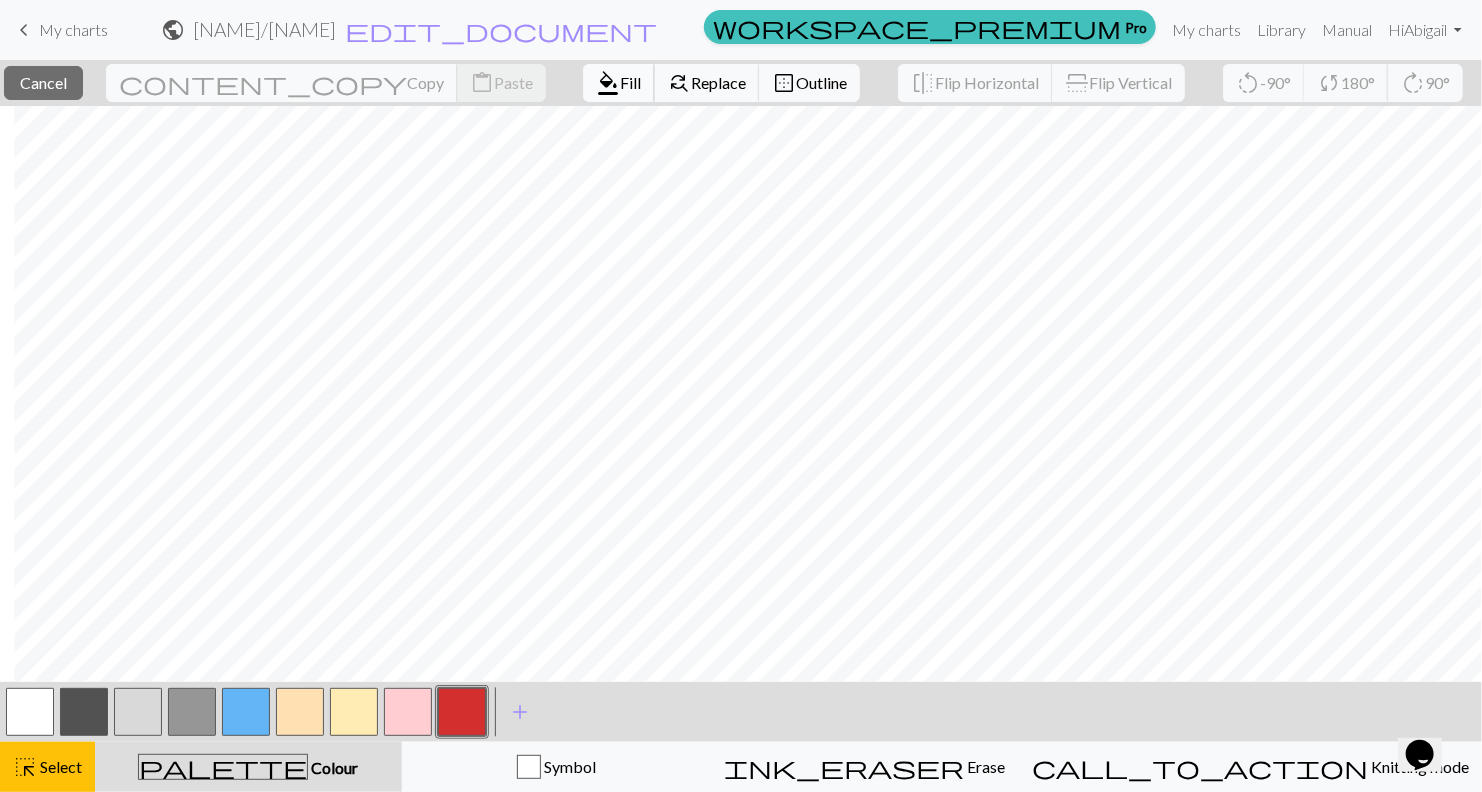 click on "format_color_fill" at bounding box center (608, 83) 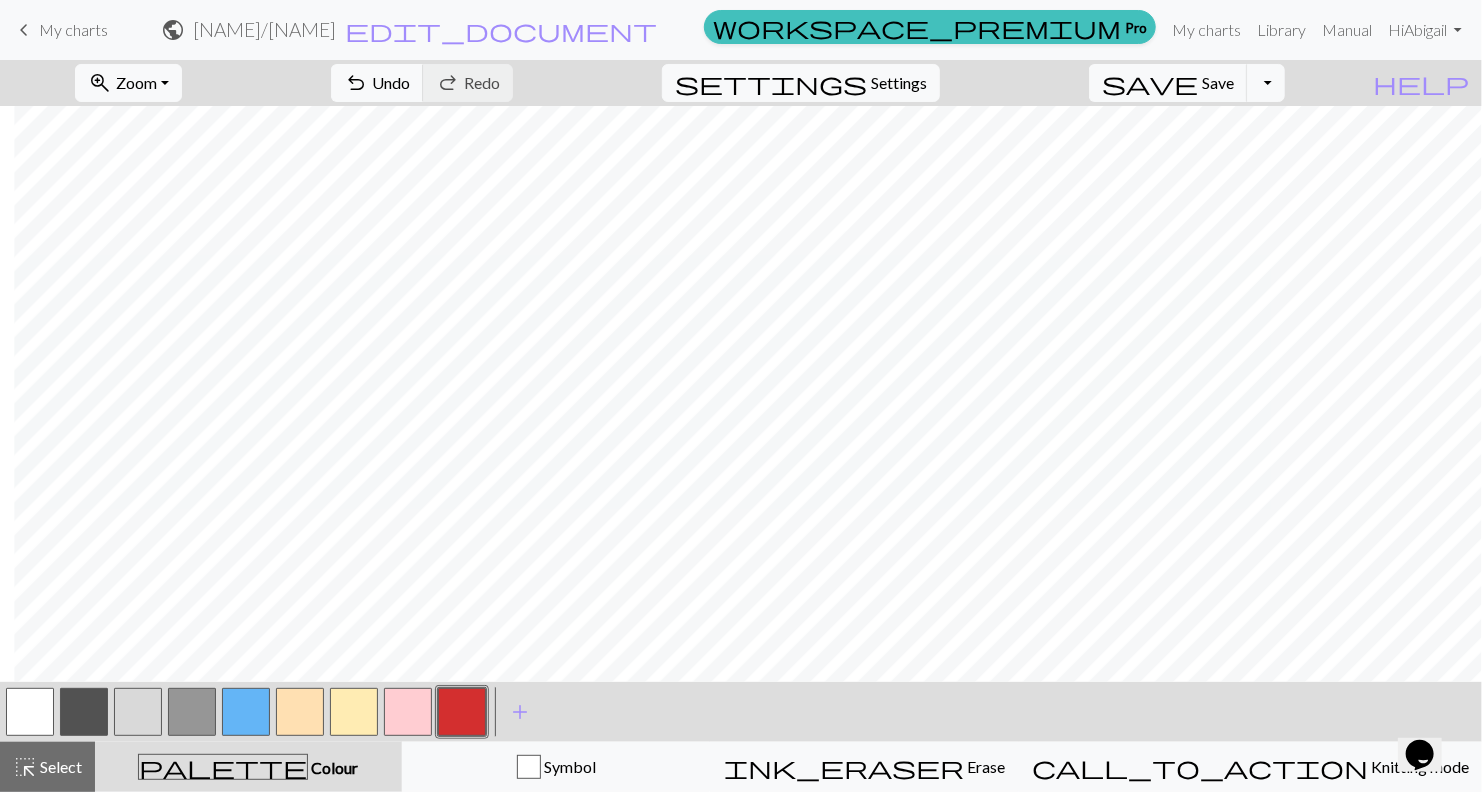 click at bounding box center (30, 712) 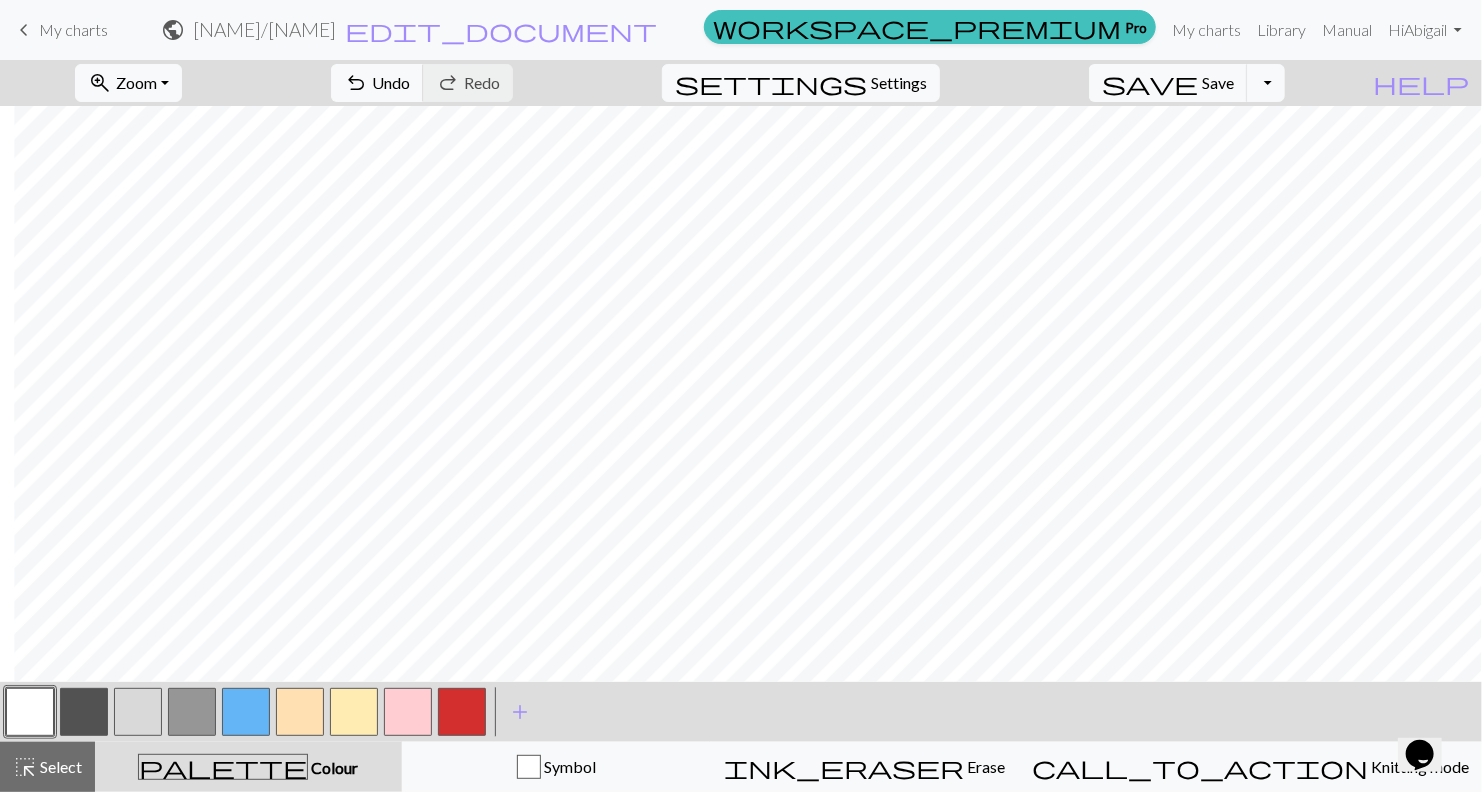 click at bounding box center (30, 712) 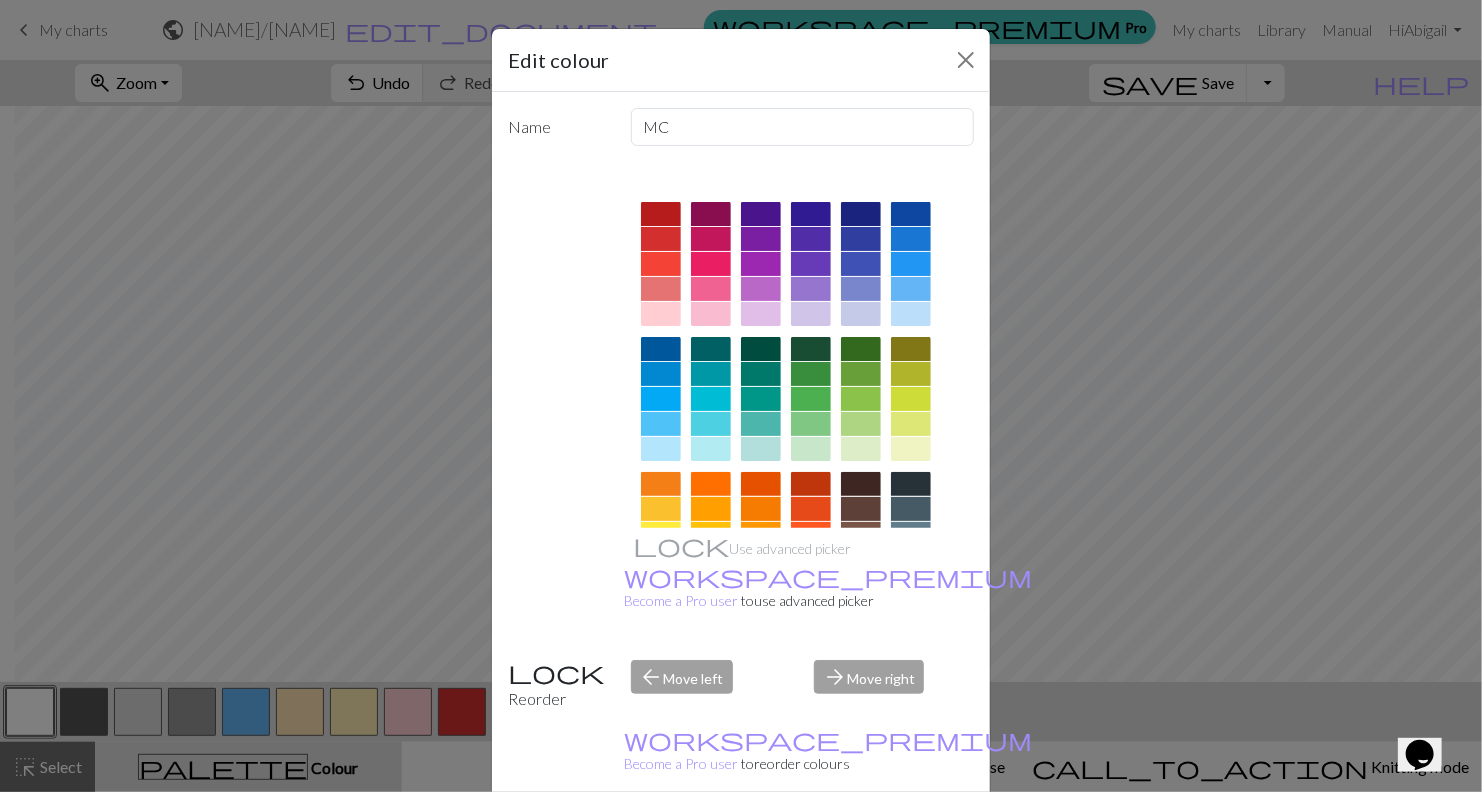 scroll, scrollTop: 114, scrollLeft: 0, axis: vertical 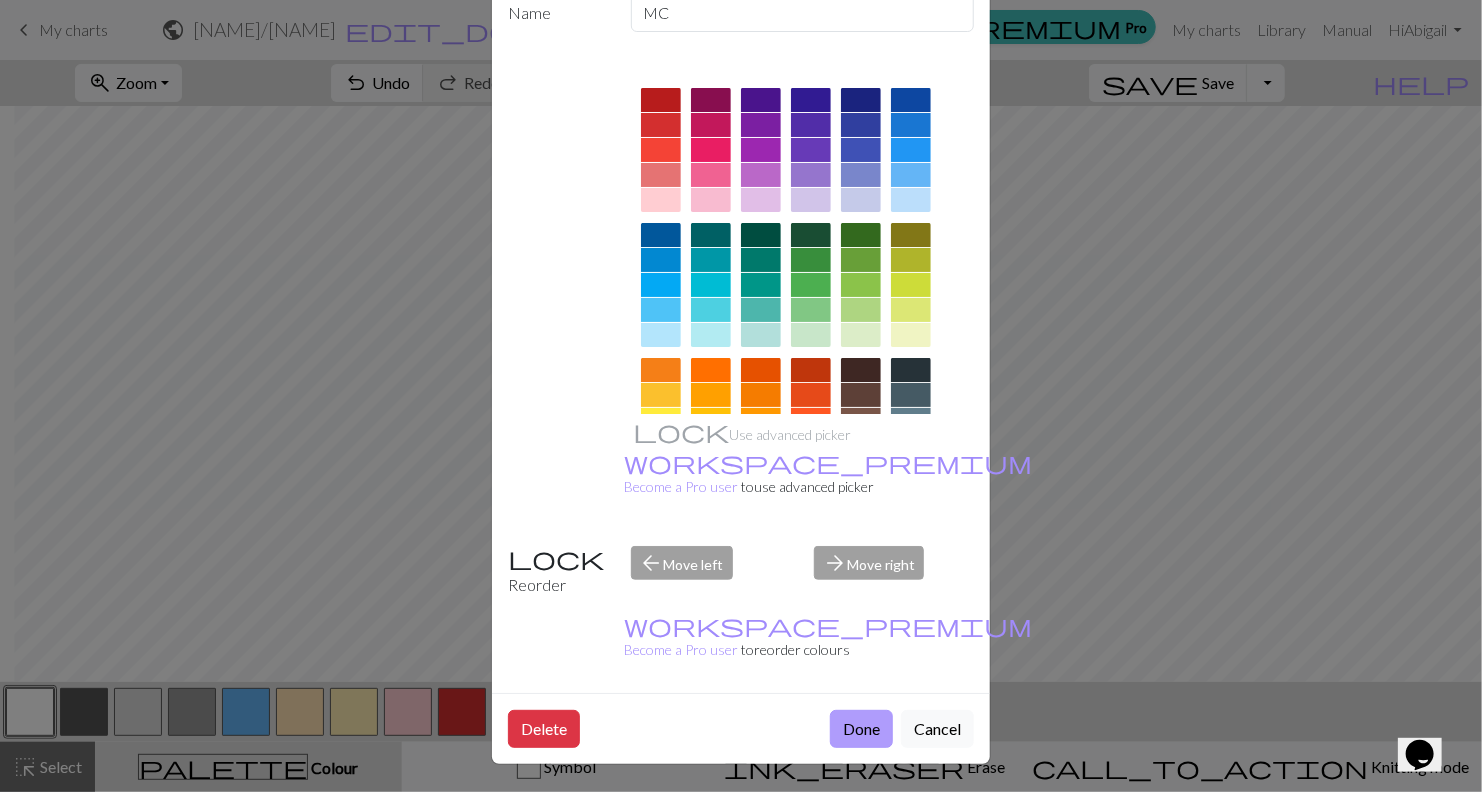 click on "Done" at bounding box center [861, 729] 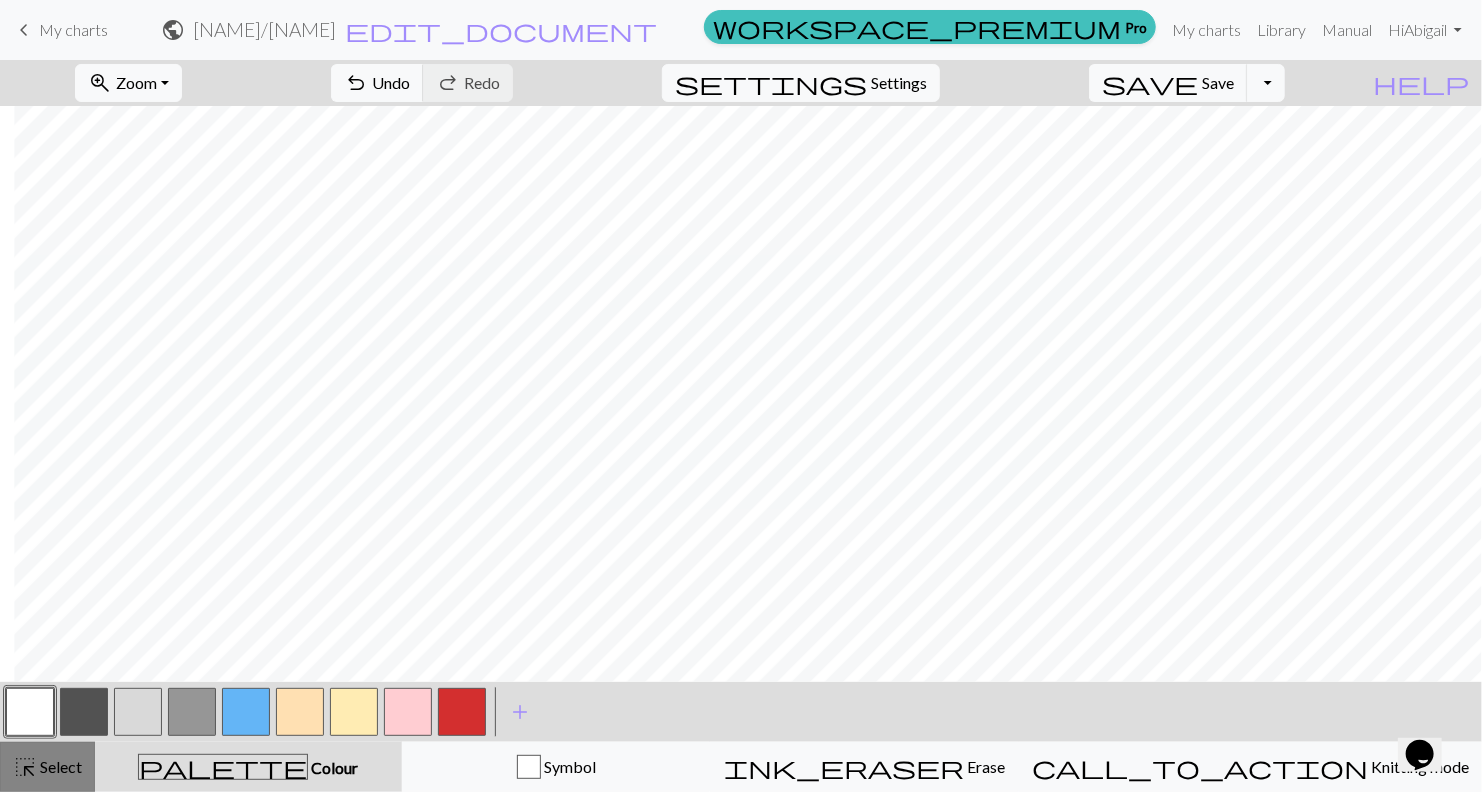 click on "Select" at bounding box center [59, 766] 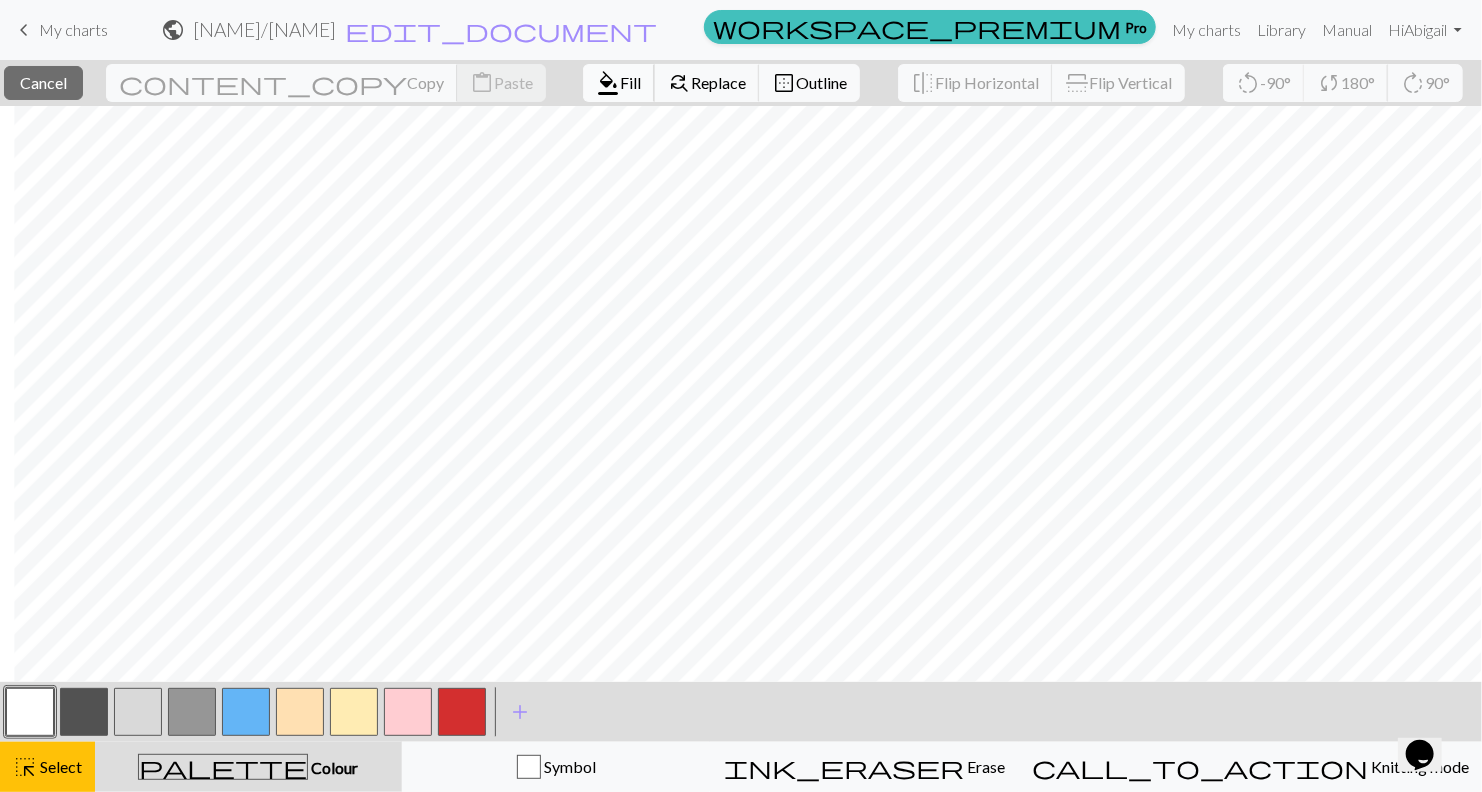 click on "Fill" at bounding box center [630, 82] 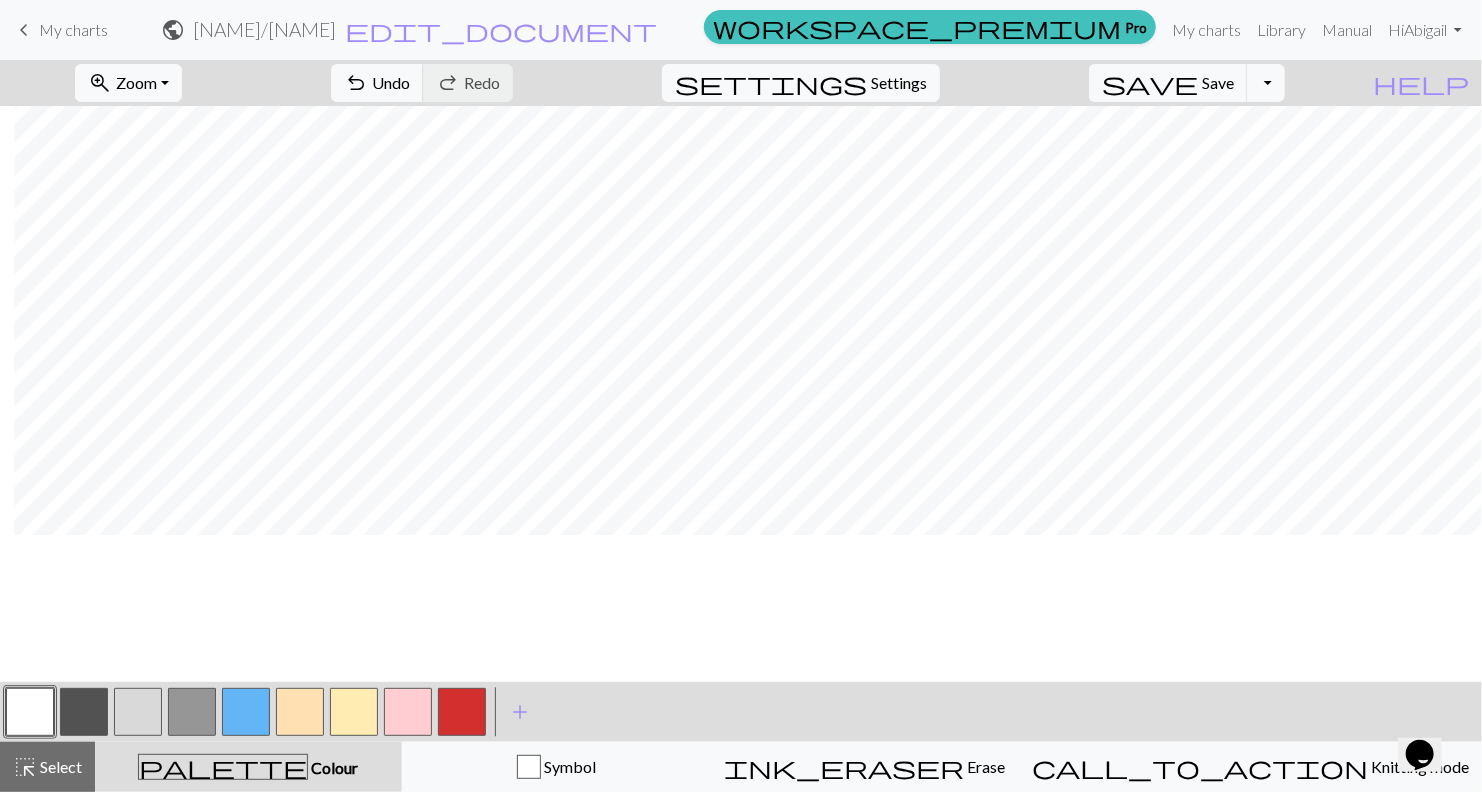 scroll, scrollTop: 0, scrollLeft: 14, axis: horizontal 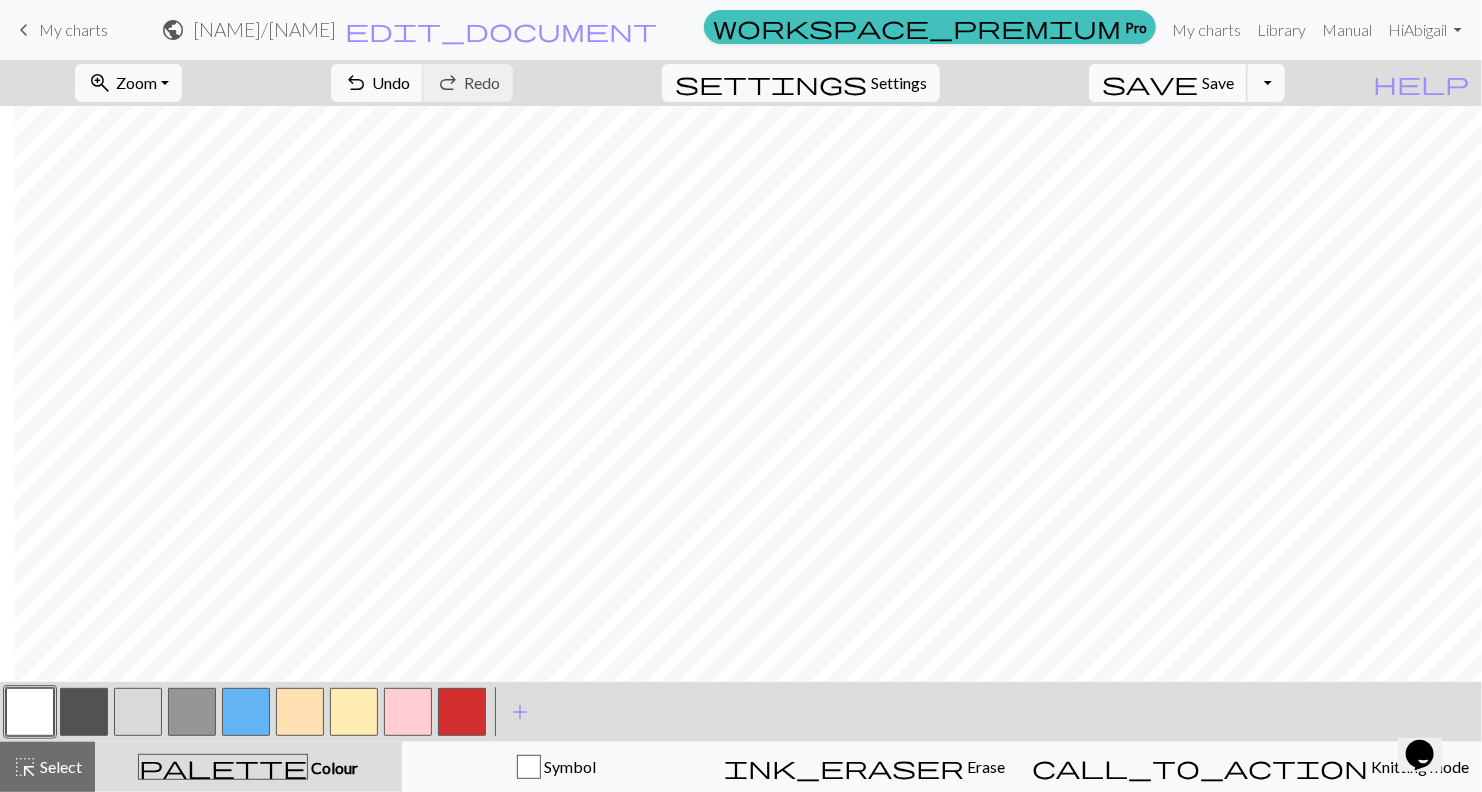 click on "save" at bounding box center (1150, 83) 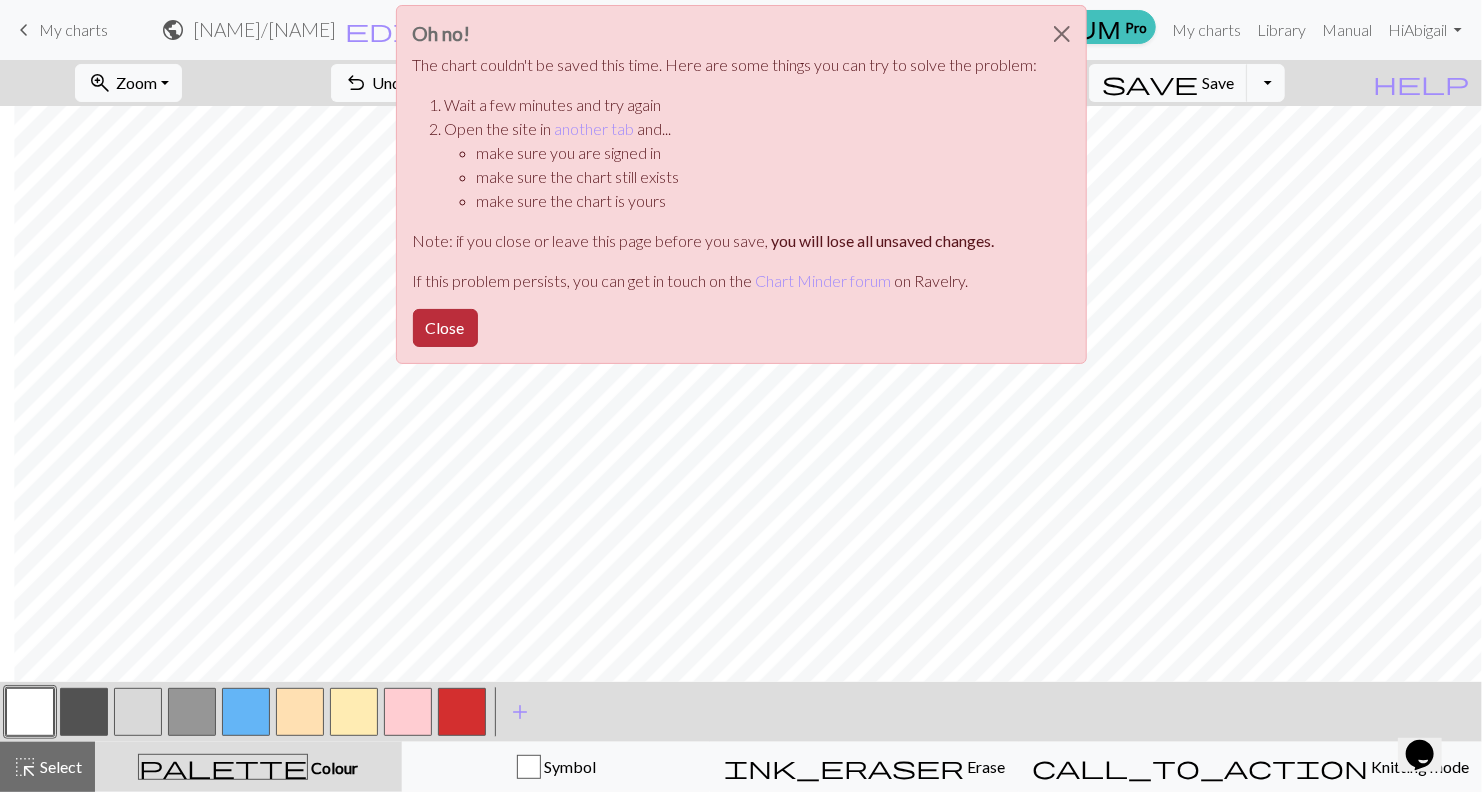 click on "Close" at bounding box center [445, 328] 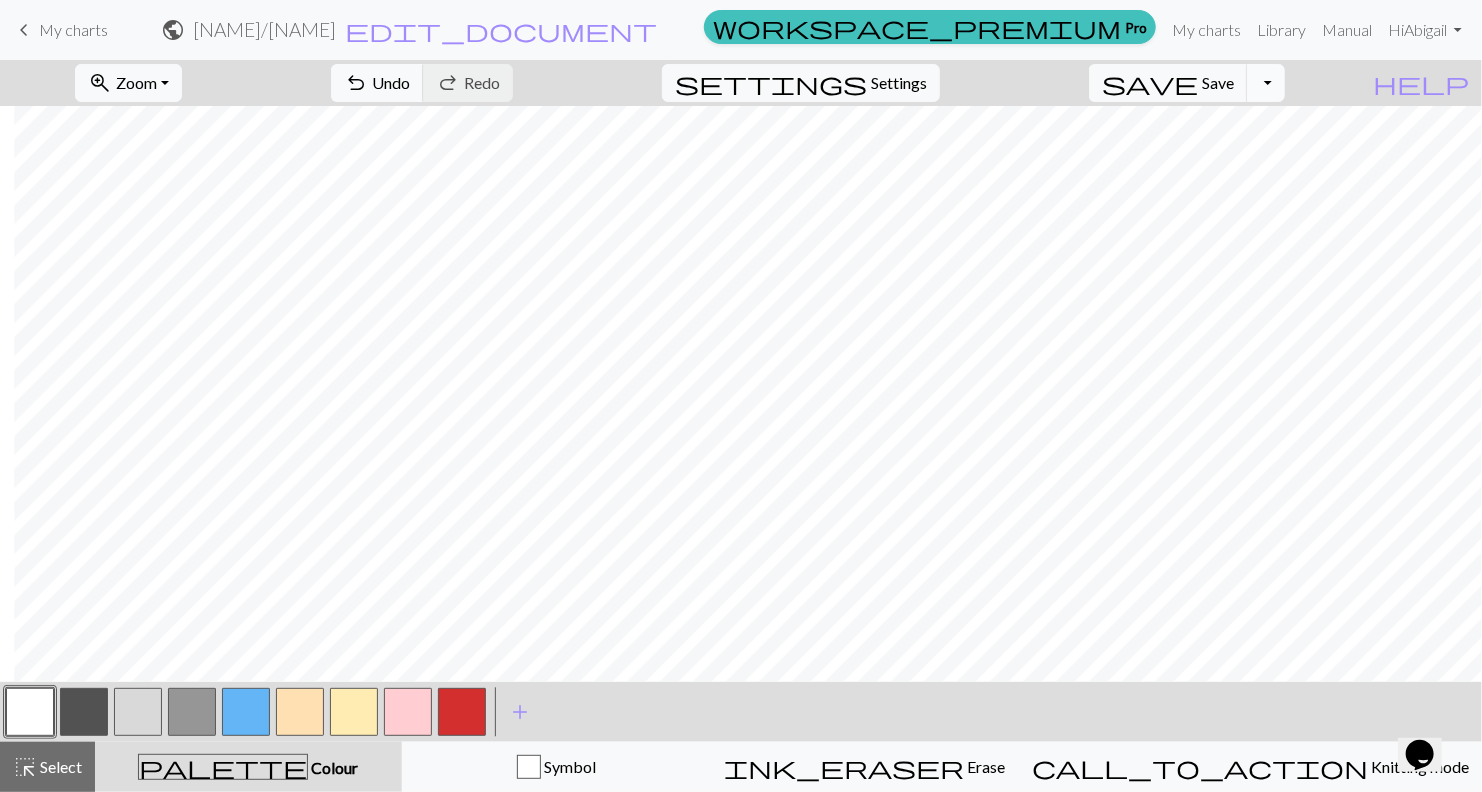 click on "Toggle Dropdown" at bounding box center (1266, 83) 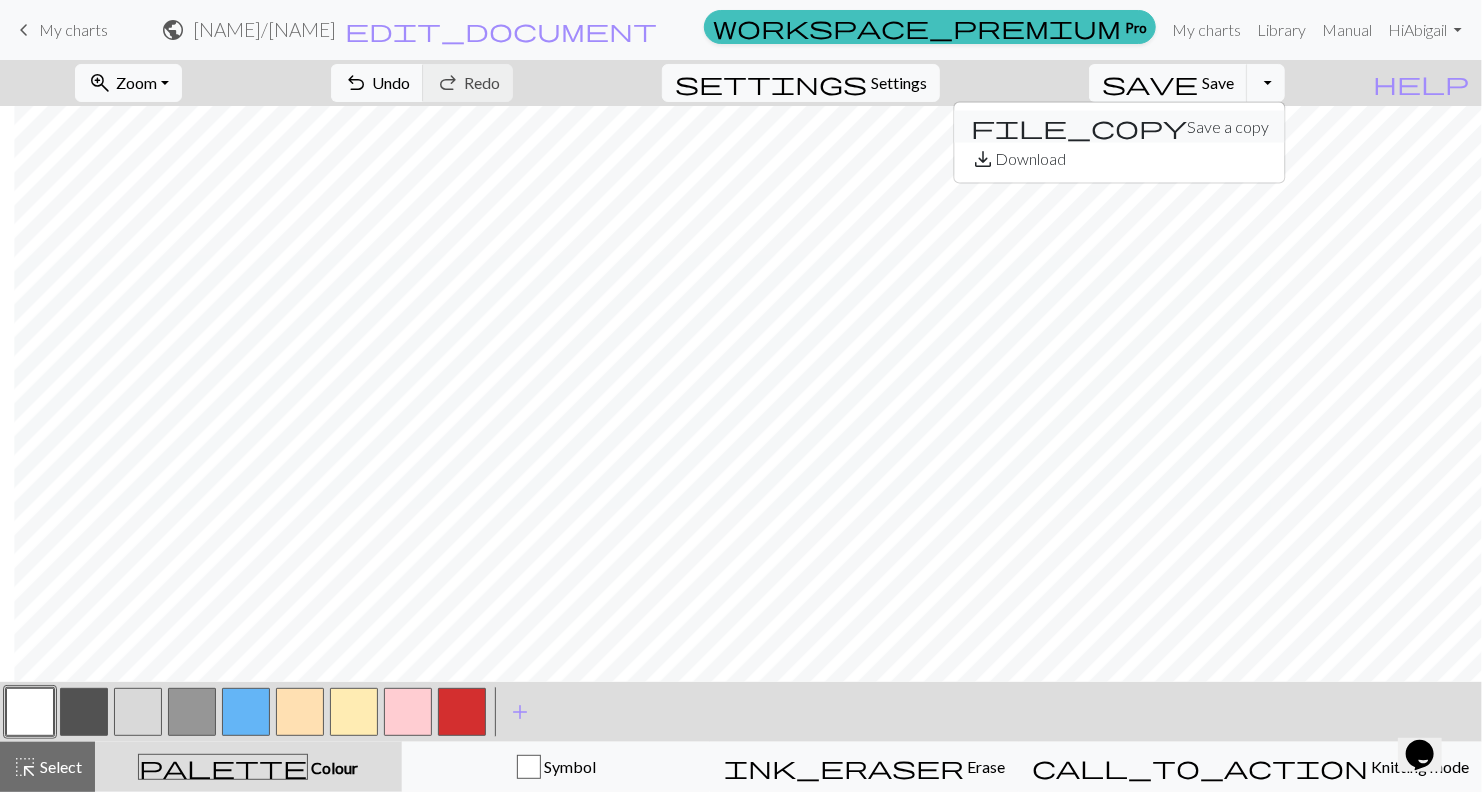 click on "file_copy" at bounding box center [1079, 127] 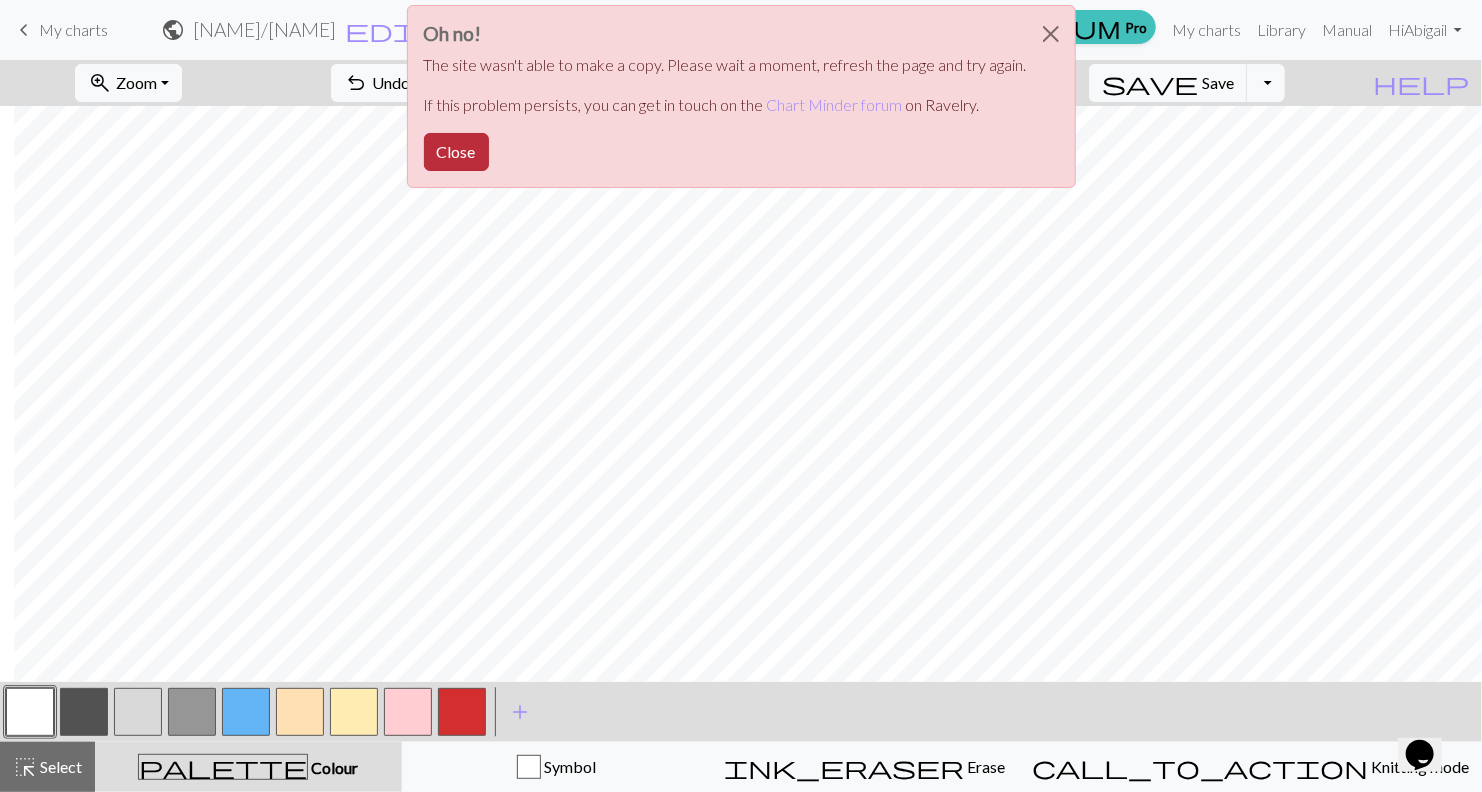 click on "Close" at bounding box center [456, 152] 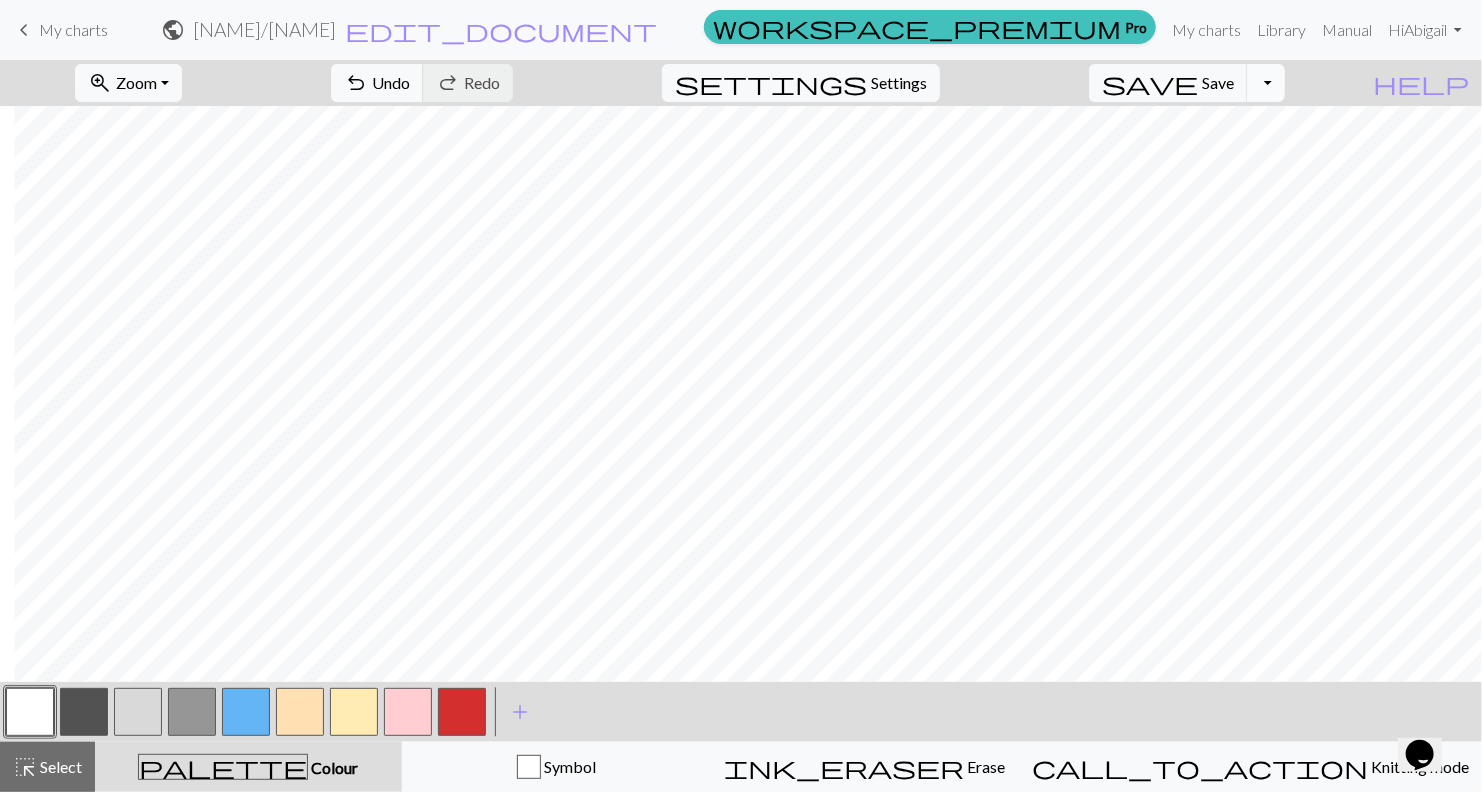click on "Toggle Dropdown" at bounding box center [1266, 83] 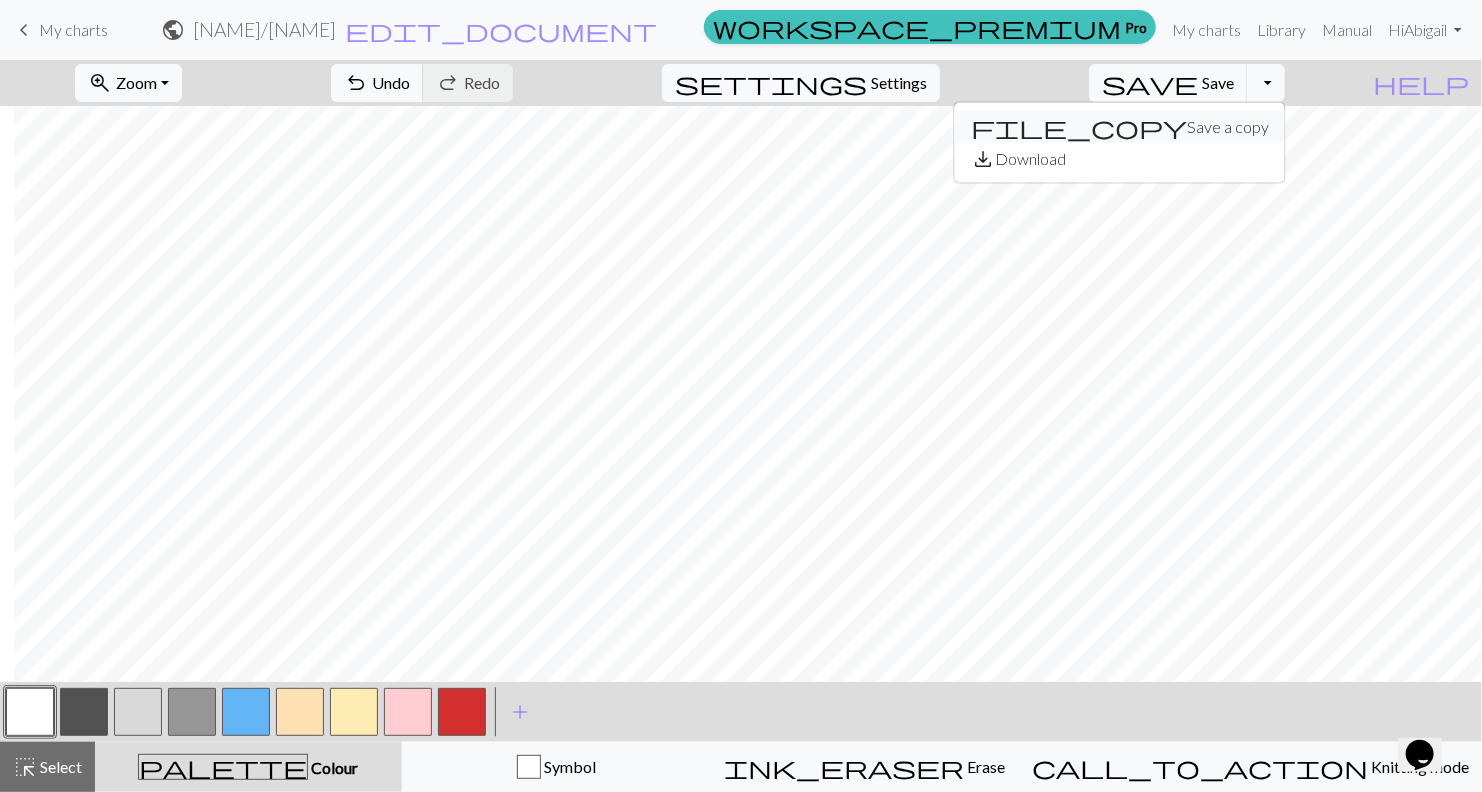 click on "file_copy" at bounding box center (1079, 127) 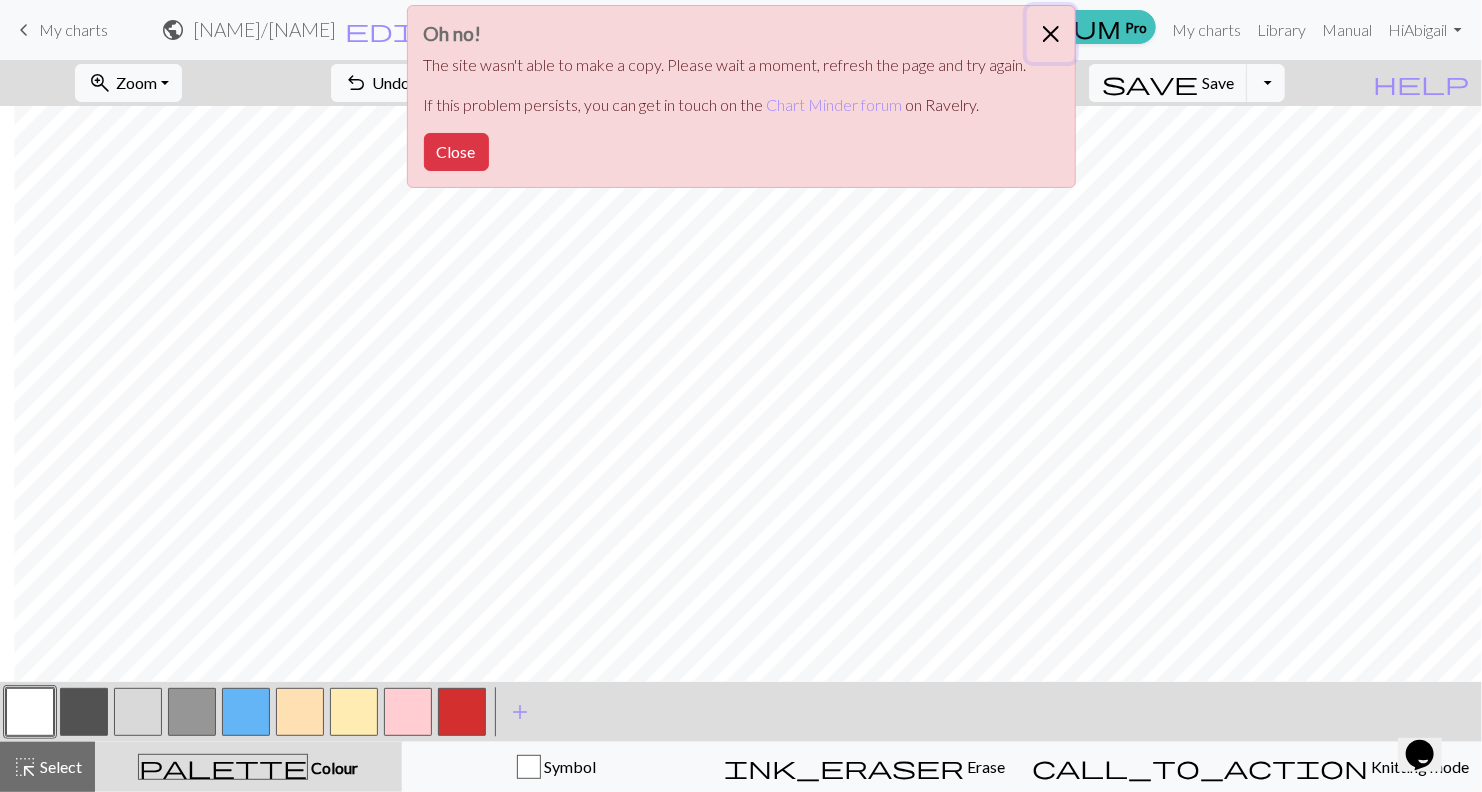 click at bounding box center (1051, 34) 